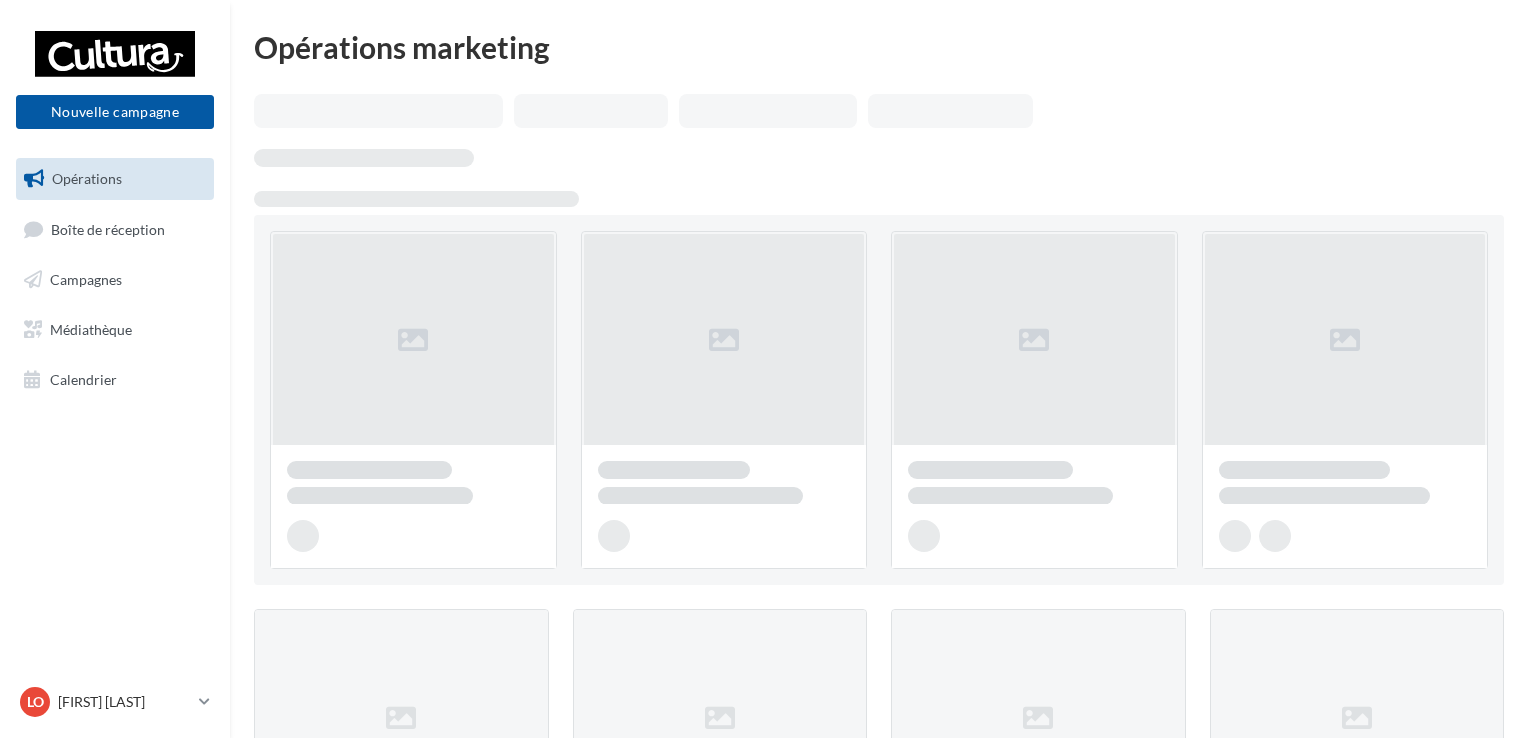 scroll, scrollTop: 0, scrollLeft: 0, axis: both 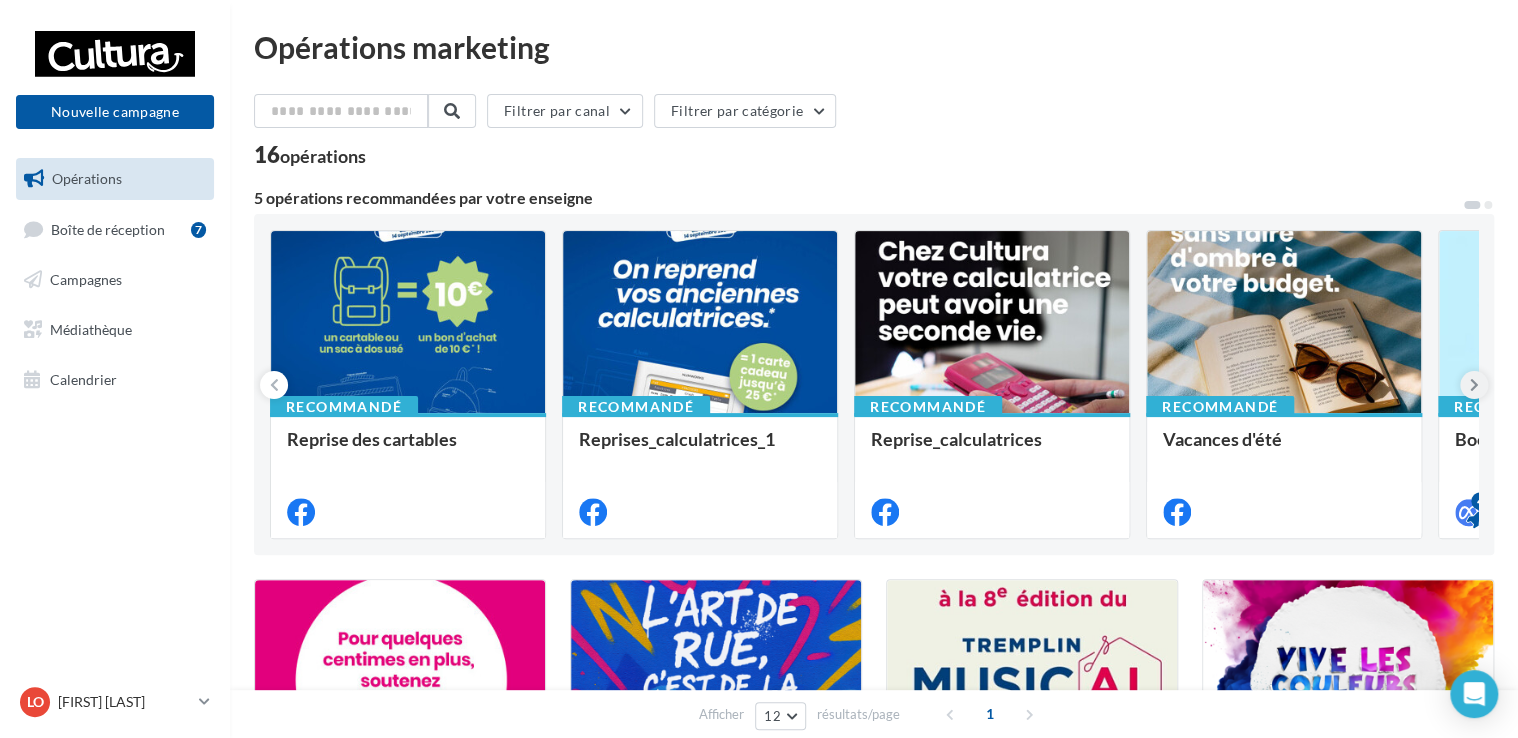 click at bounding box center [1474, 385] 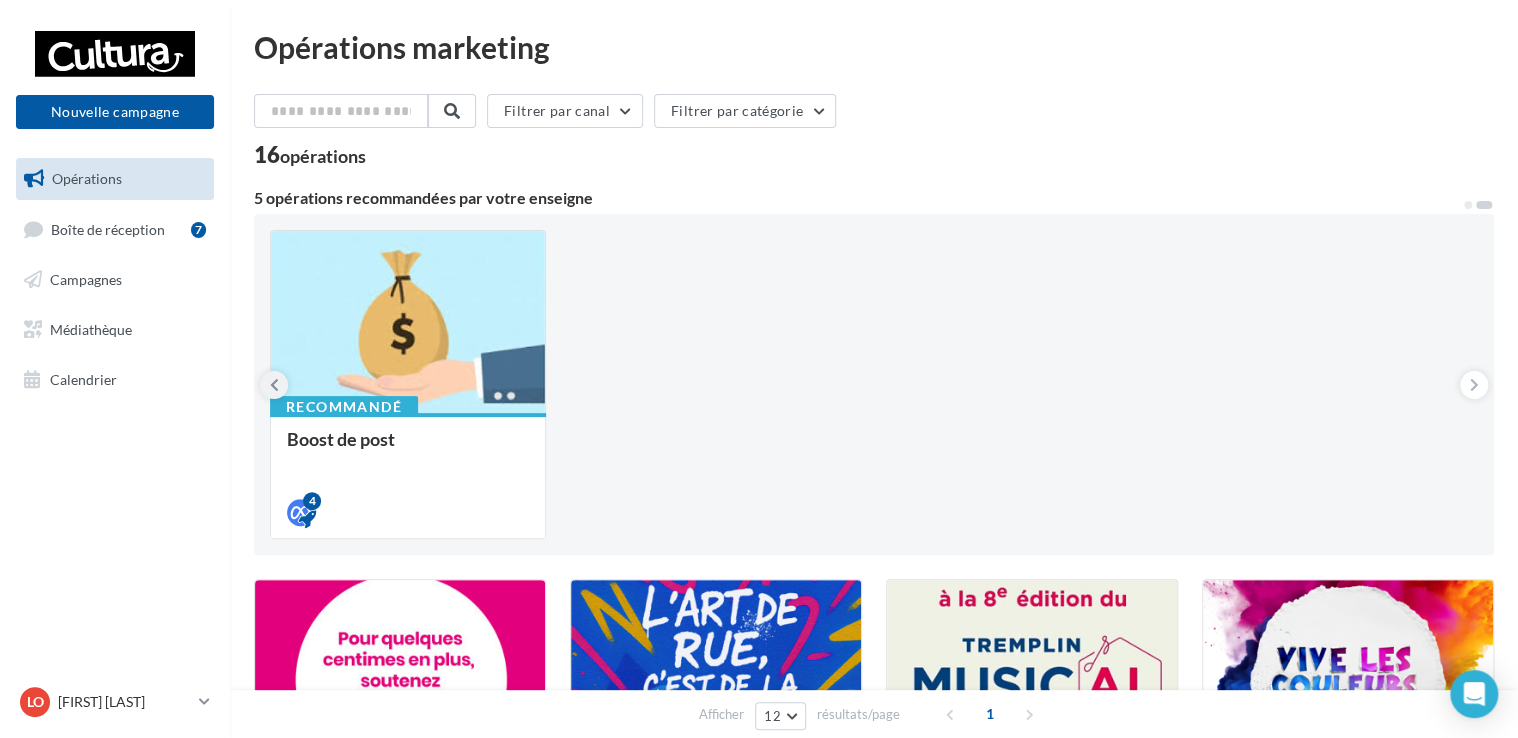 click at bounding box center [274, 385] 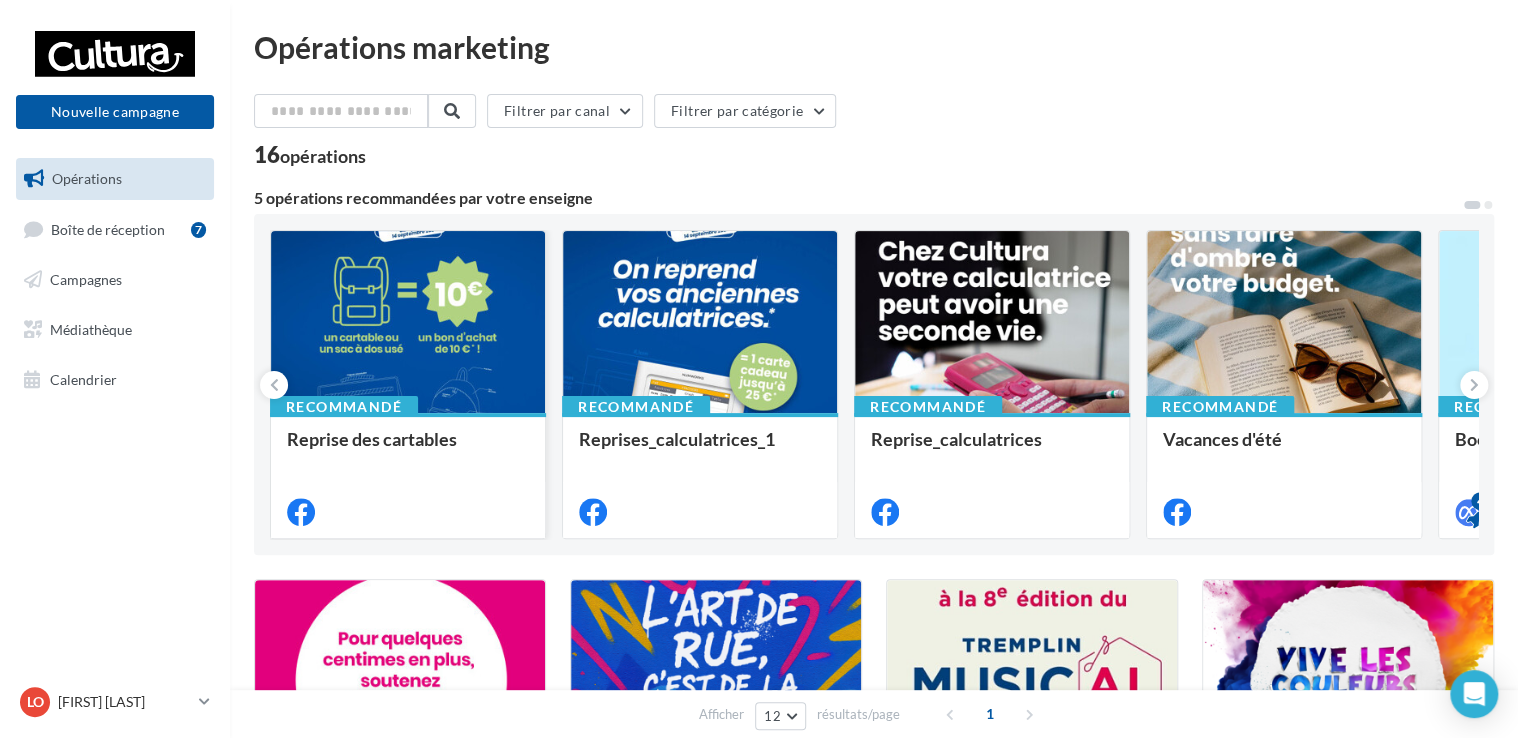 click at bounding box center (408, 323) 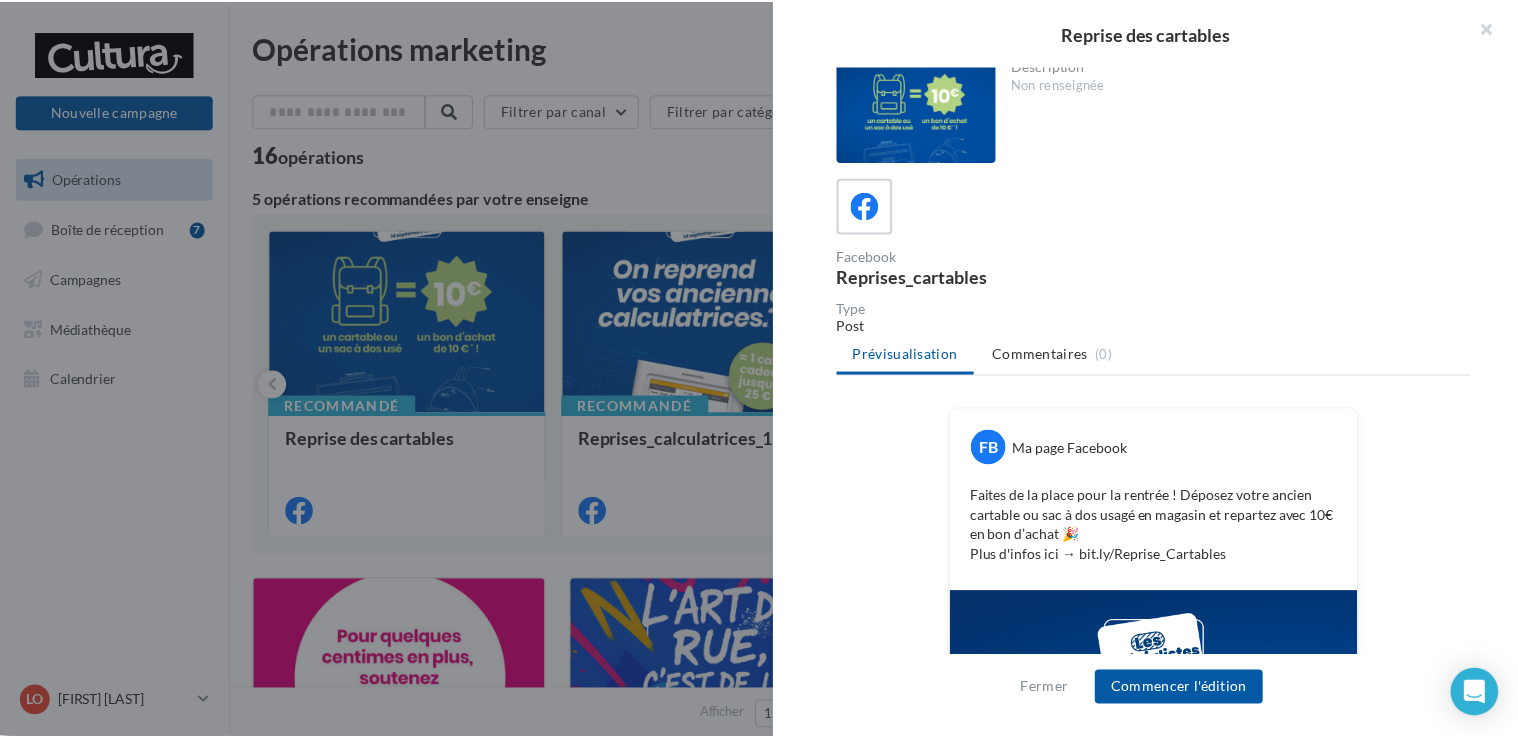 scroll, scrollTop: 7, scrollLeft: 0, axis: vertical 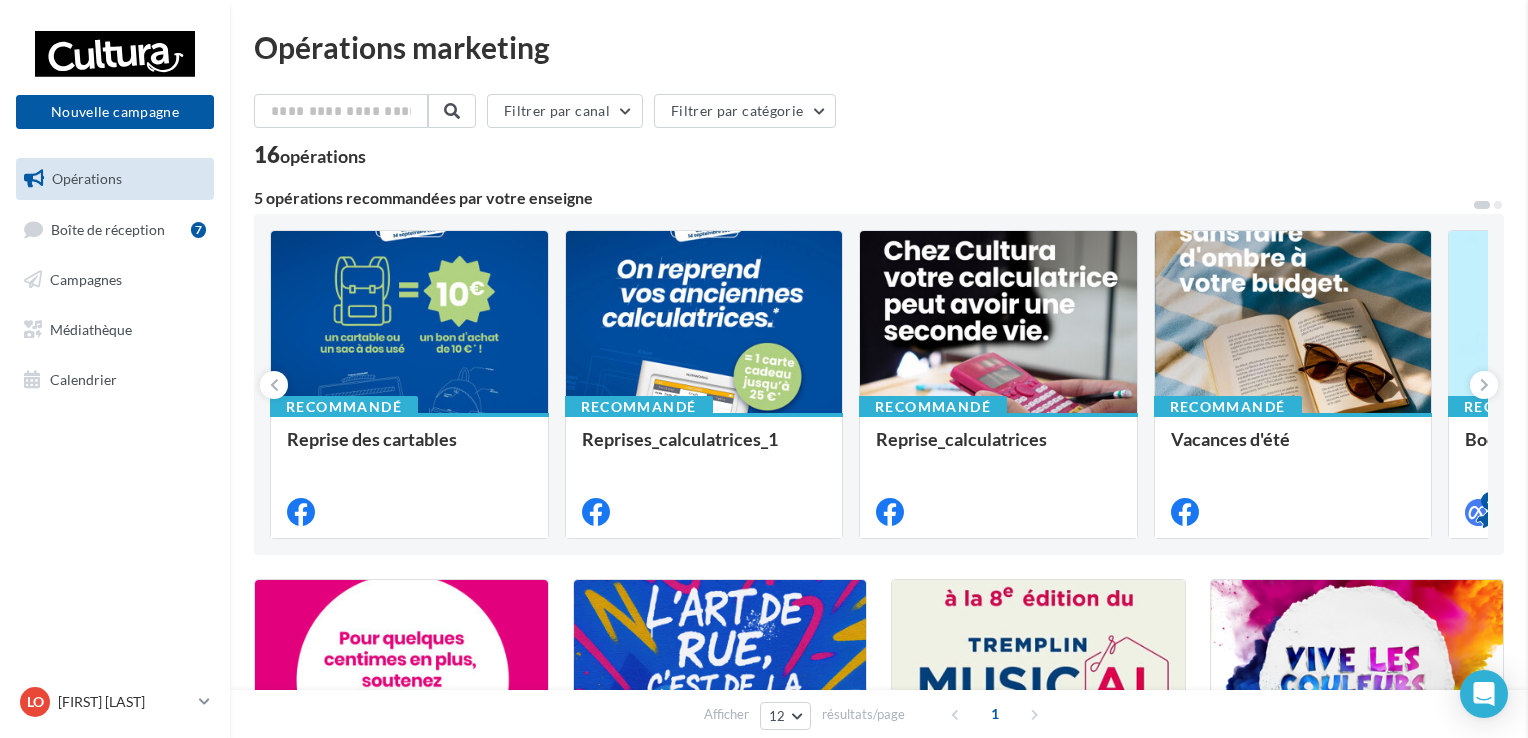 click on "Reprise des cartables
Description
Non renseignée
Facebook
Reprises_cartables
Type
Post
Prévisualisation
Commentaires
(0)
FB
Ma page Facebook
Faites de la place pour la rentrée ! Déposez votre ancien cartable ou sac à dos usagé en magasin et repartez avec 10€ en bon d’achat 🎉 Plus d'infos ici → bit.ly/Reprise_Cartables
La prévisualisation est non-contractuelle" at bounding box center [879, 1667] 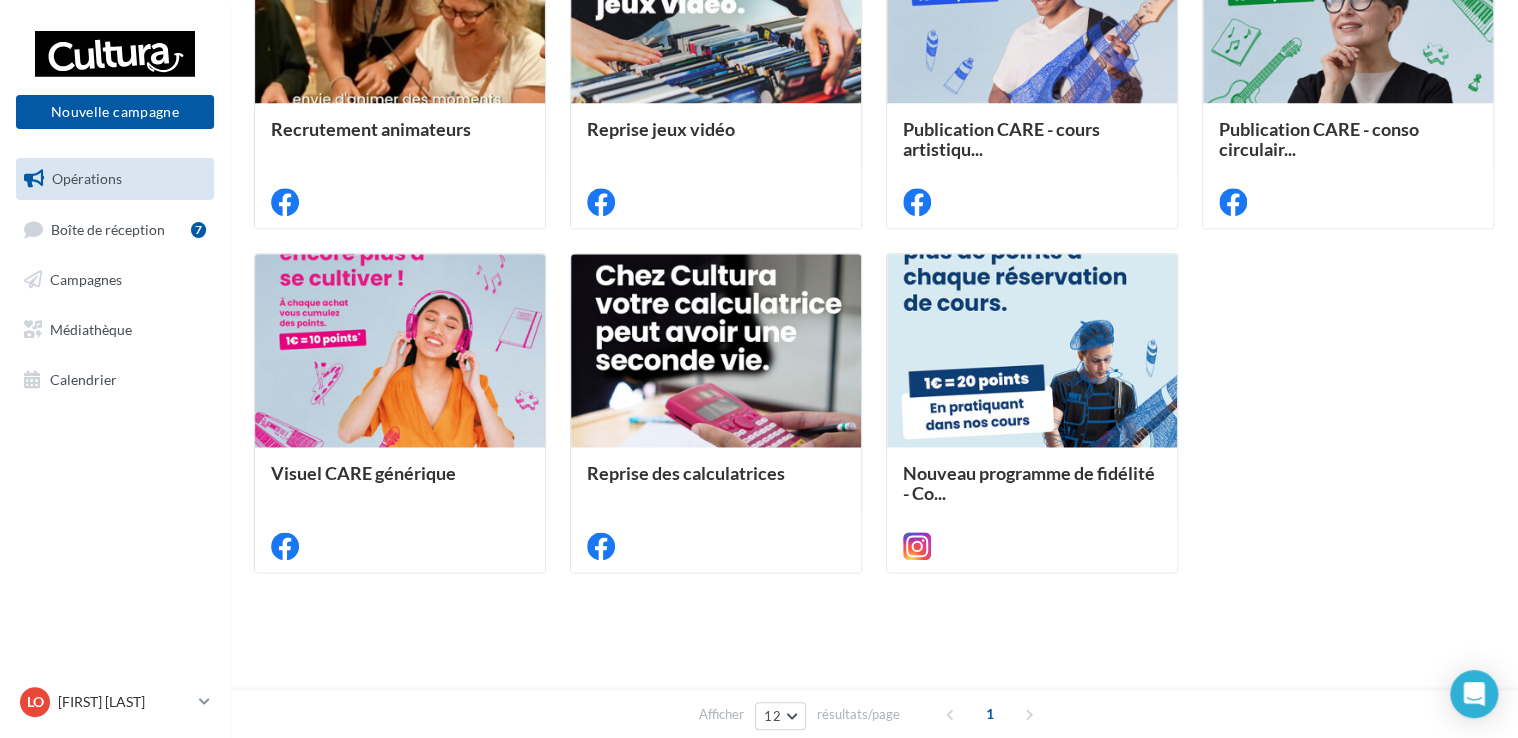 scroll, scrollTop: 0, scrollLeft: 0, axis: both 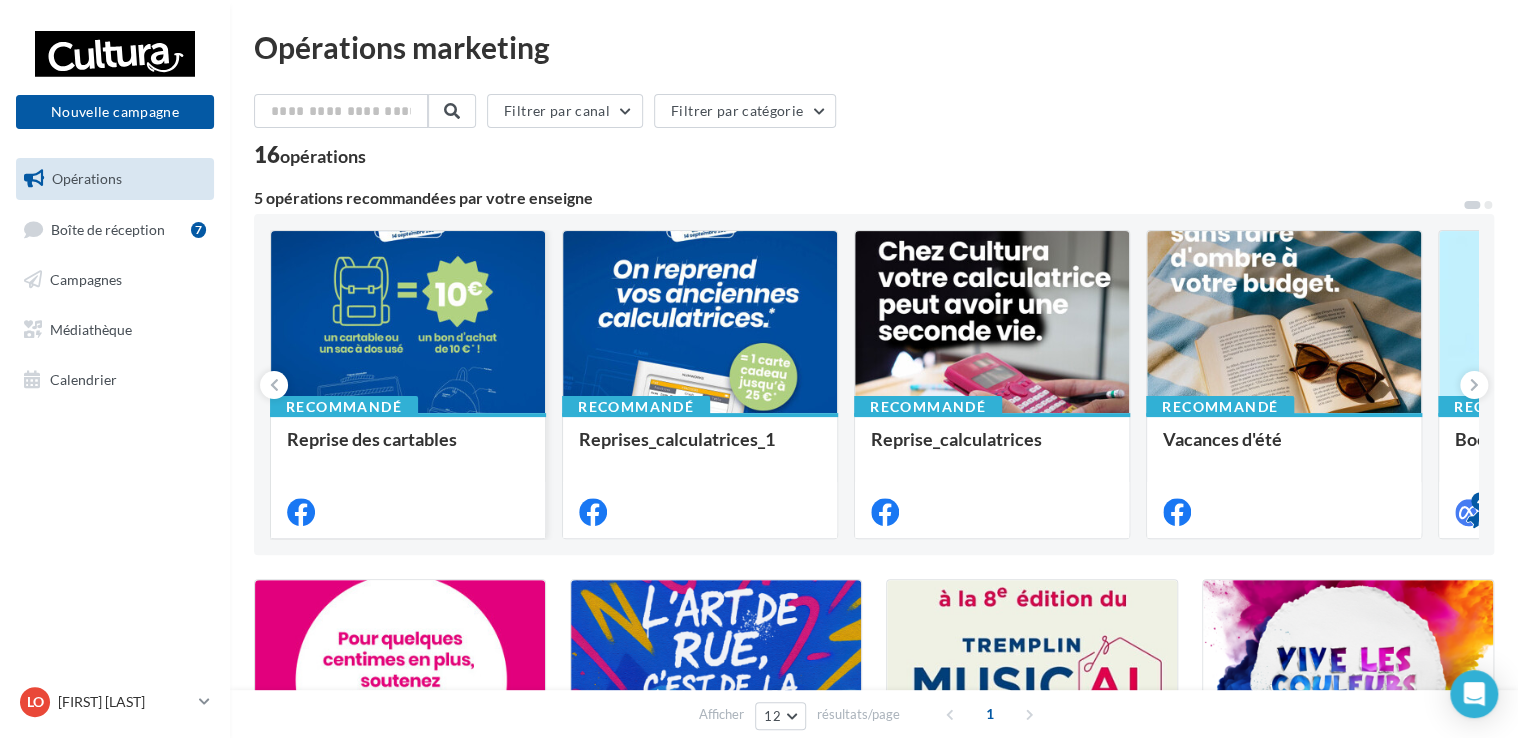 click on "Recommandé" at bounding box center [344, 407] 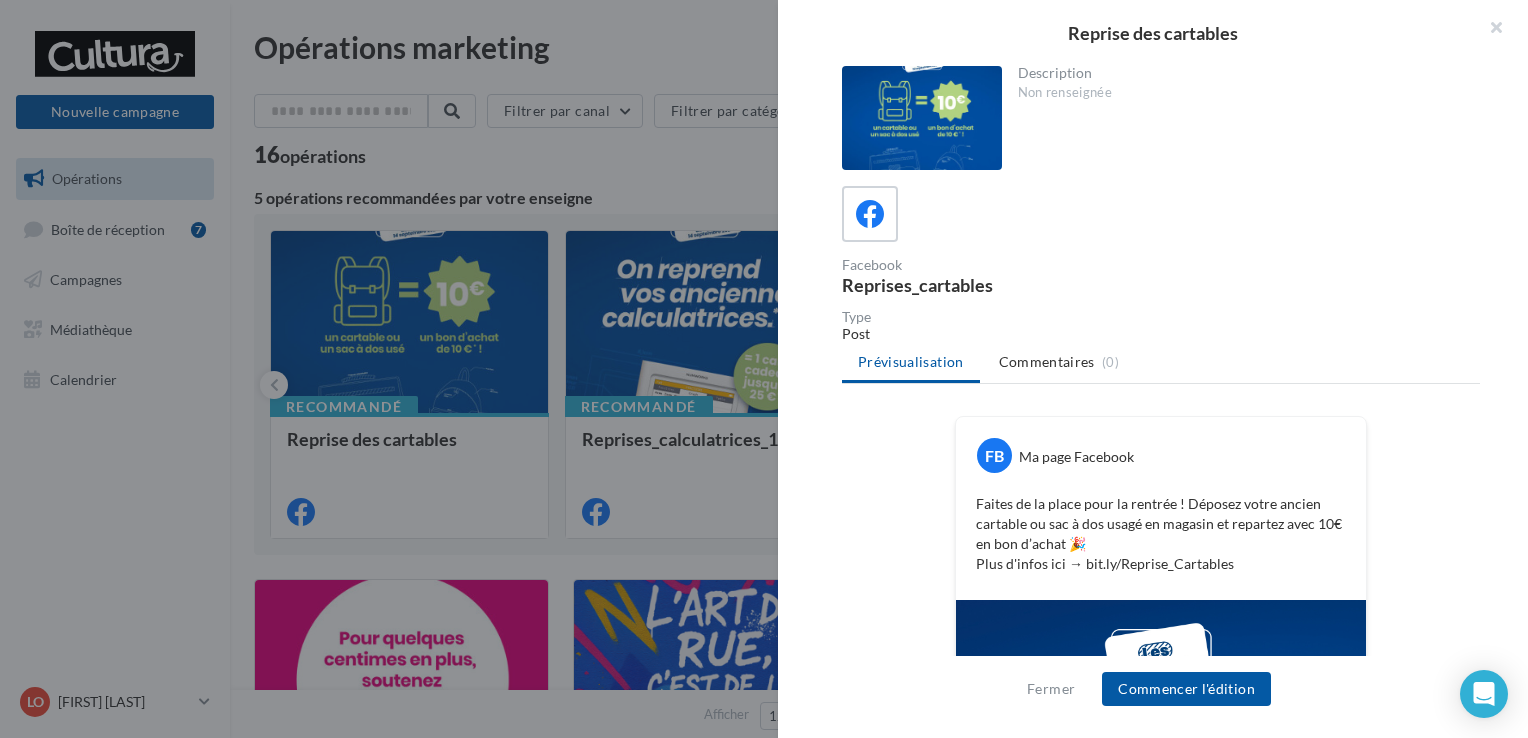 click at bounding box center (1161, 214) 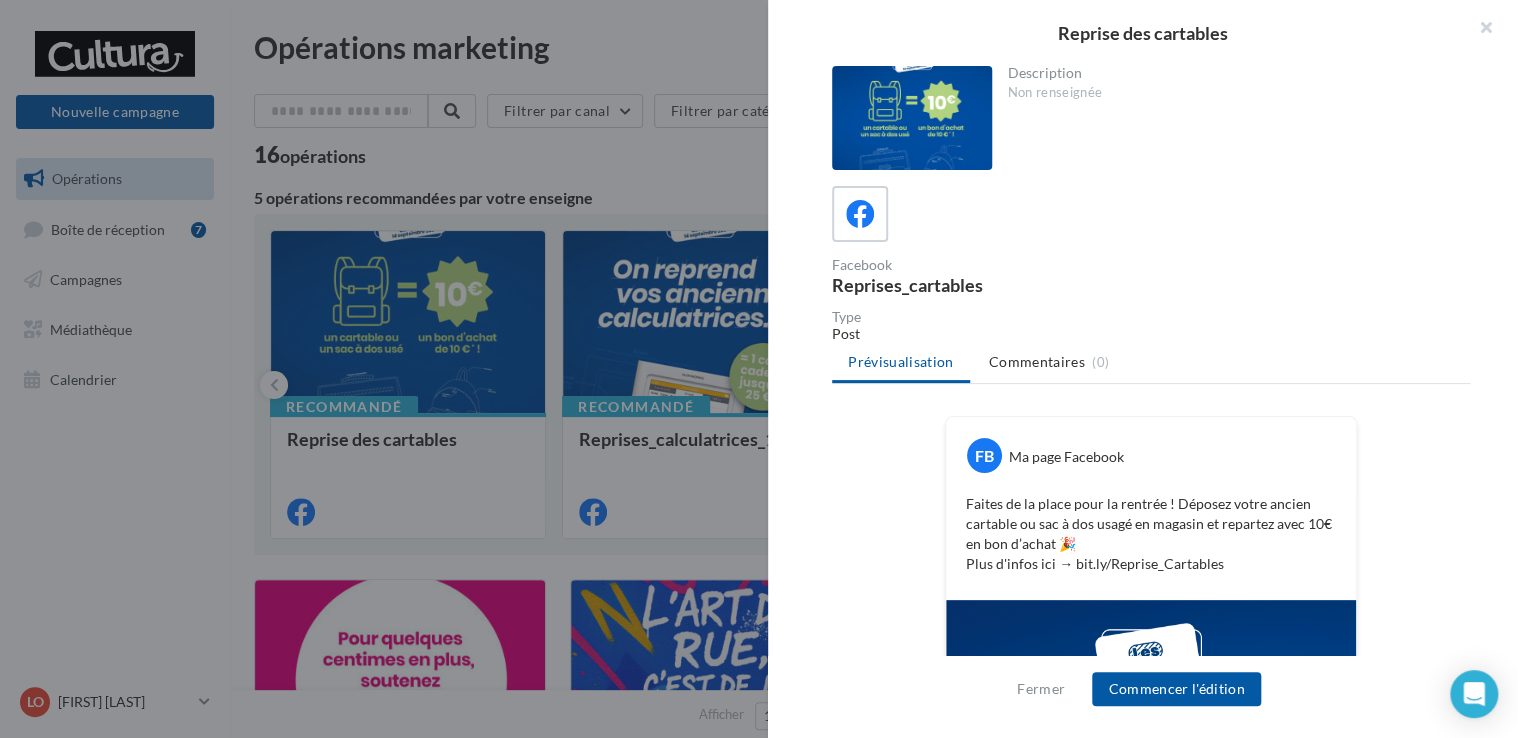 click on "Reprise des cartables
Description
Non renseignée
Facebook
Reprises_cartables
Type
Post
Prévisualisation
Commentaires
(0)
FB
Ma page Facebook
Faites de la place pour la rentrée ! Déposez votre ancien cartable ou sac à dos usagé en magasin et repartez avec 10€ en bon d’achat 🎉 Plus d'infos ici → bit.ly/Reprise_Cartables
La prévisualisation est non-contractuelle" at bounding box center (874, 1667) 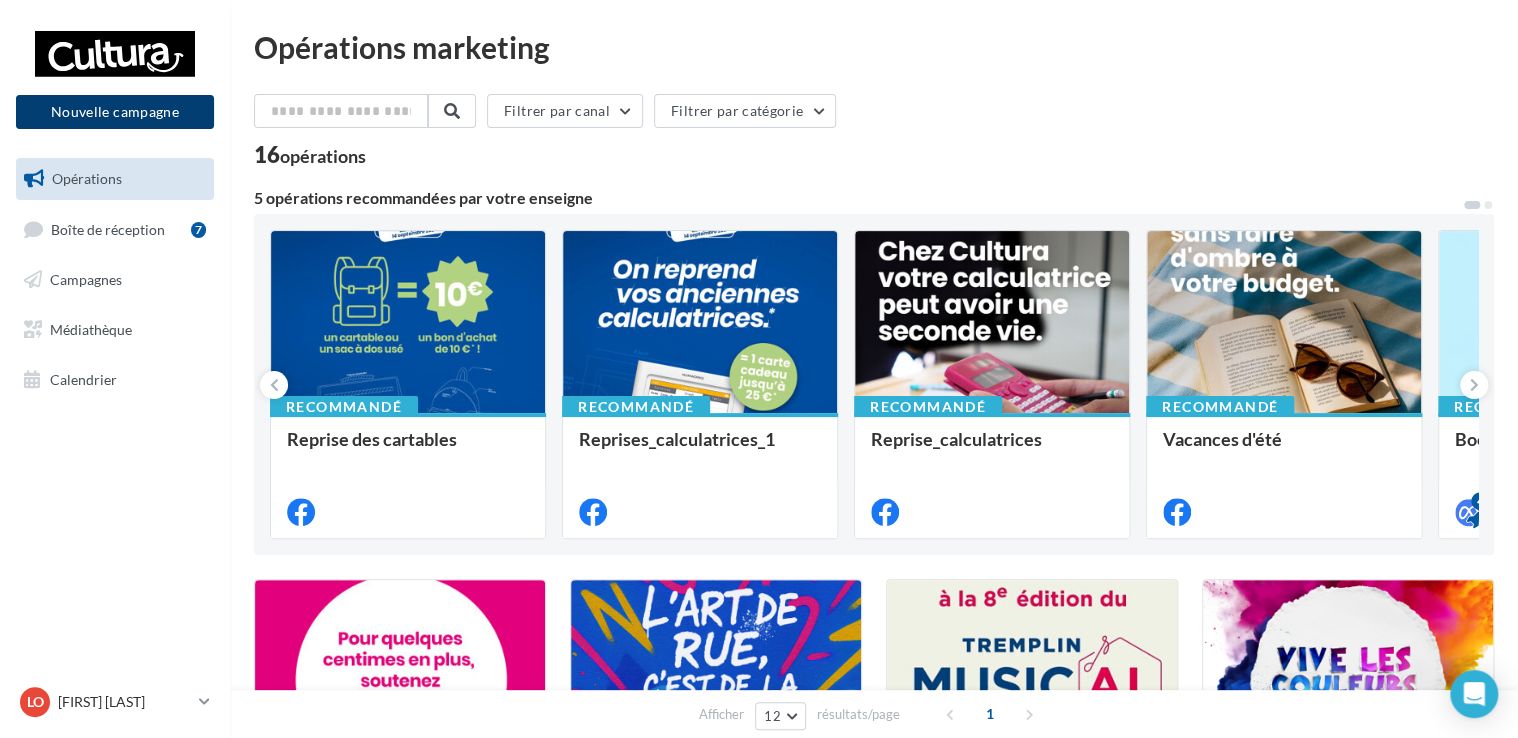 click on "Nouvelle campagne" at bounding box center [115, 112] 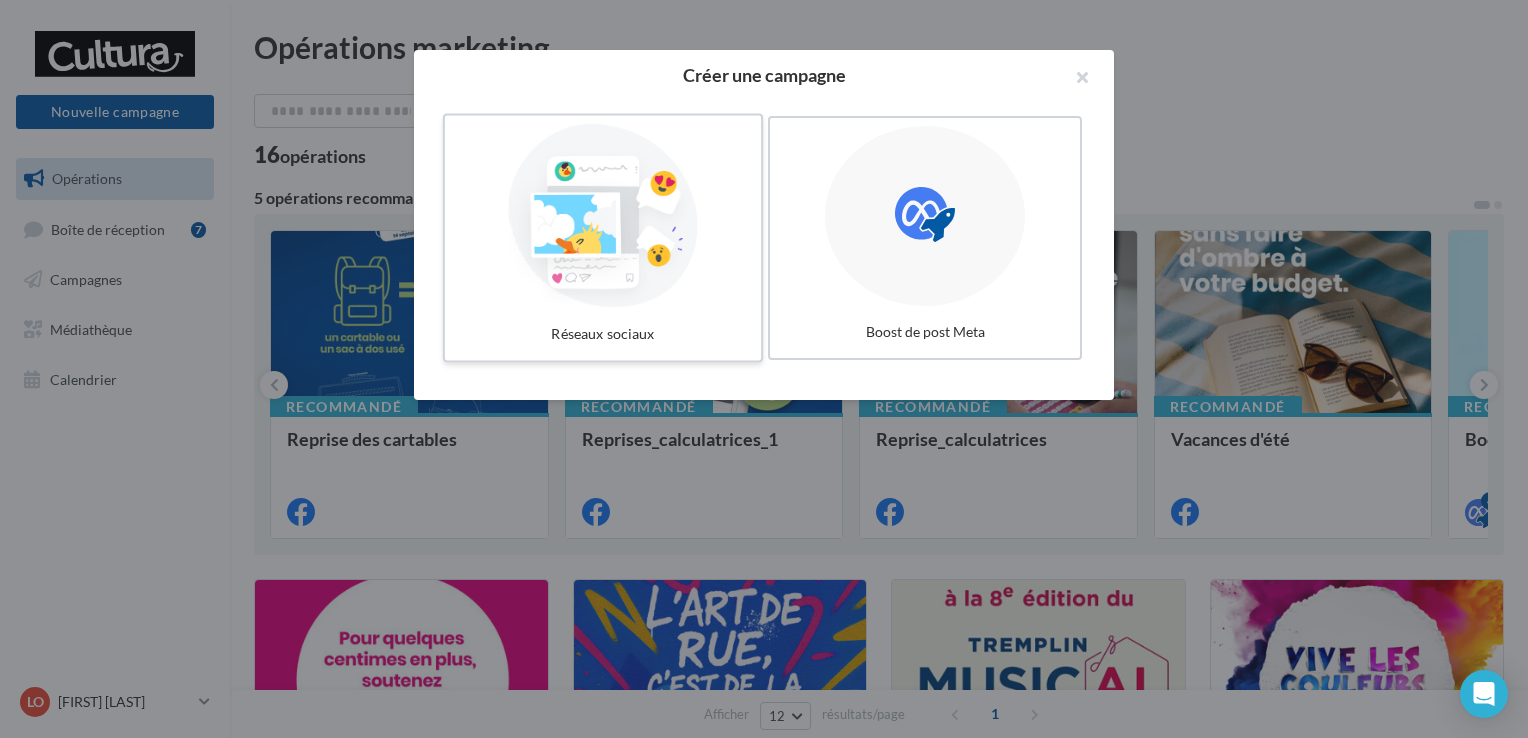 click at bounding box center (603, 216) 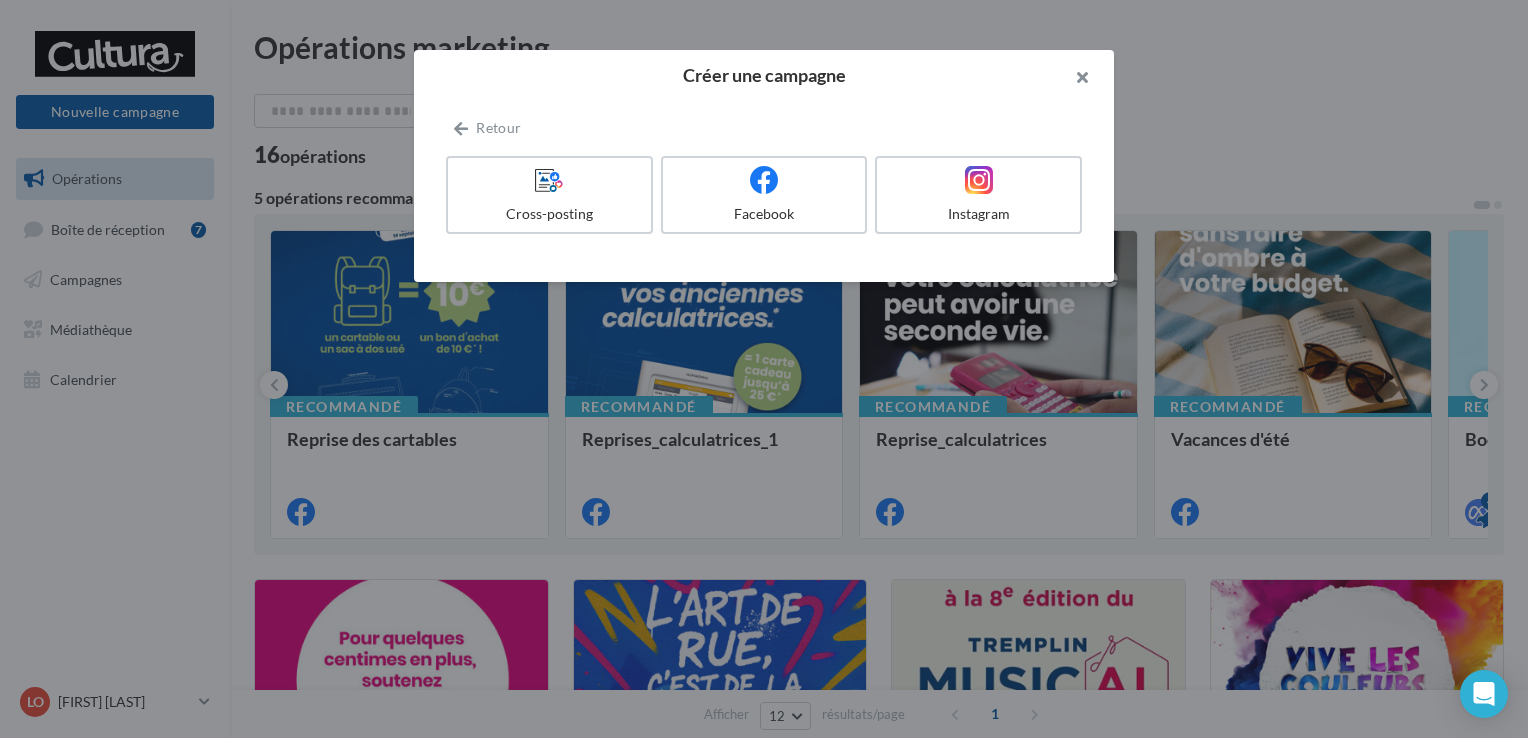 click at bounding box center [1074, 80] 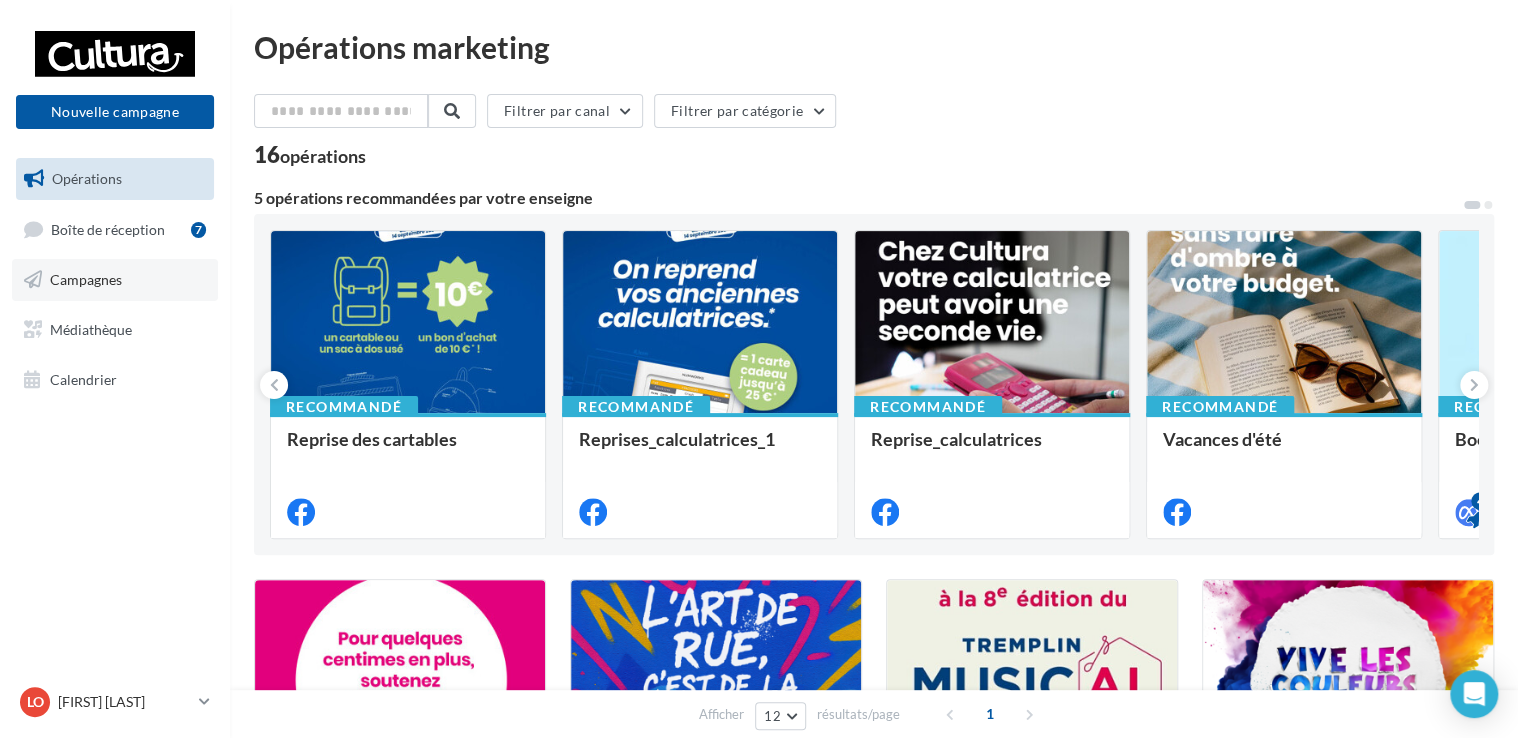 click on "Campagnes" at bounding box center [115, 280] 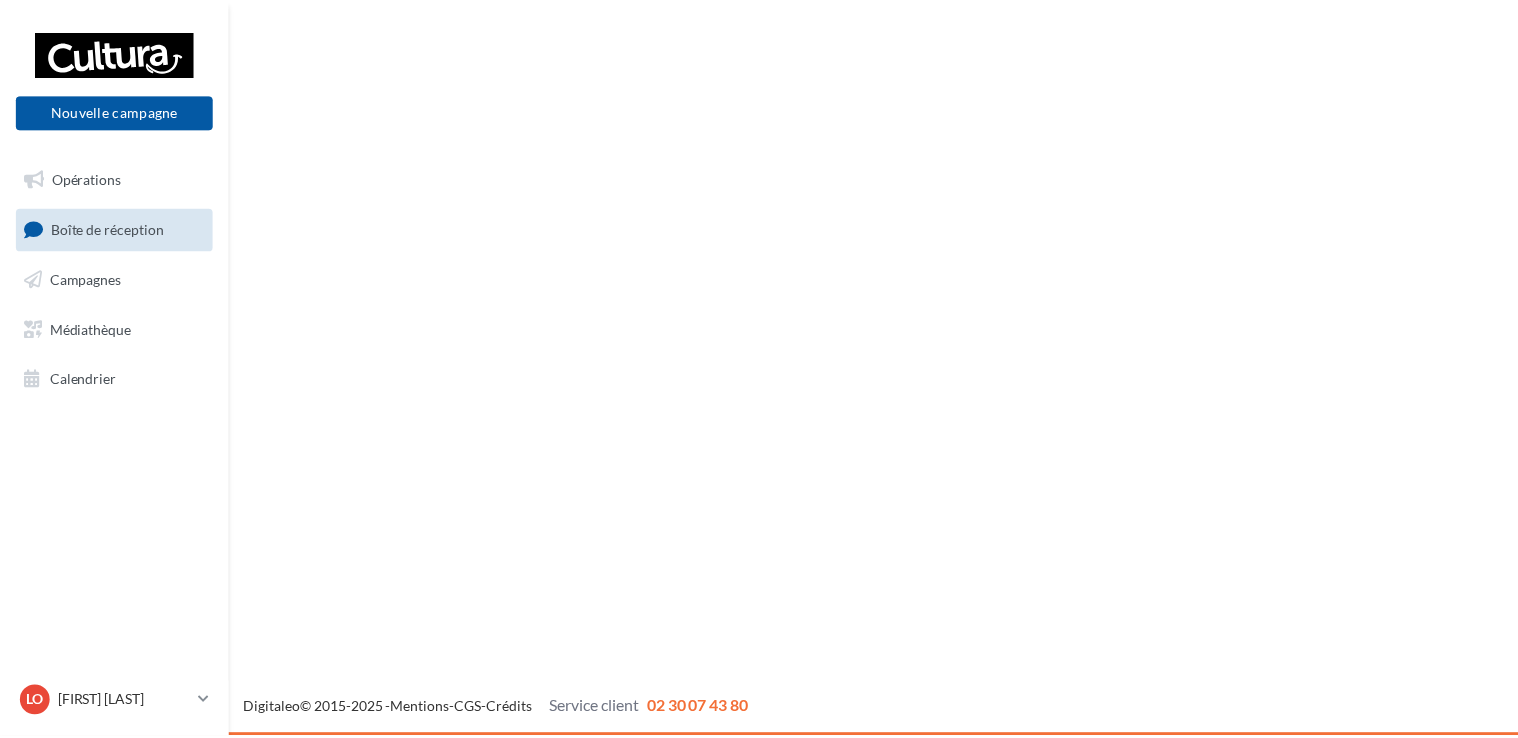 scroll, scrollTop: 0, scrollLeft: 0, axis: both 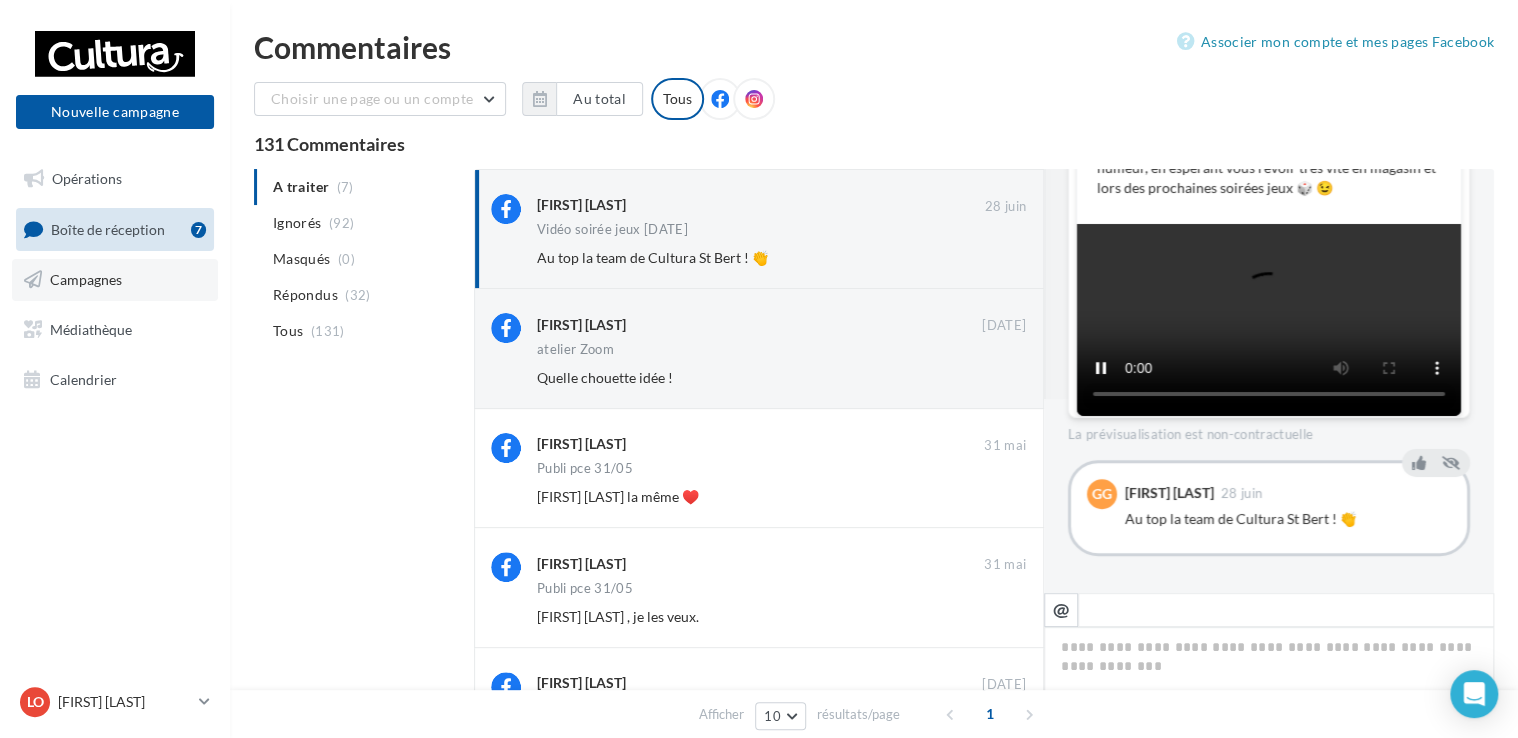 click on "Campagnes" at bounding box center (86, 279) 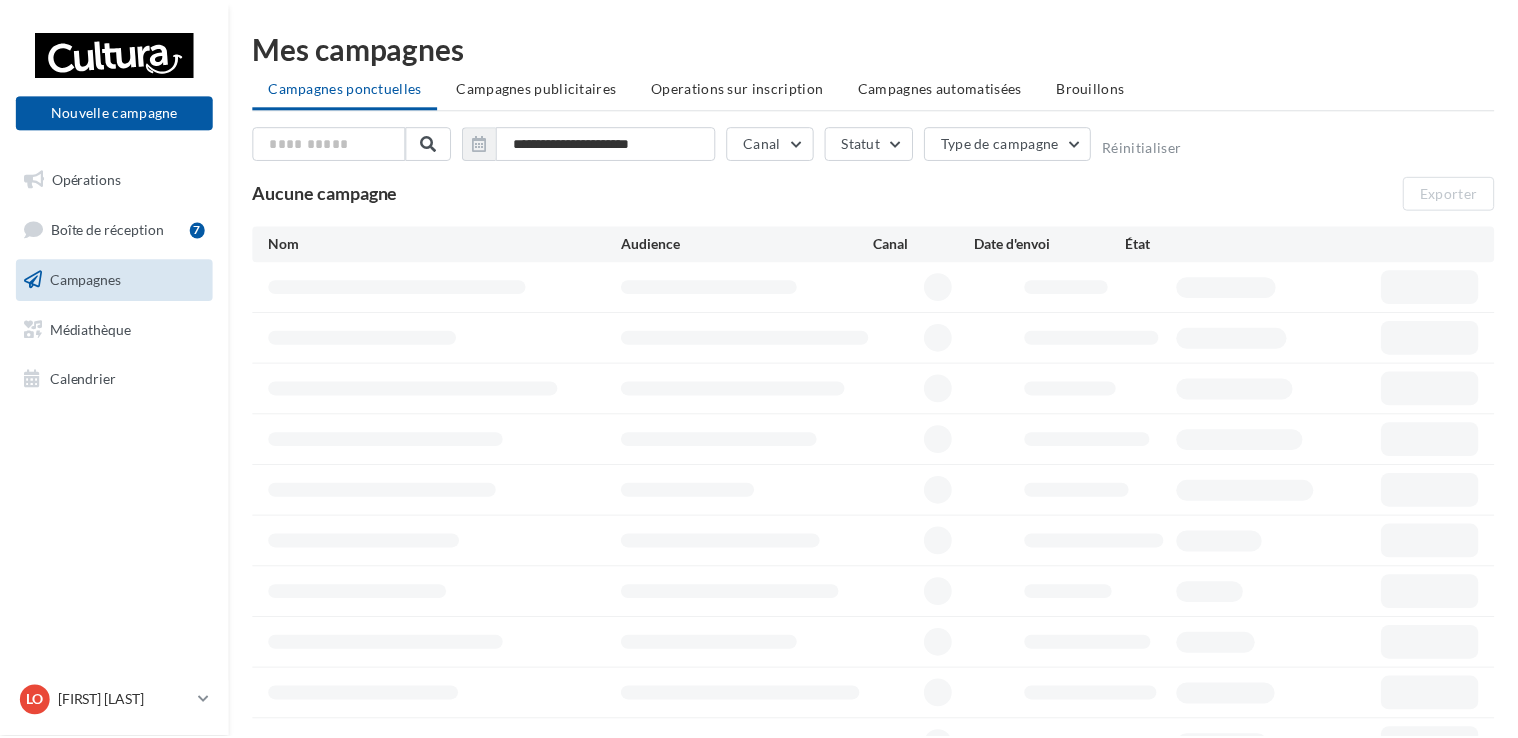 scroll, scrollTop: 0, scrollLeft: 0, axis: both 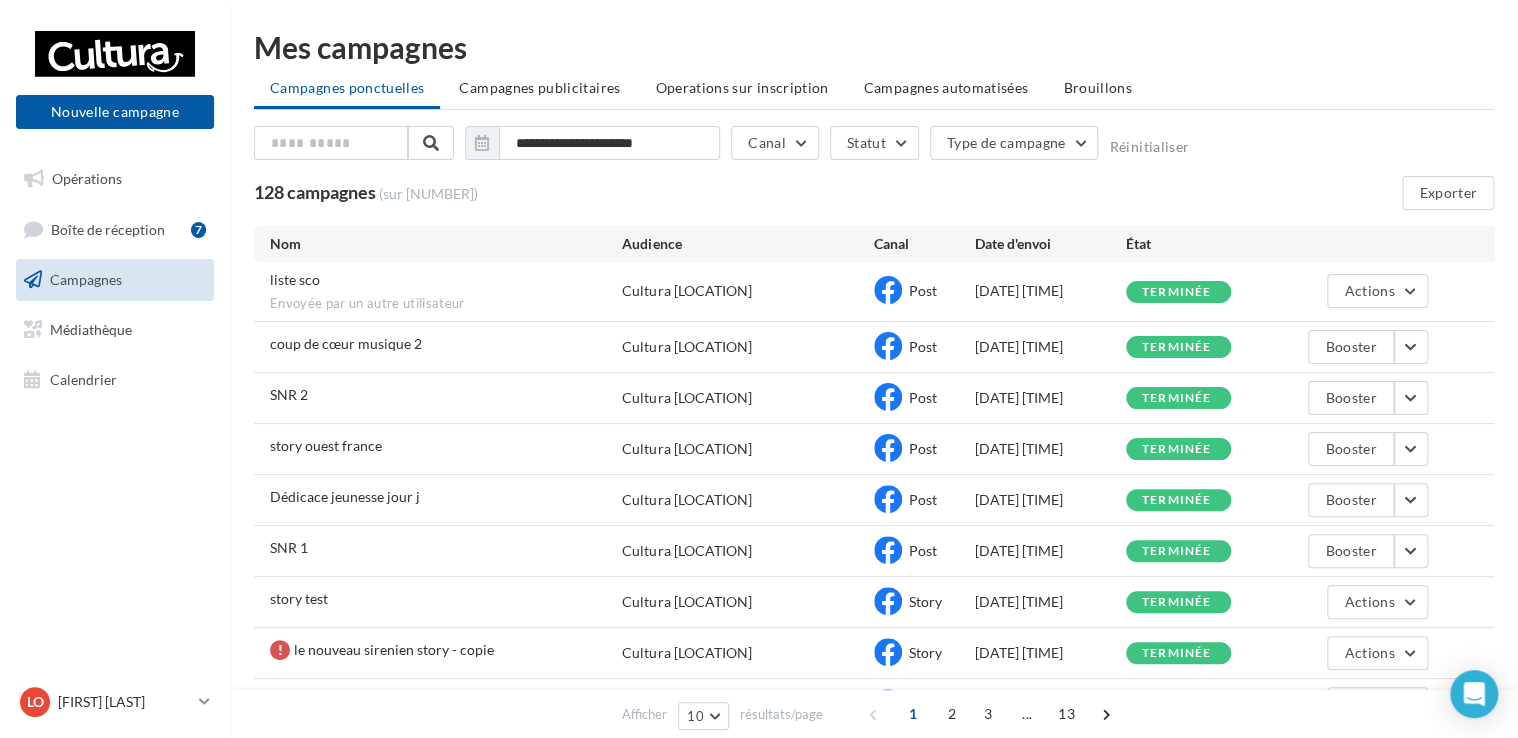 click on "Campagnes" at bounding box center [86, 279] 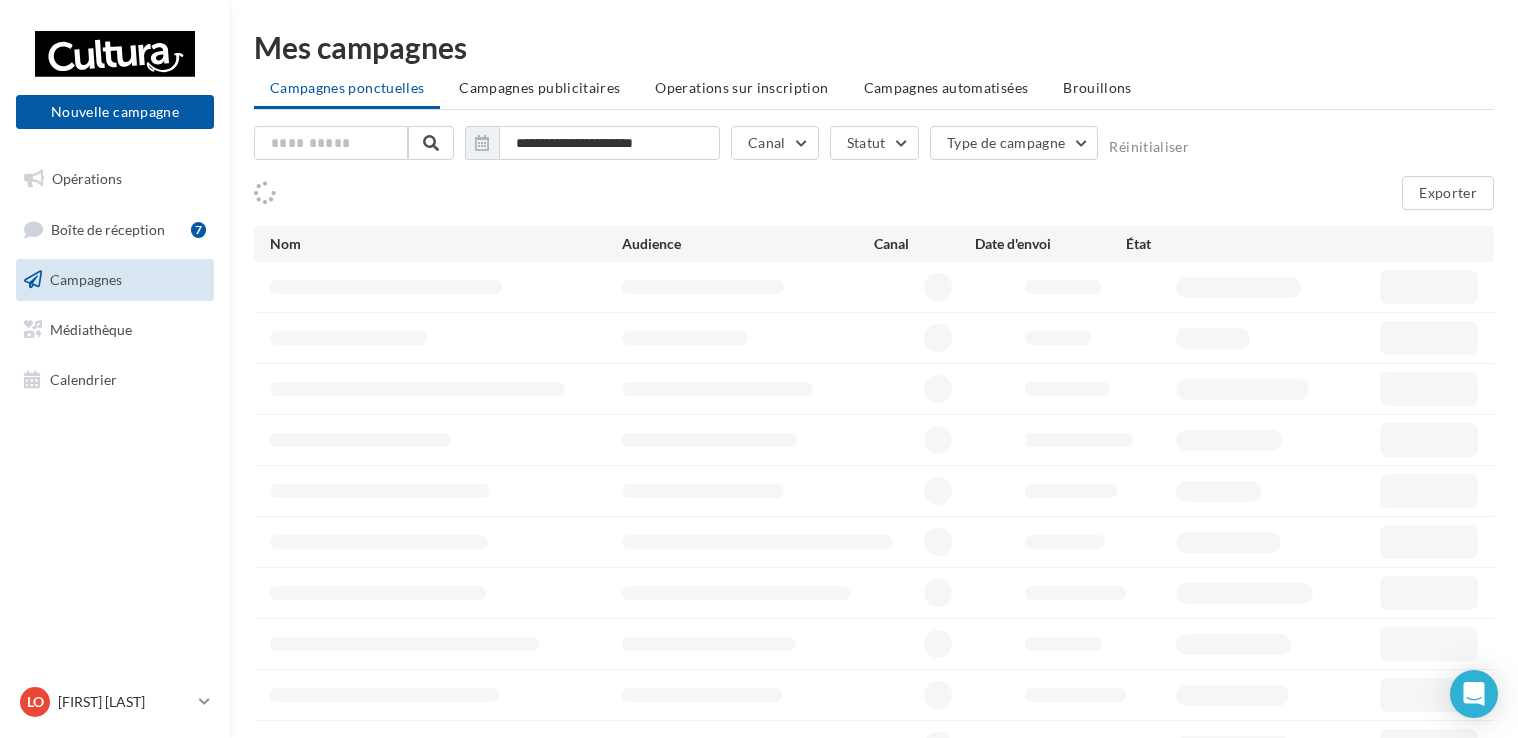 scroll, scrollTop: 0, scrollLeft: 0, axis: both 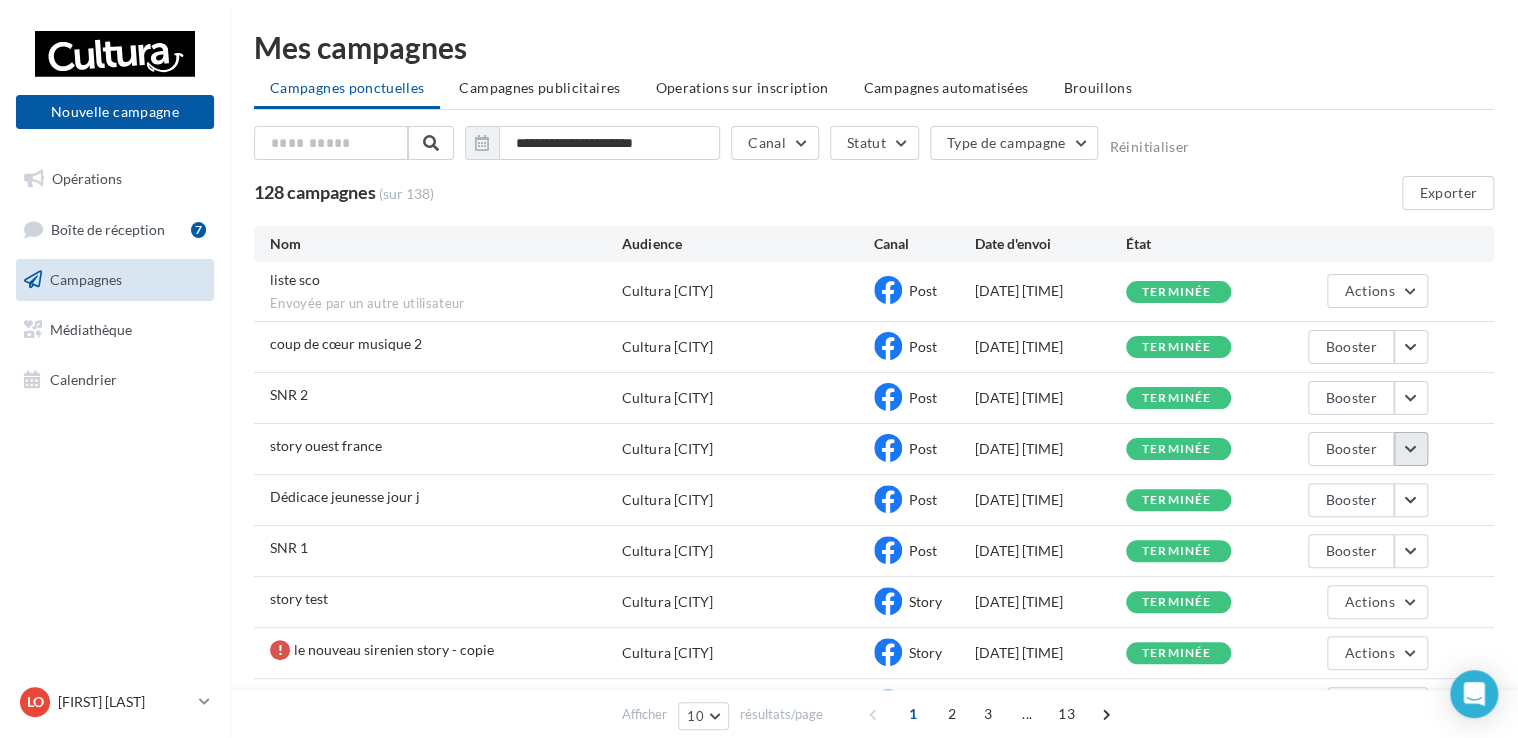 click at bounding box center [1411, 449] 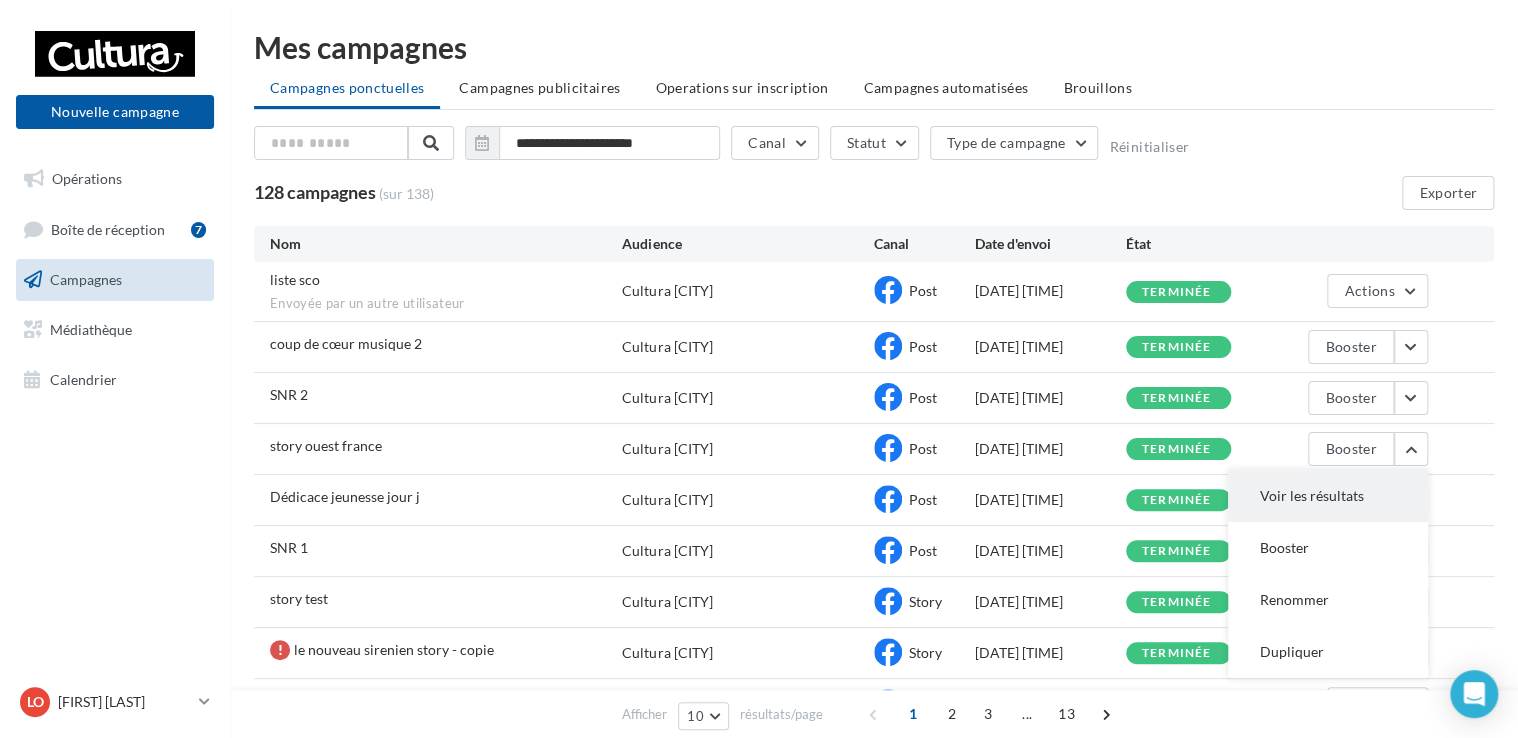 click on "Voir les résultats" at bounding box center [1328, 496] 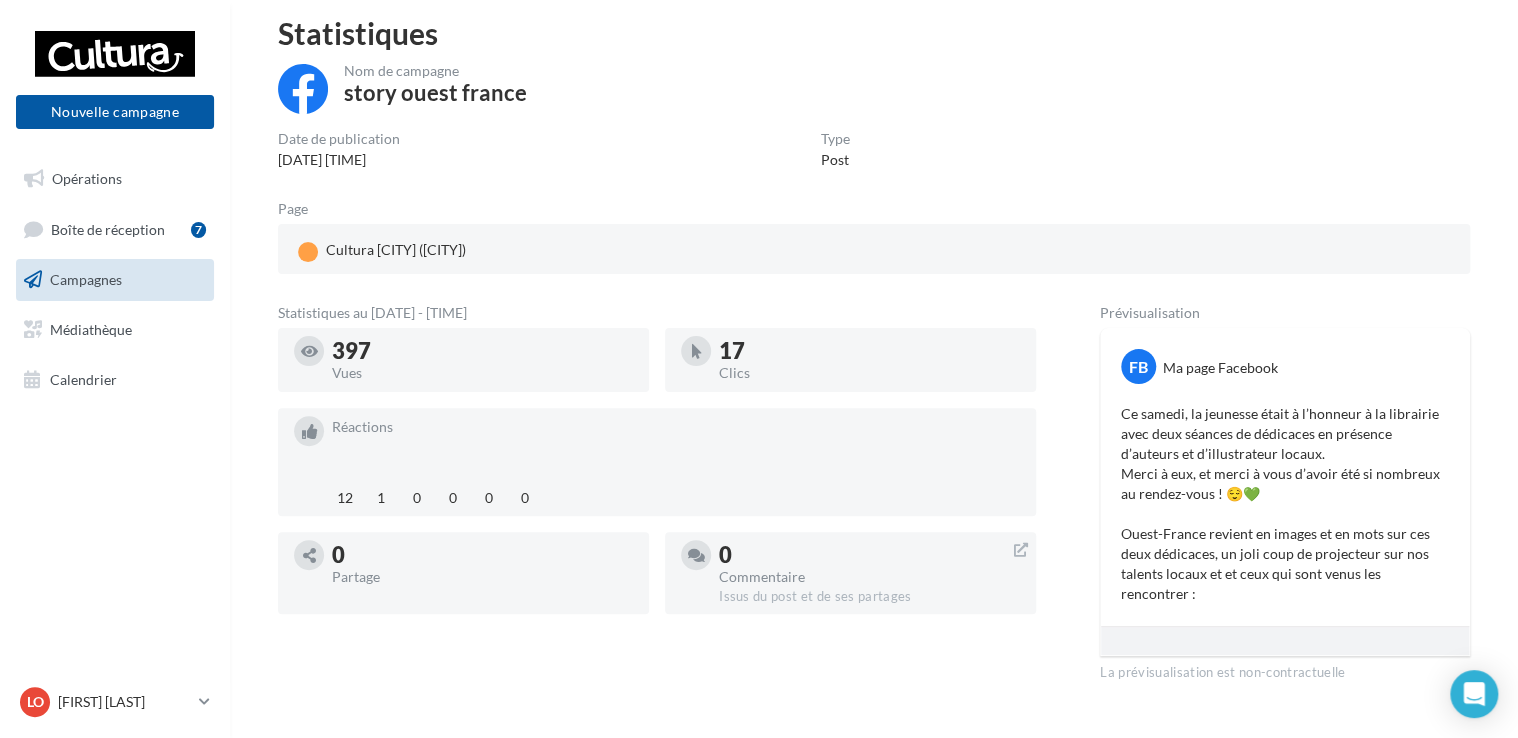 scroll, scrollTop: 0, scrollLeft: 0, axis: both 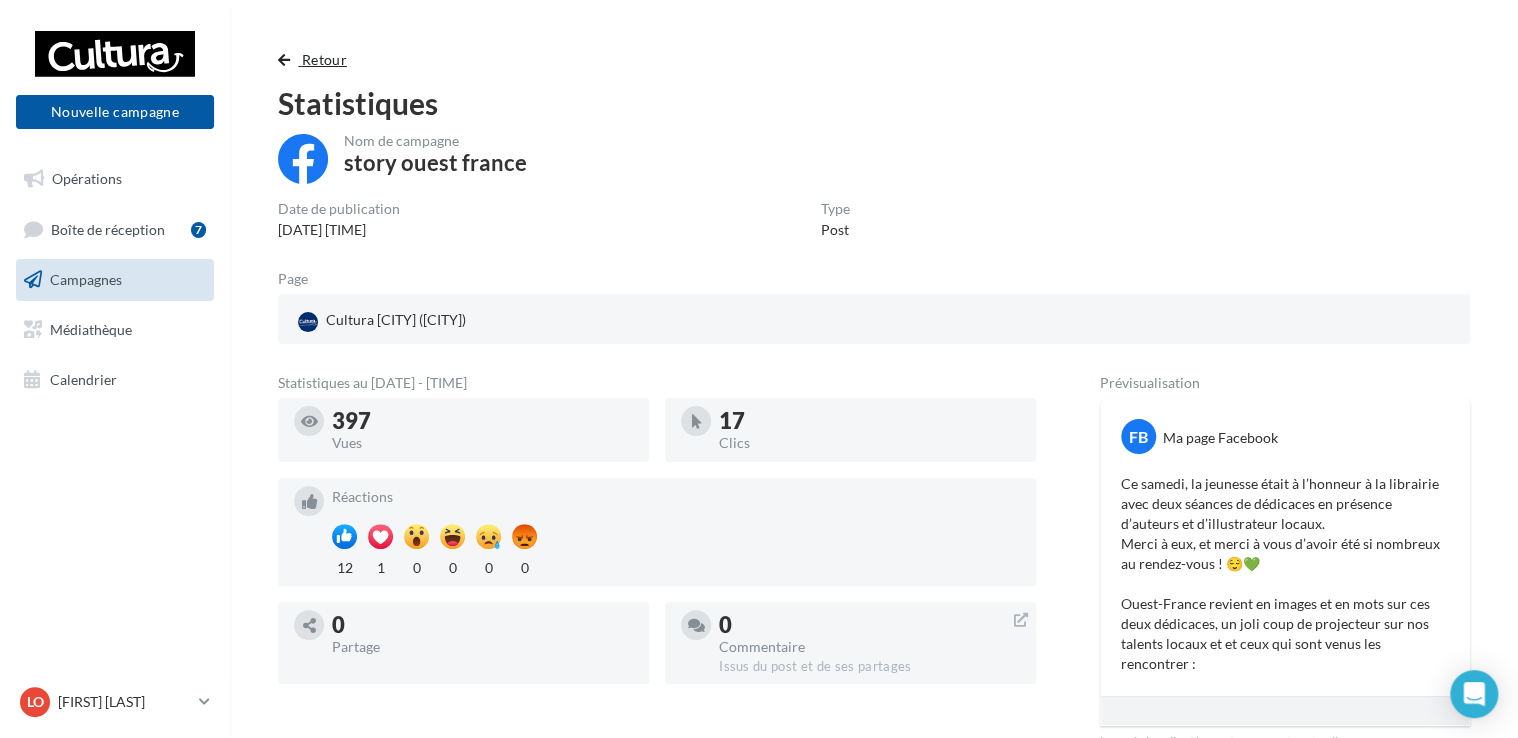 click at bounding box center [284, 60] 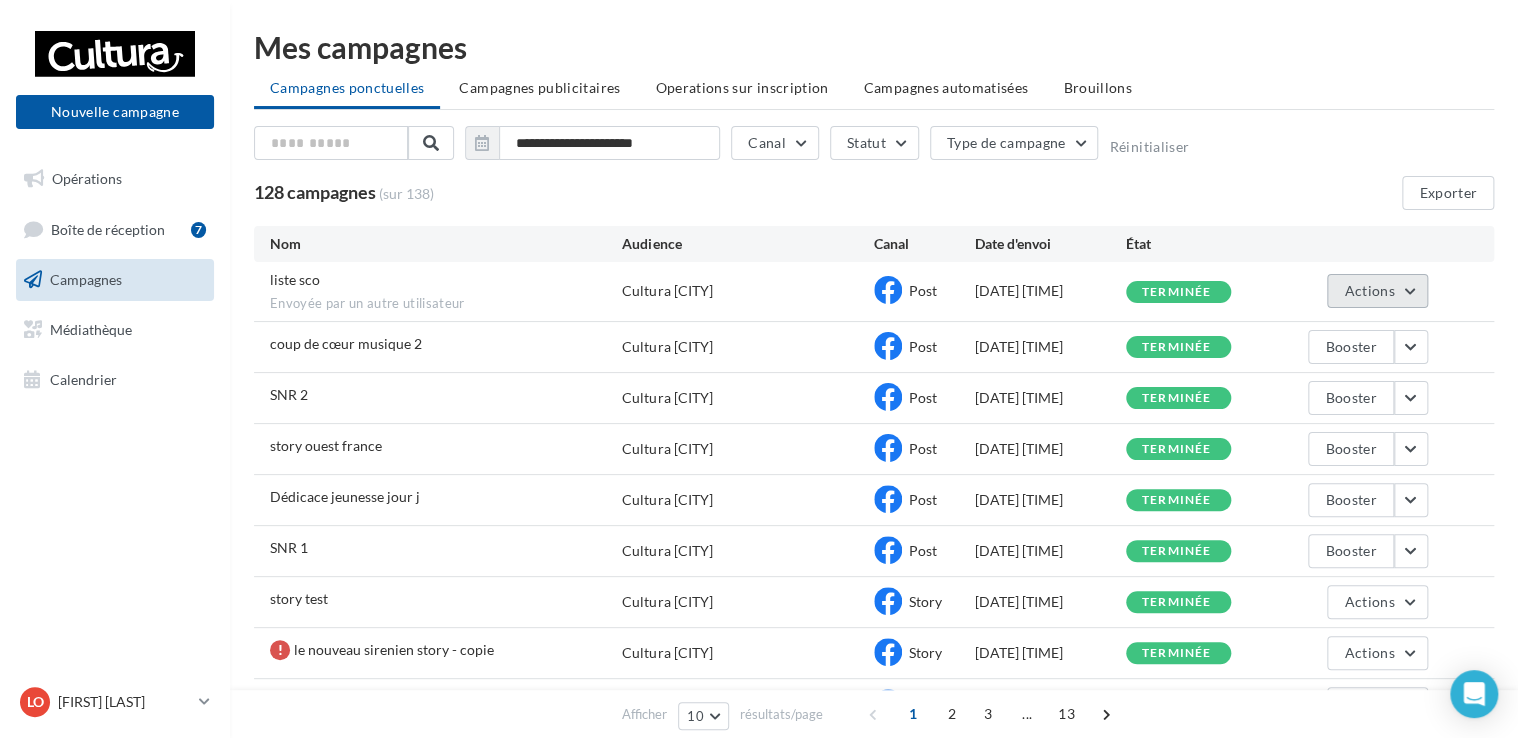 click on "Actions" at bounding box center [1377, 291] 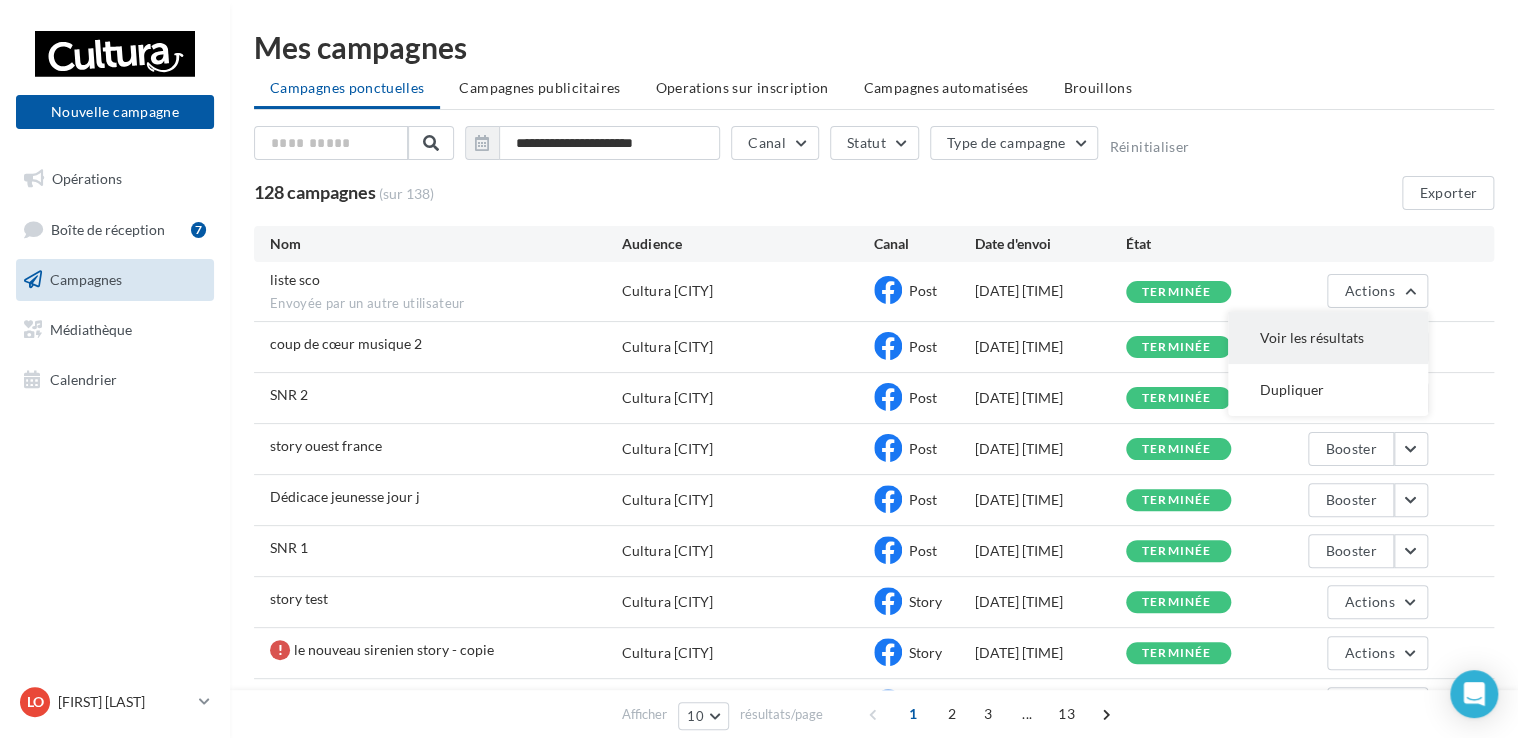 click on "Voir les résultats" at bounding box center (1328, 338) 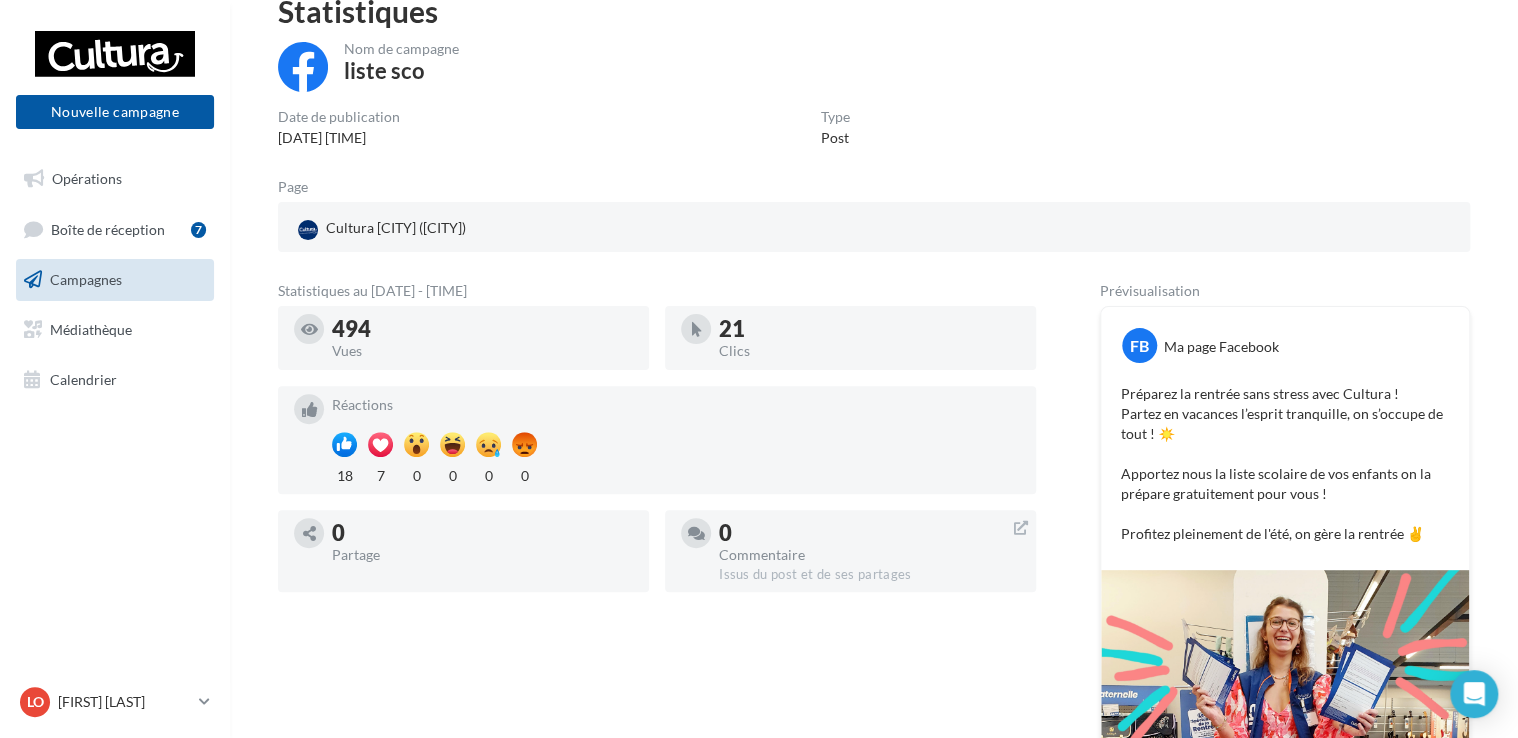 scroll, scrollTop: 44, scrollLeft: 0, axis: vertical 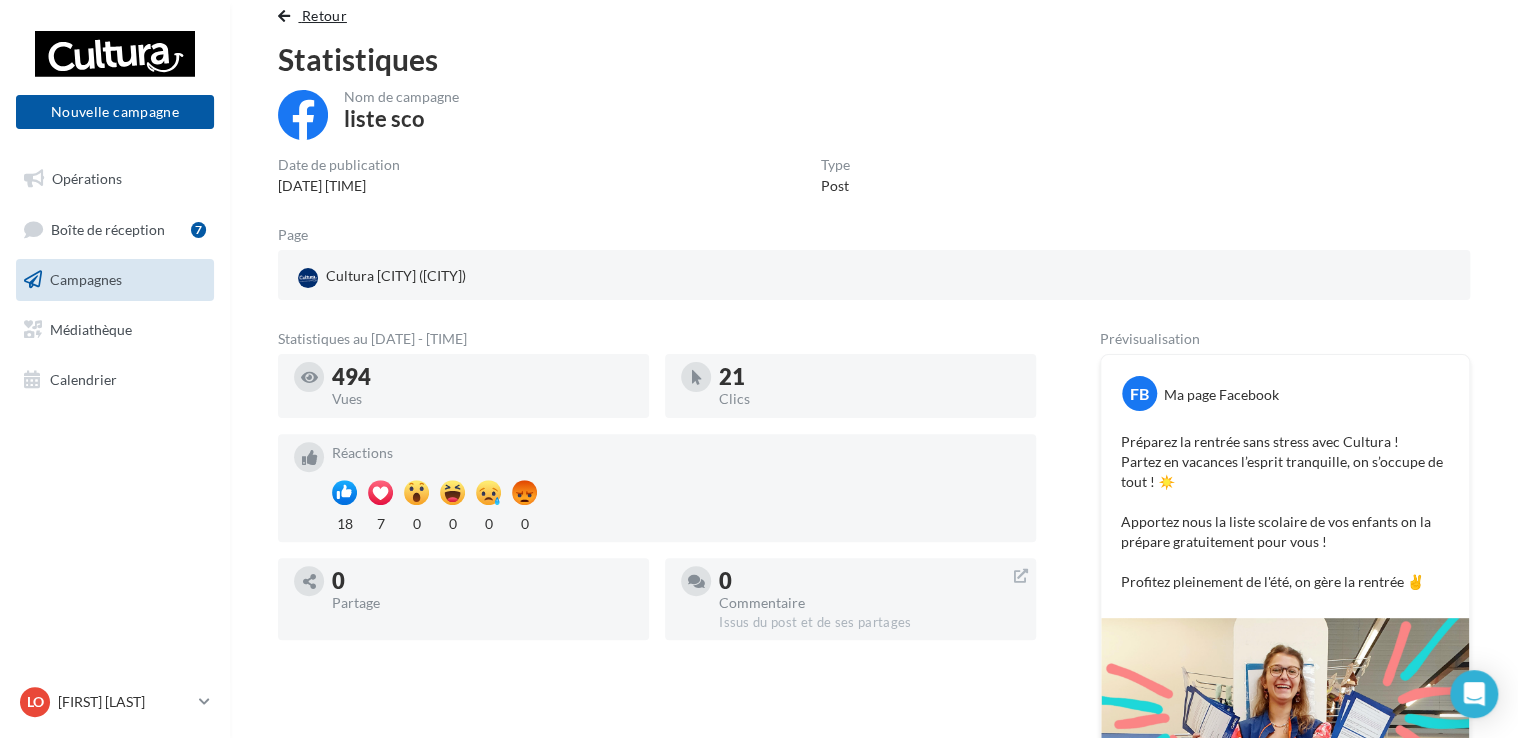 click at bounding box center [284, 16] 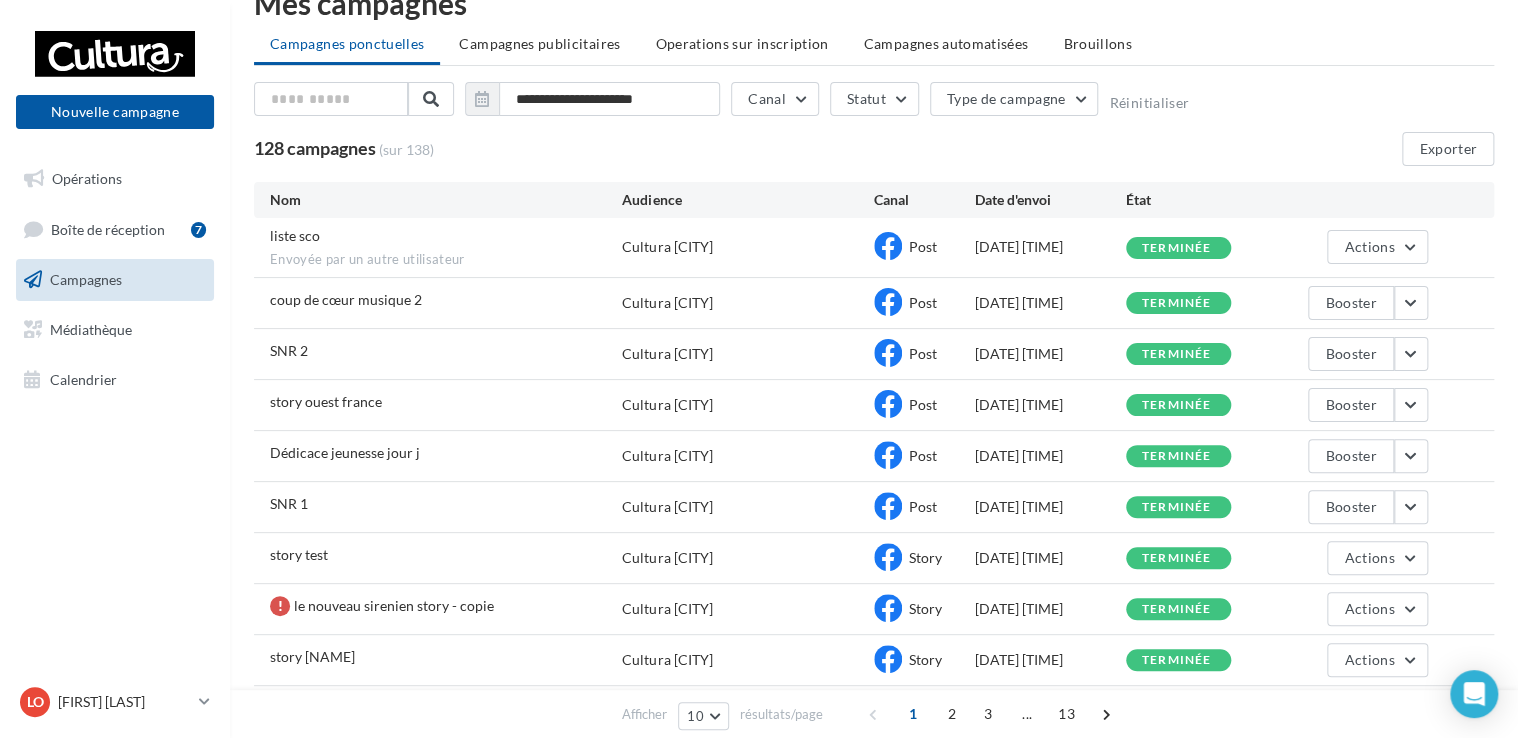 scroll, scrollTop: 0, scrollLeft: 0, axis: both 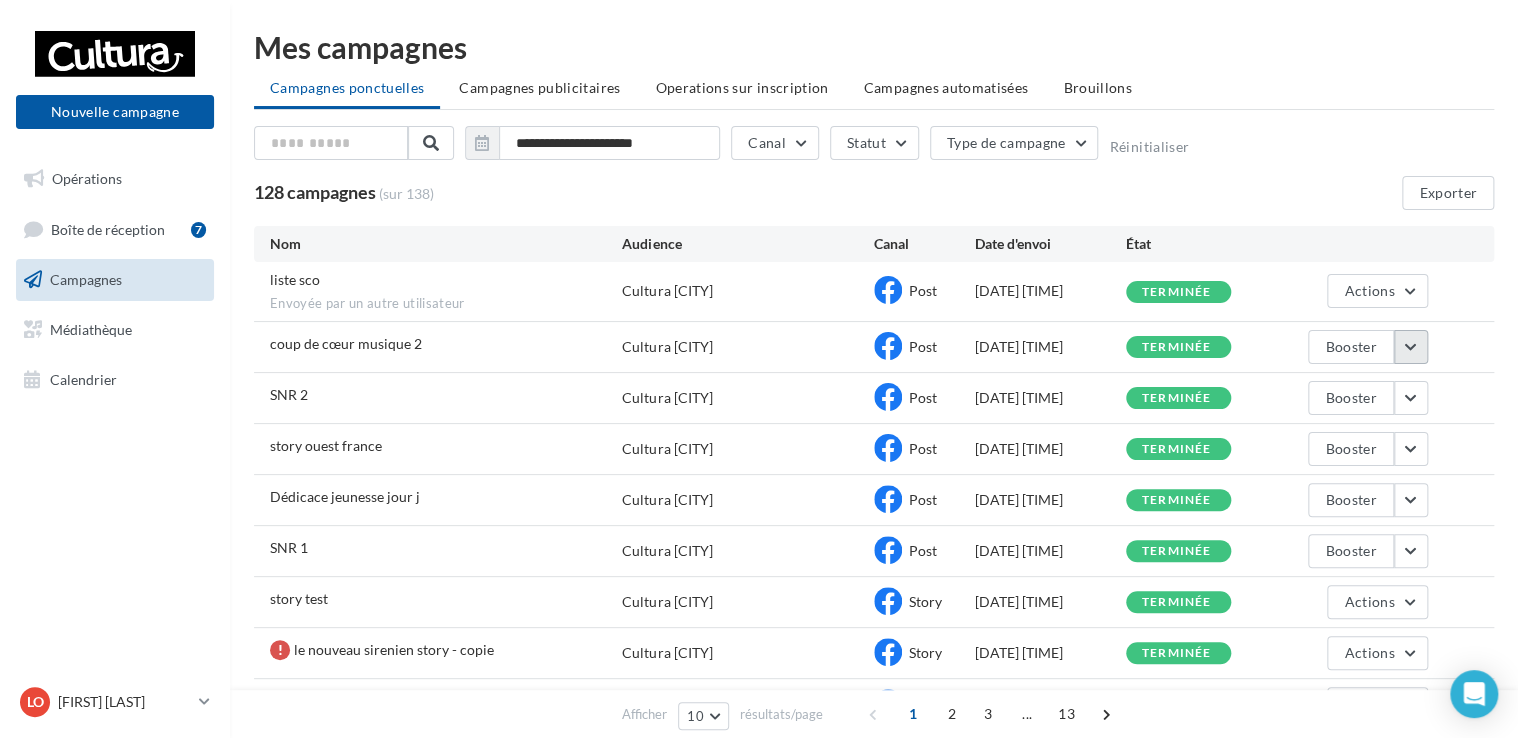 click at bounding box center [1411, 347] 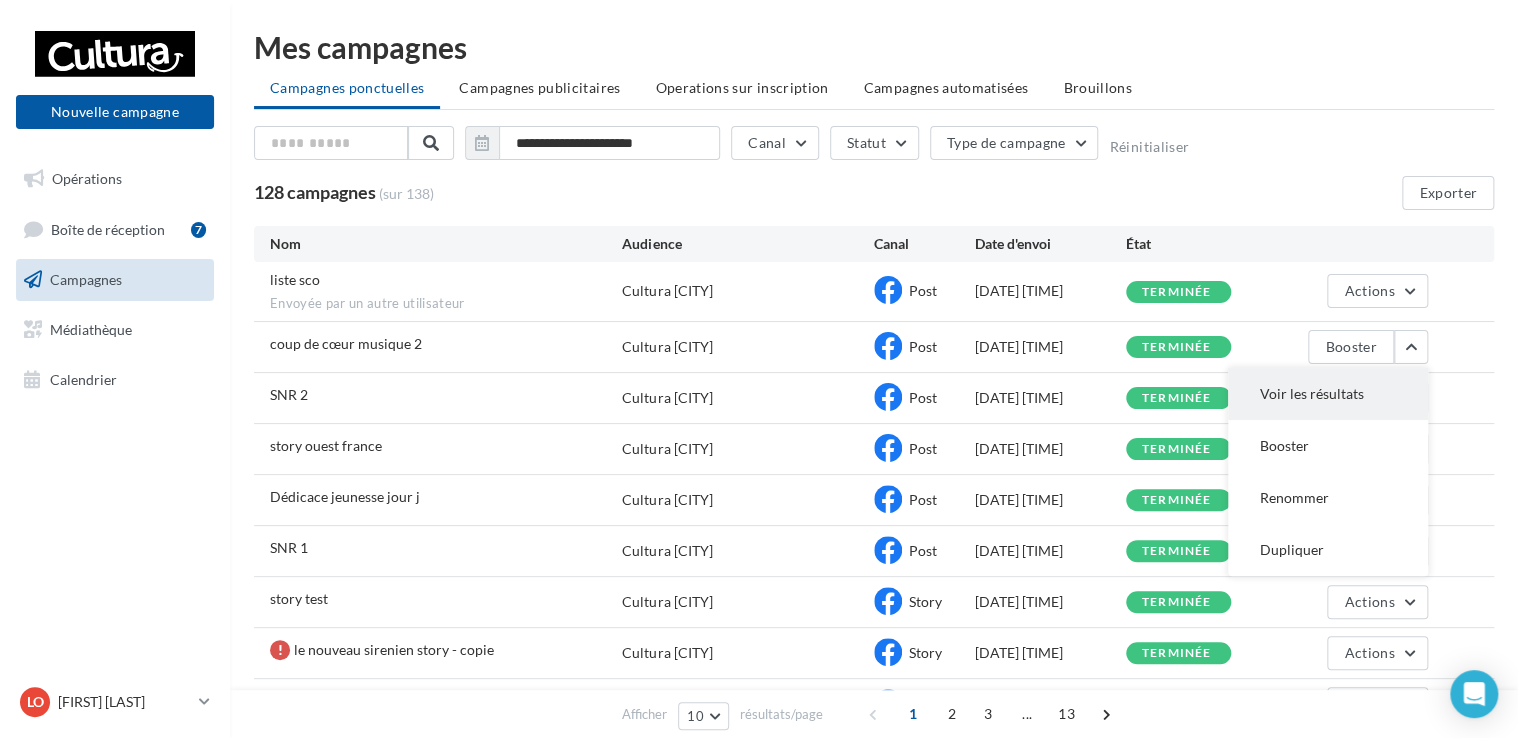 click on "Voir les résultats" at bounding box center [1328, 394] 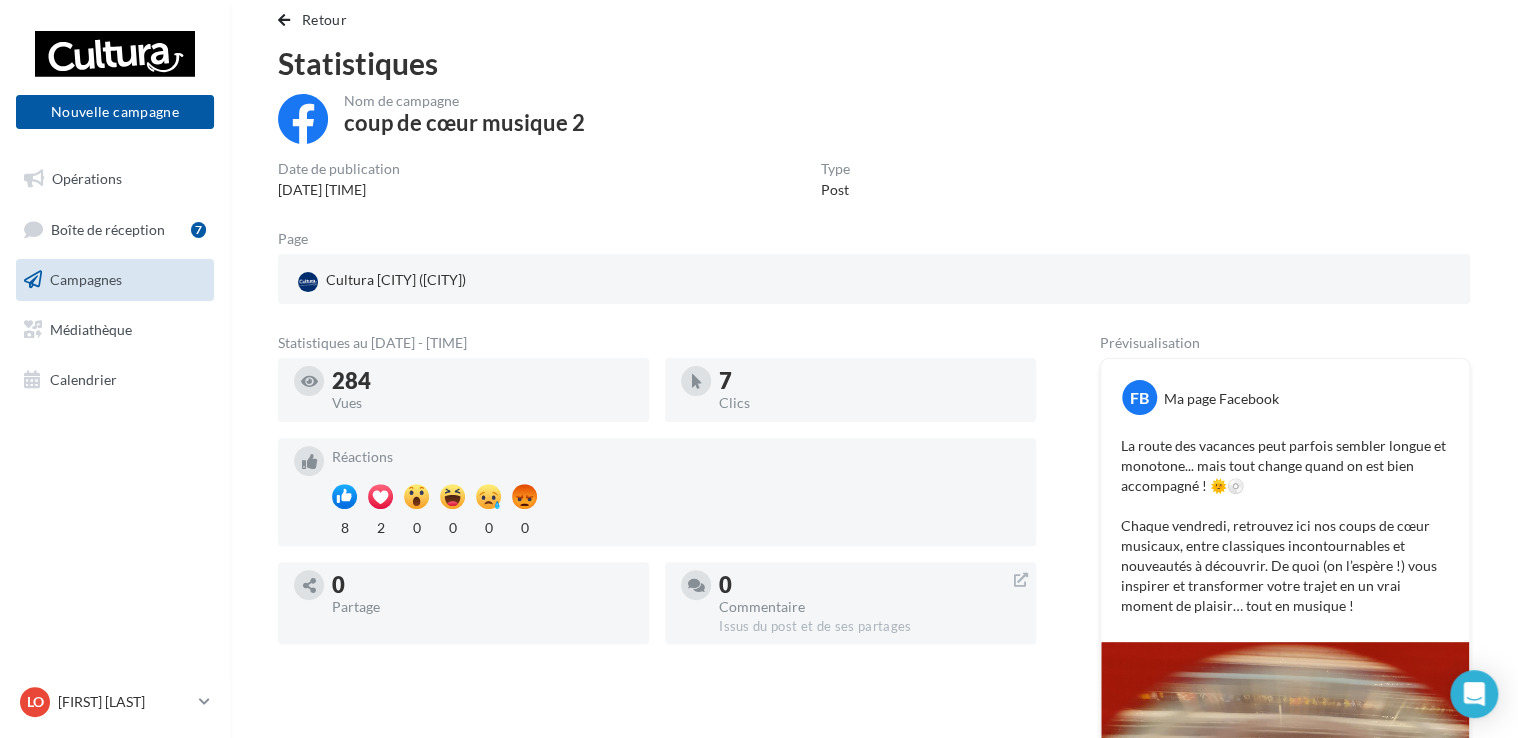 scroll, scrollTop: 0, scrollLeft: 0, axis: both 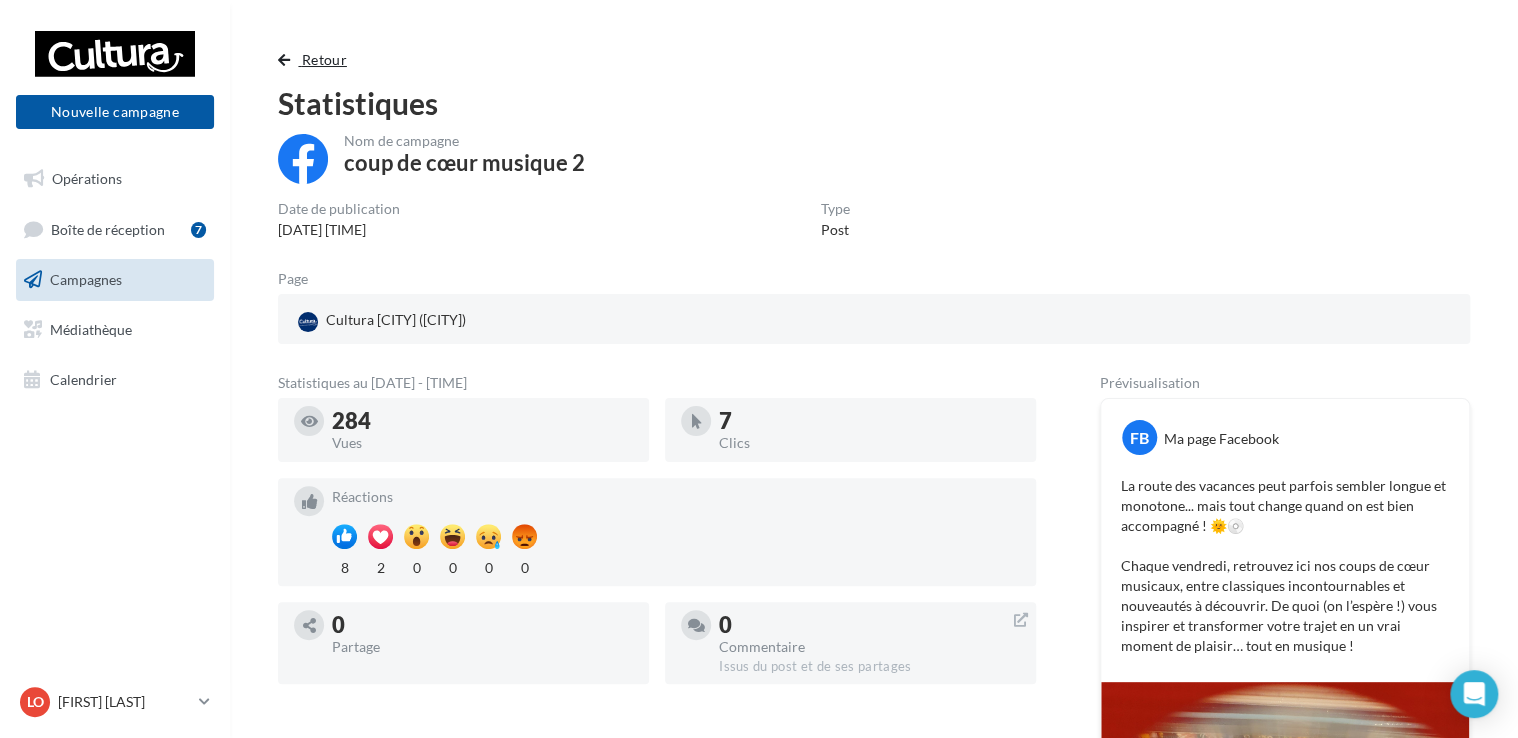 click at bounding box center [284, 60] 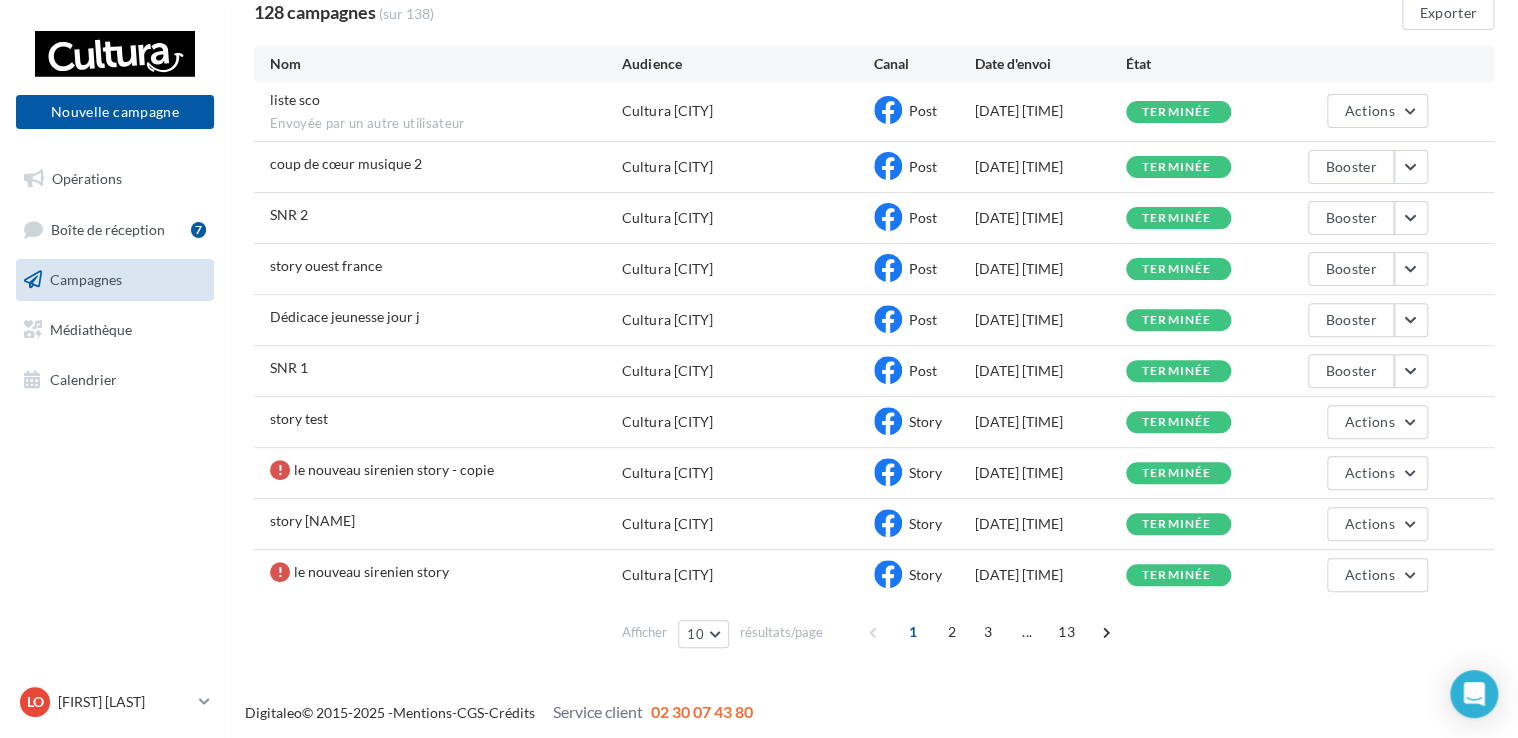 scroll, scrollTop: 0, scrollLeft: 0, axis: both 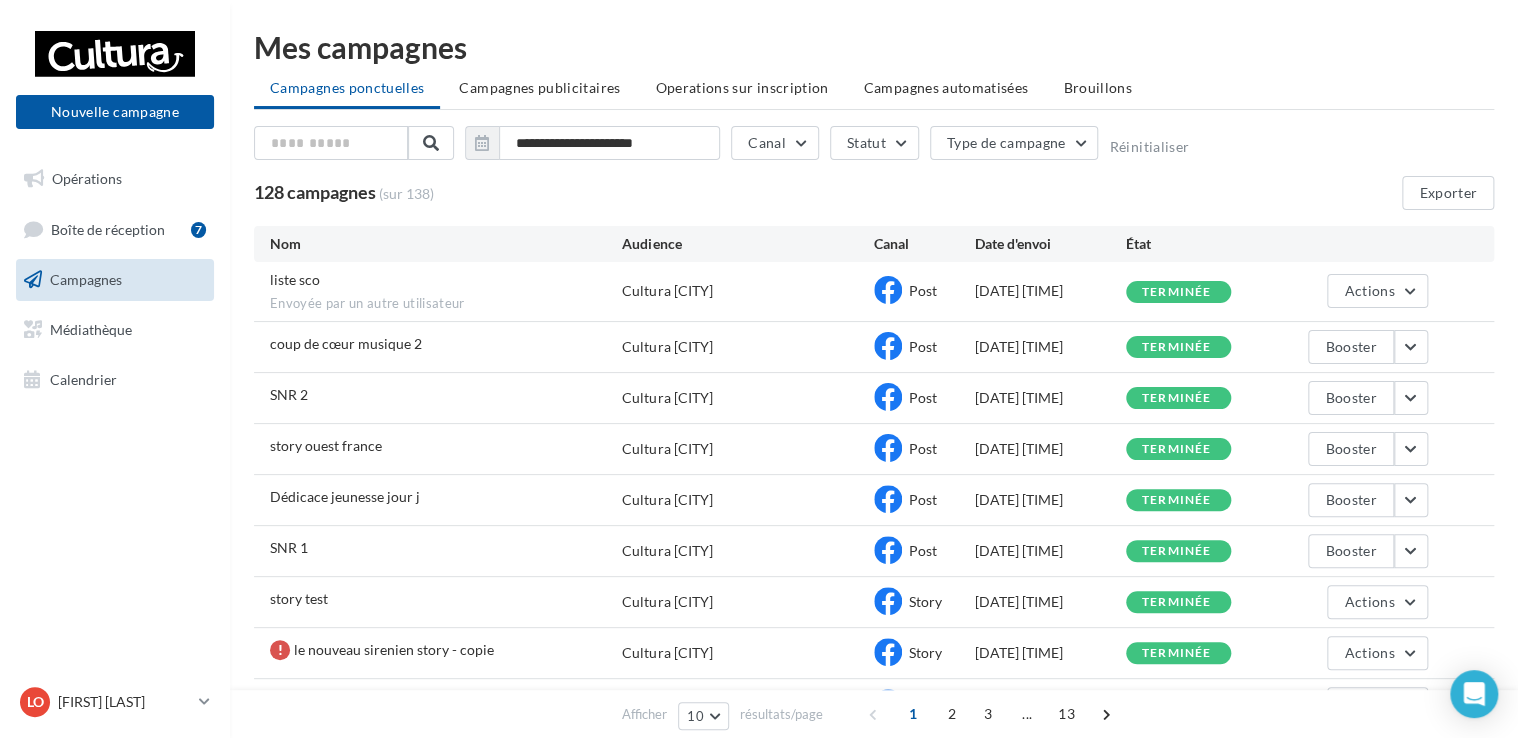click on "SNR 2
Cultura Saint-Berthevin
Post
23/07/2025 16:10
terminée
Booster" at bounding box center [874, 398] 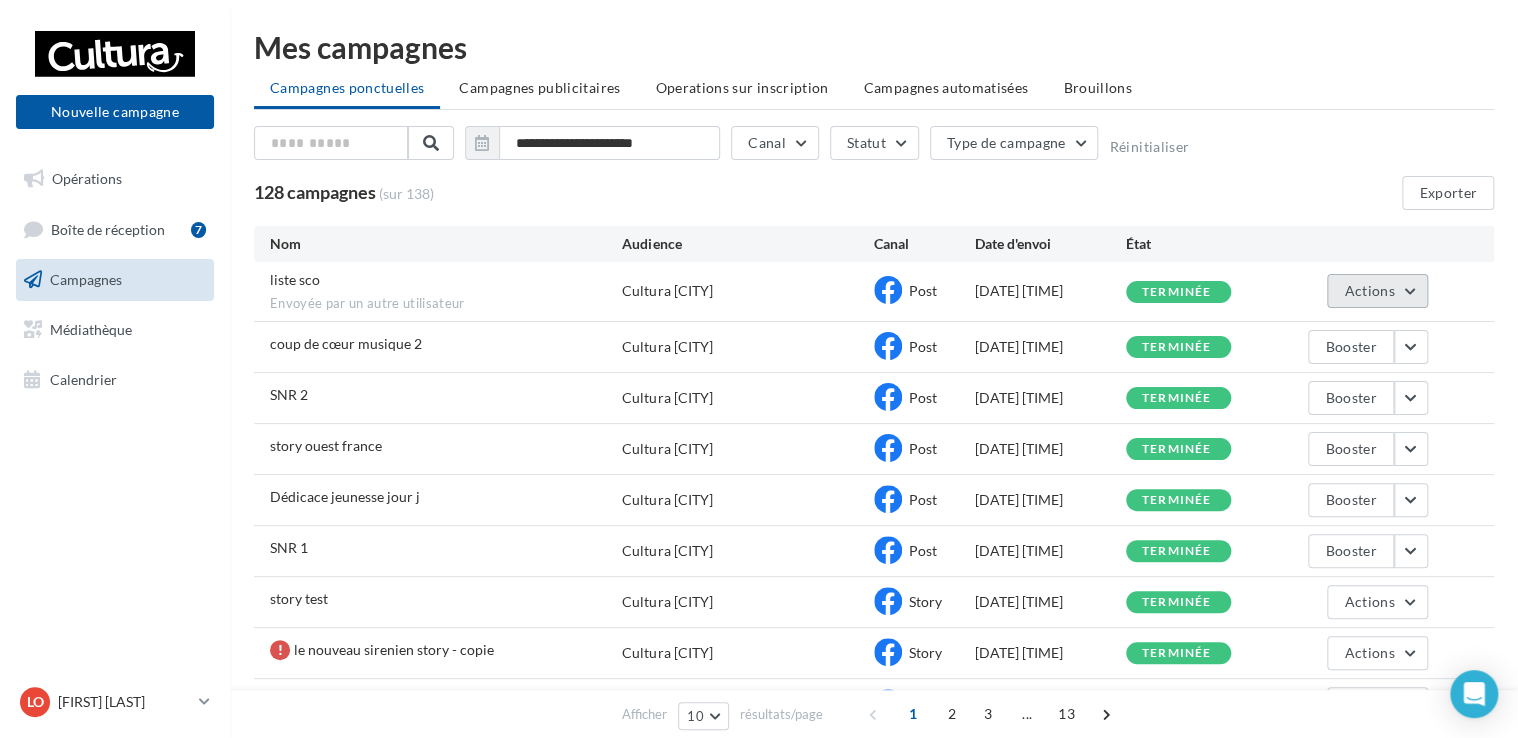 click on "Actions" at bounding box center [1377, 291] 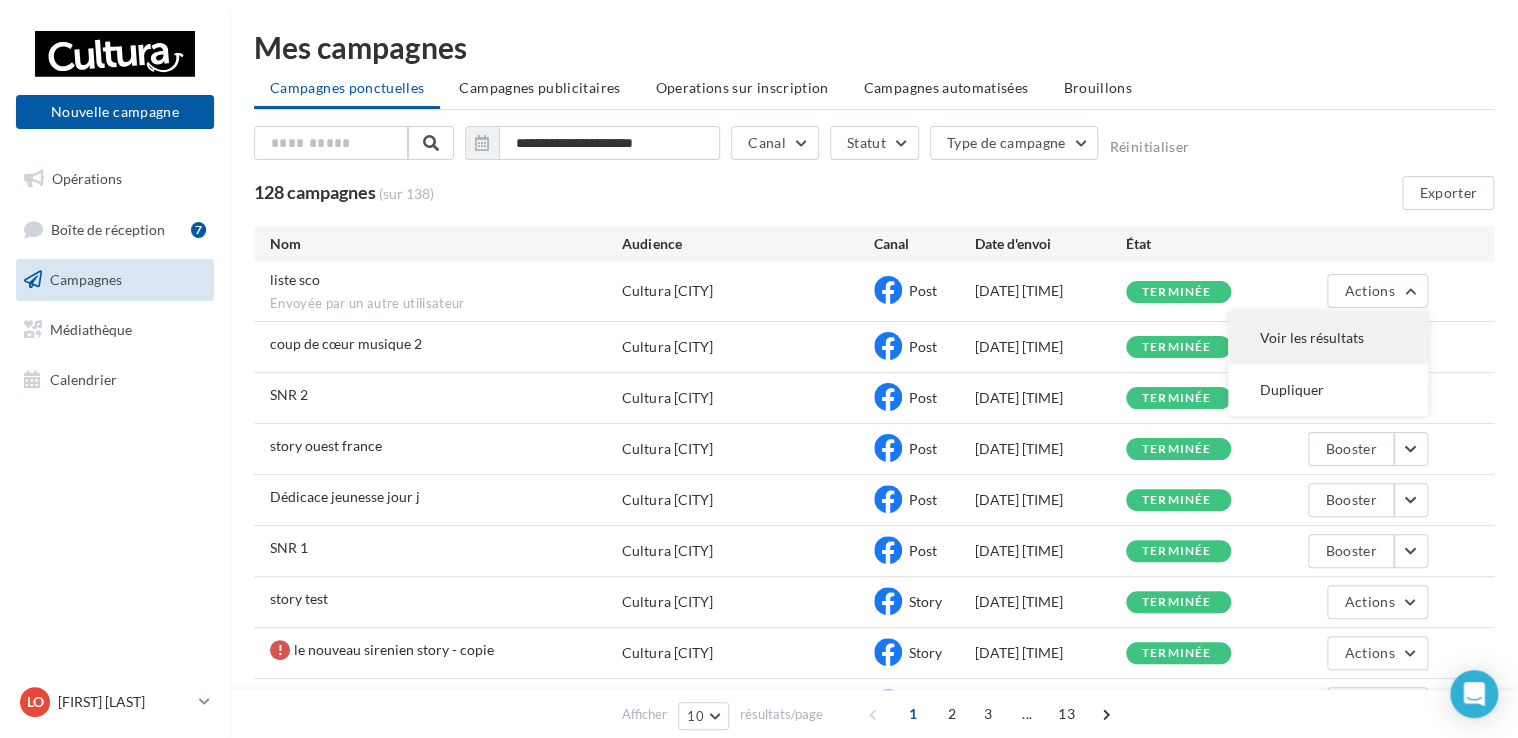 click on "Voir les résultats" at bounding box center (1328, 338) 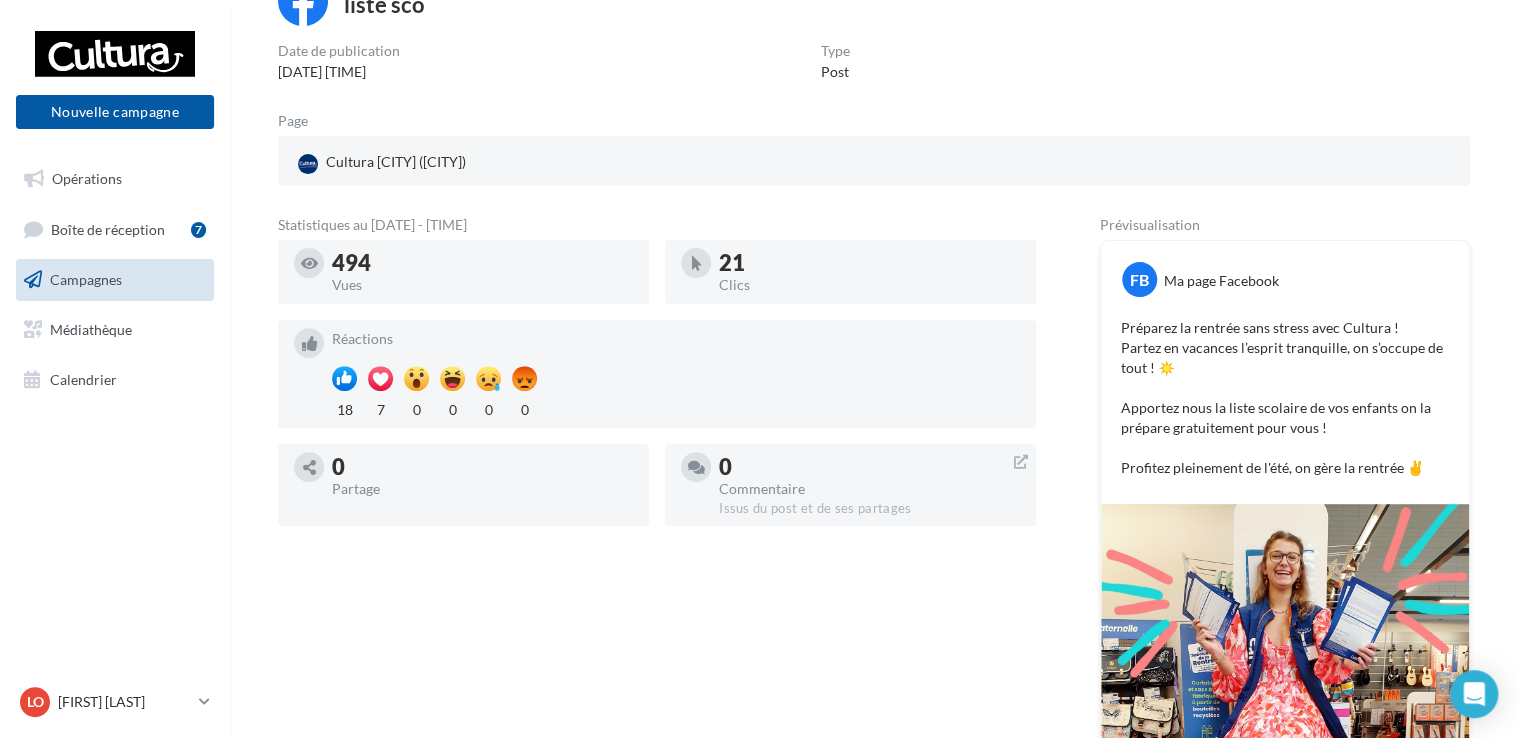 scroll, scrollTop: 0, scrollLeft: 0, axis: both 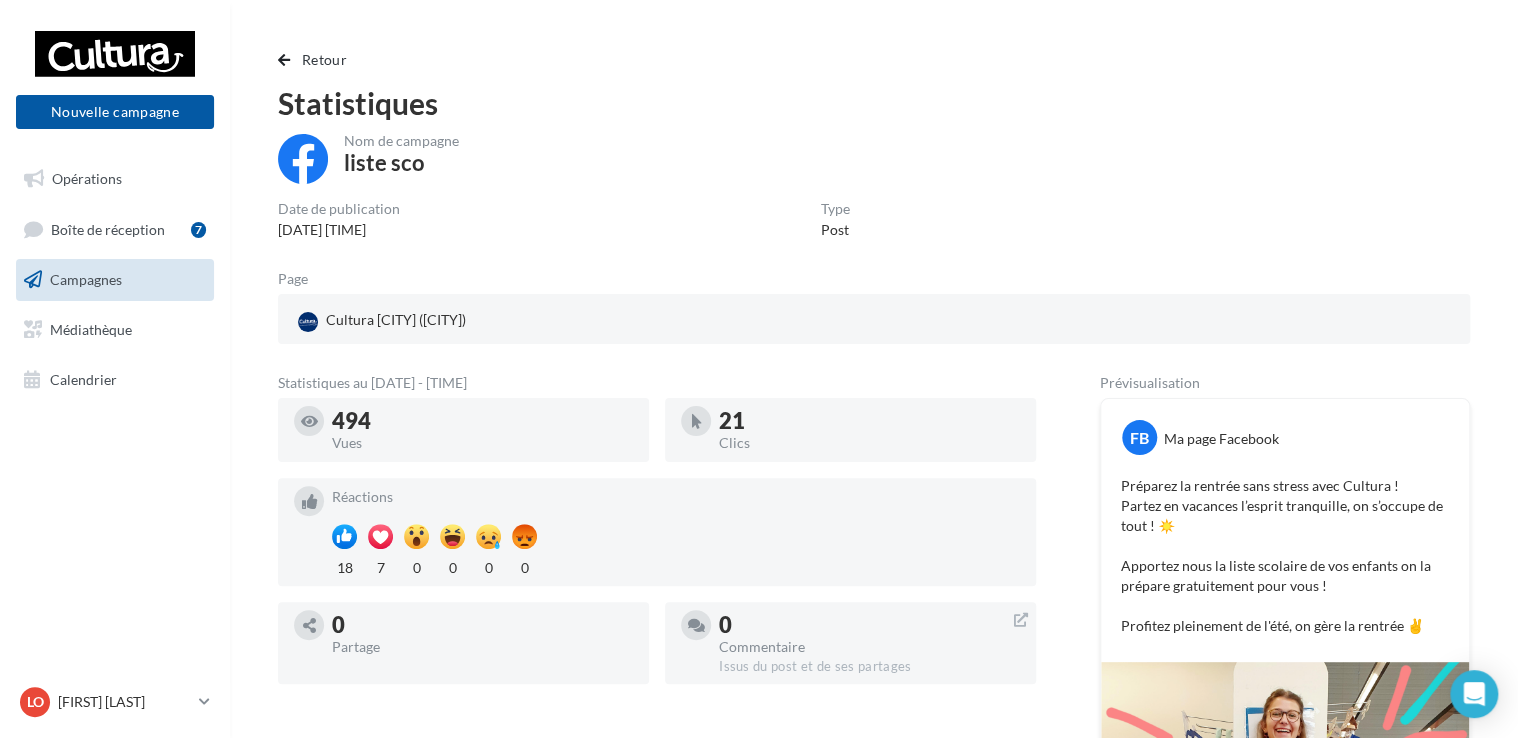 click on "Retour
Statistiques
Nom de campagne   liste sco           Date de publication   26/07/2025 13h02   Type   Post        Page
Cultura Saint-Berthevin (Saint-Berthevin)
Statistiques au 28 juillet 2025 - 10h50
494
Vues
21
Clics
Réactions
18
7
0
0
0
0
0
Partage
0
Commentaire
Issus du post et de ses partages
Prévisualisation
FB
Ma page Facebook" at bounding box center (874, 614) 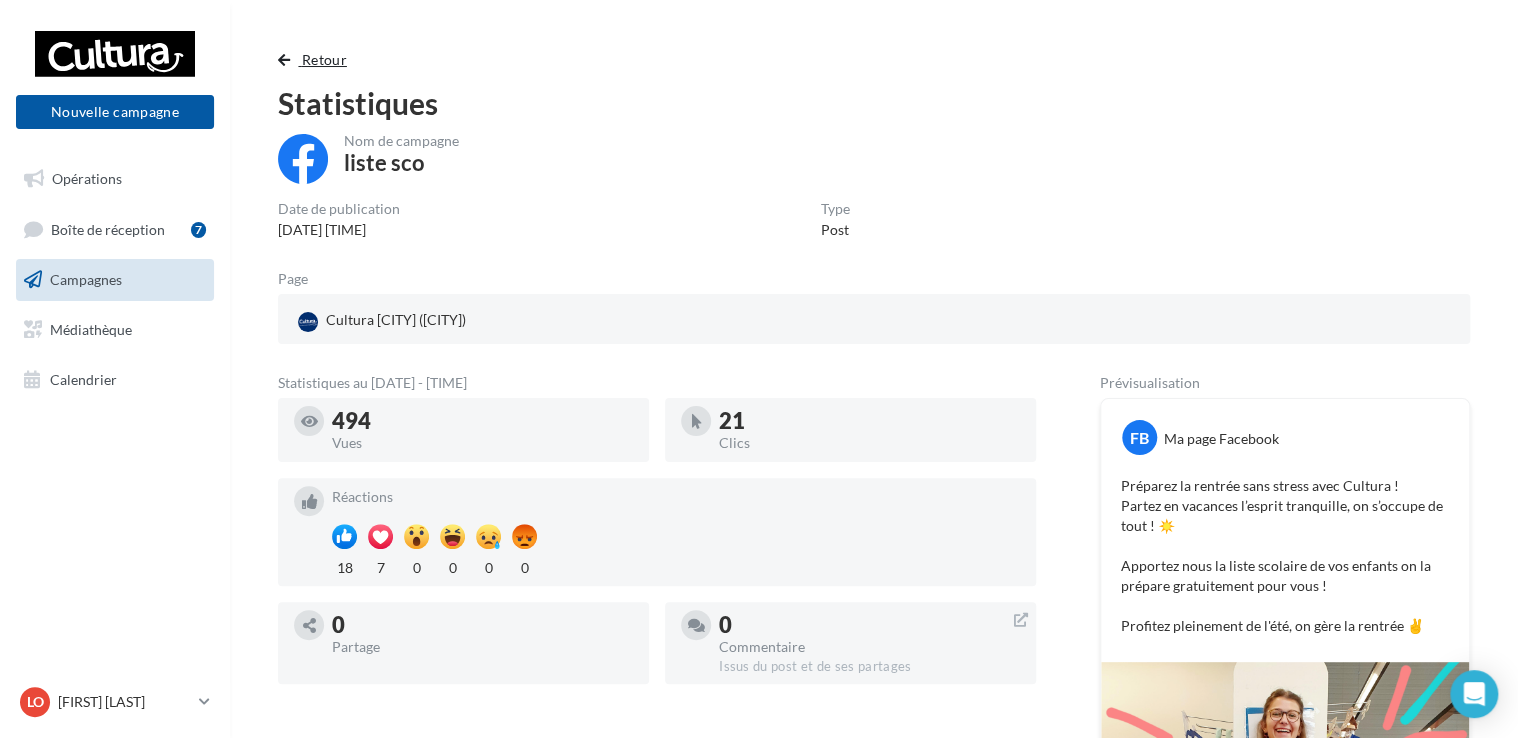 click at bounding box center (284, 60) 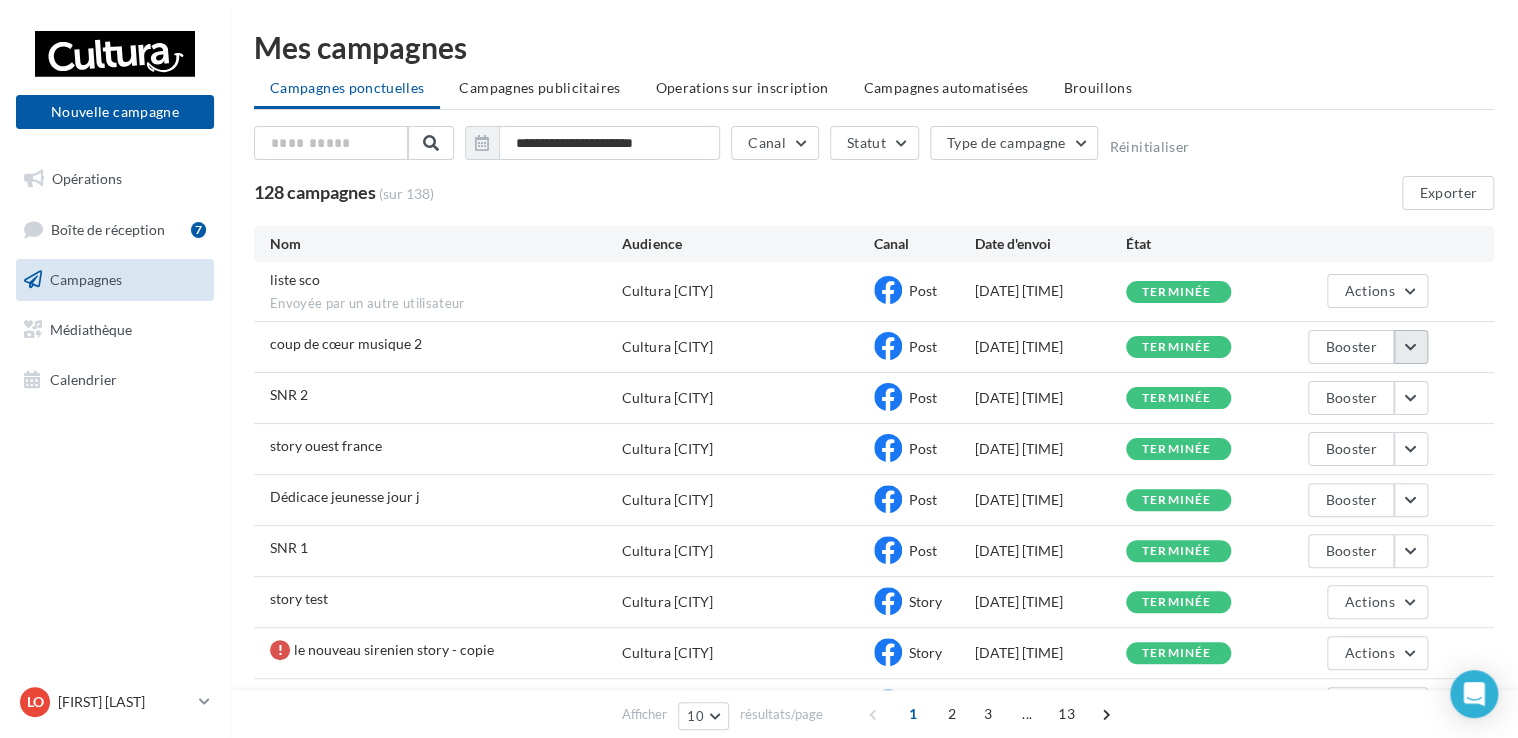 click at bounding box center [1411, 347] 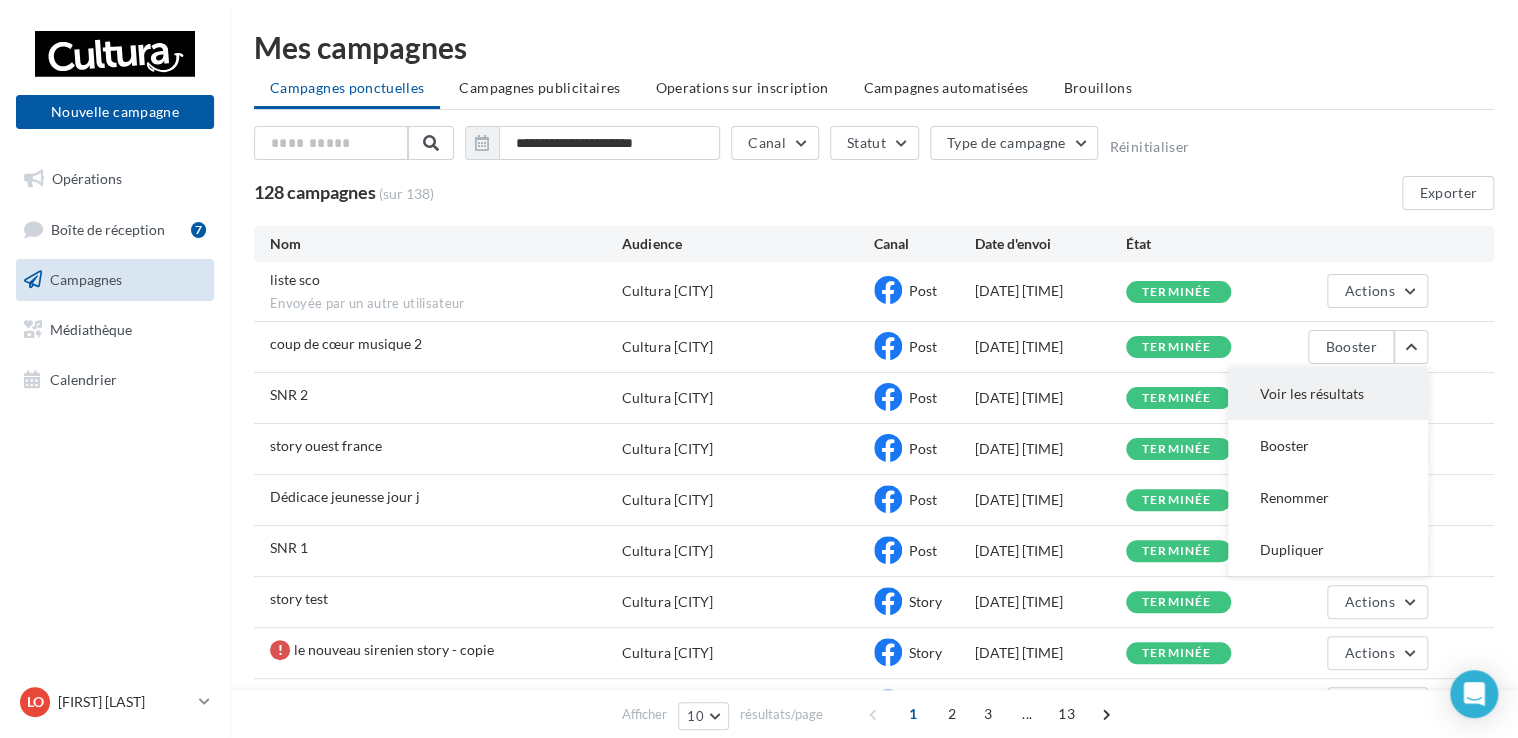 click on "Voir les résultats" at bounding box center (1328, 394) 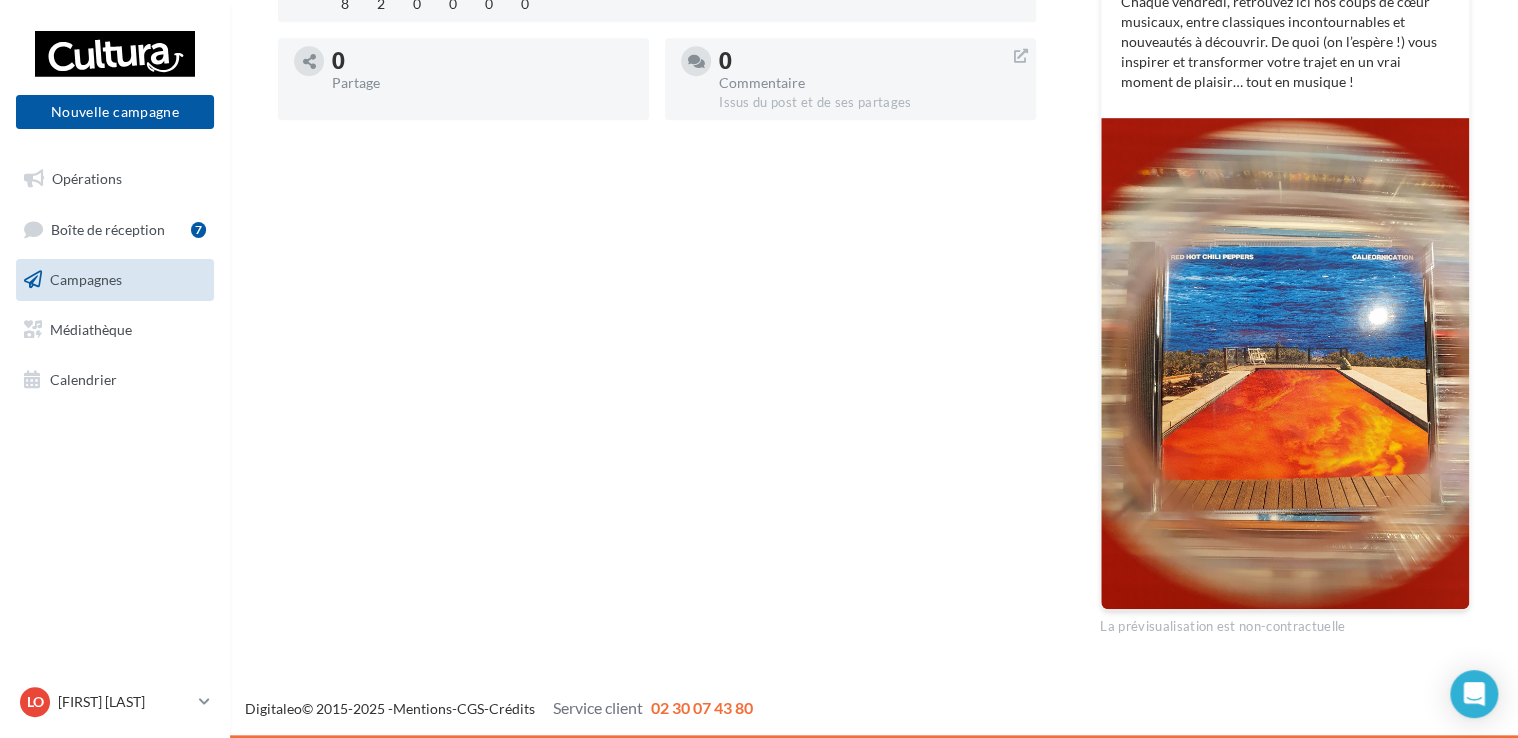 scroll, scrollTop: 0, scrollLeft: 0, axis: both 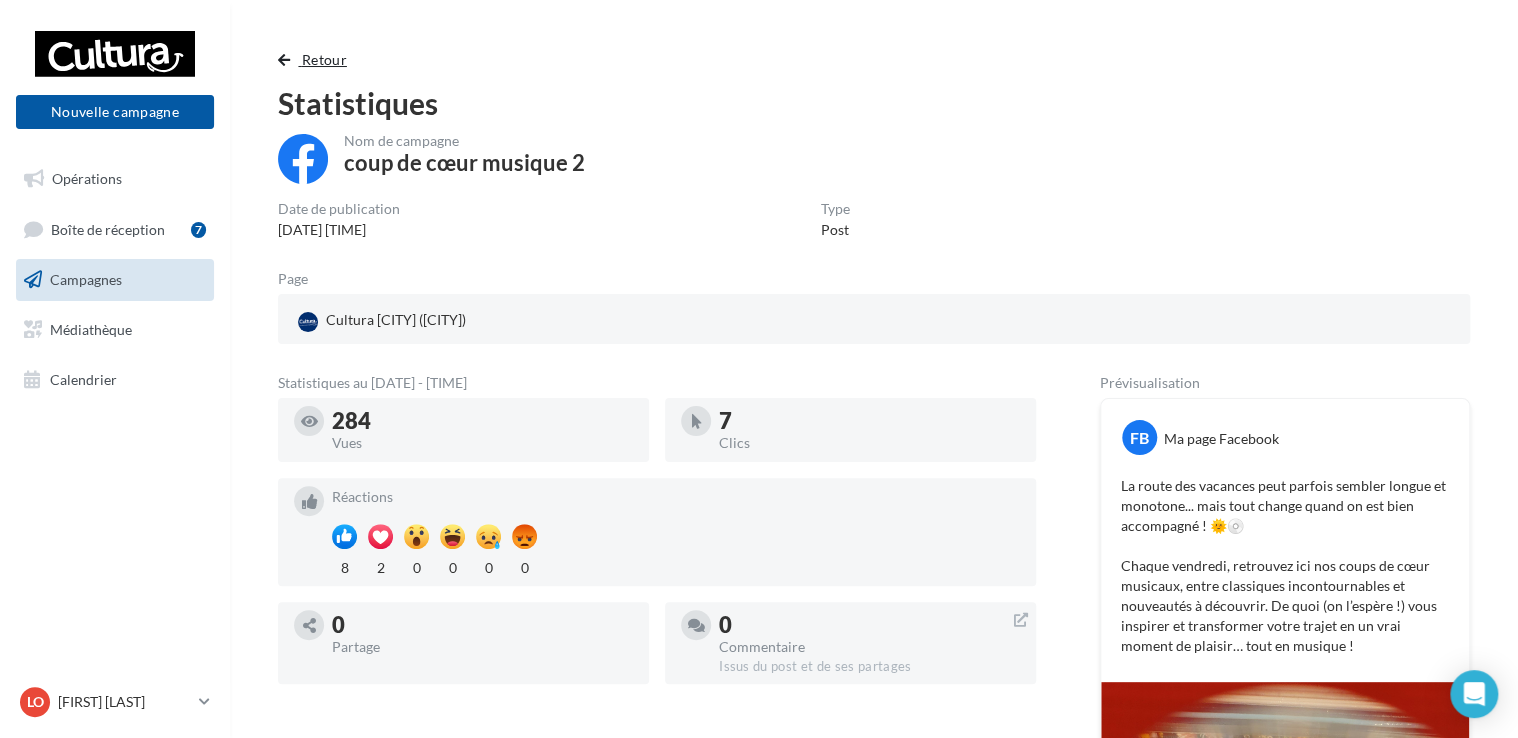 click at bounding box center (284, 60) 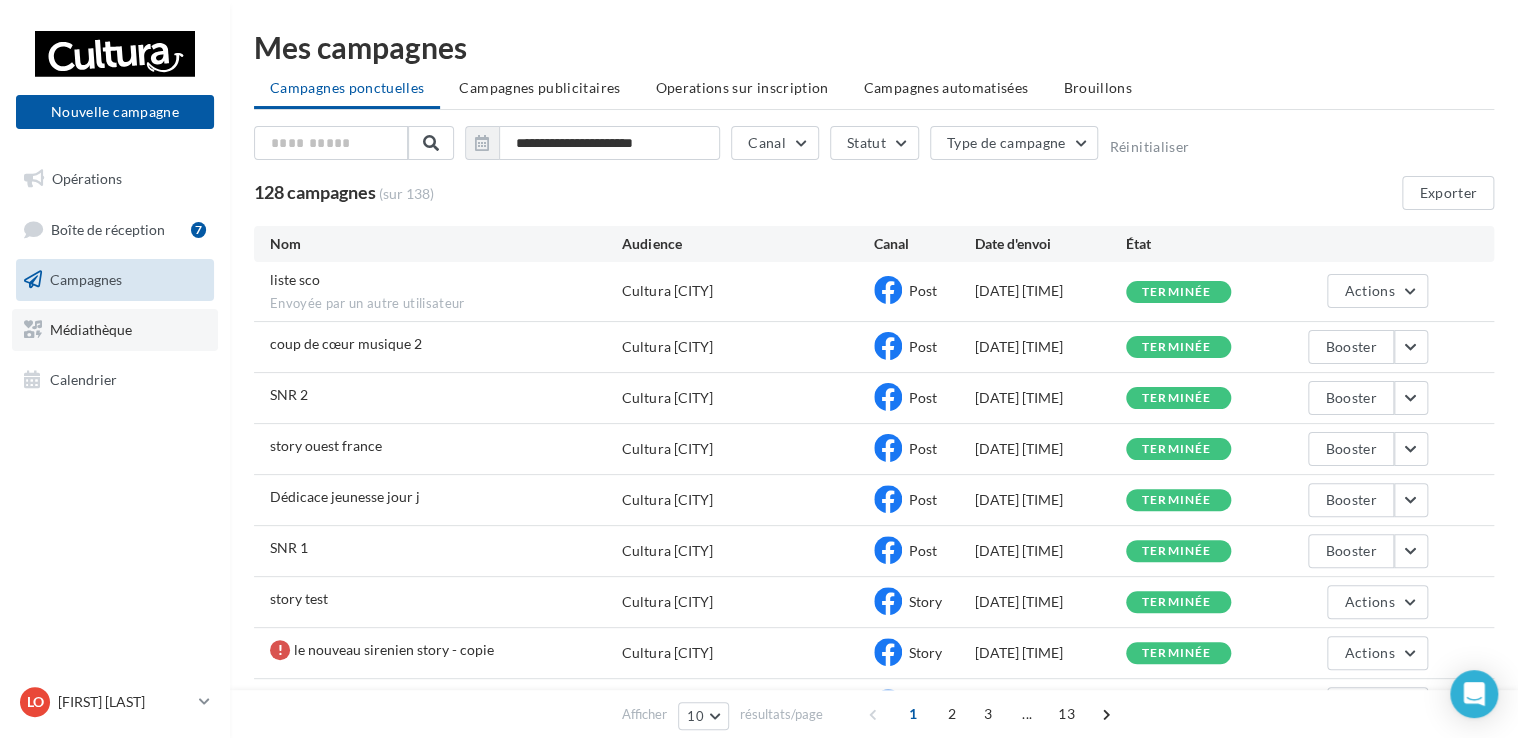click on "Médiathèque" at bounding box center (91, 329) 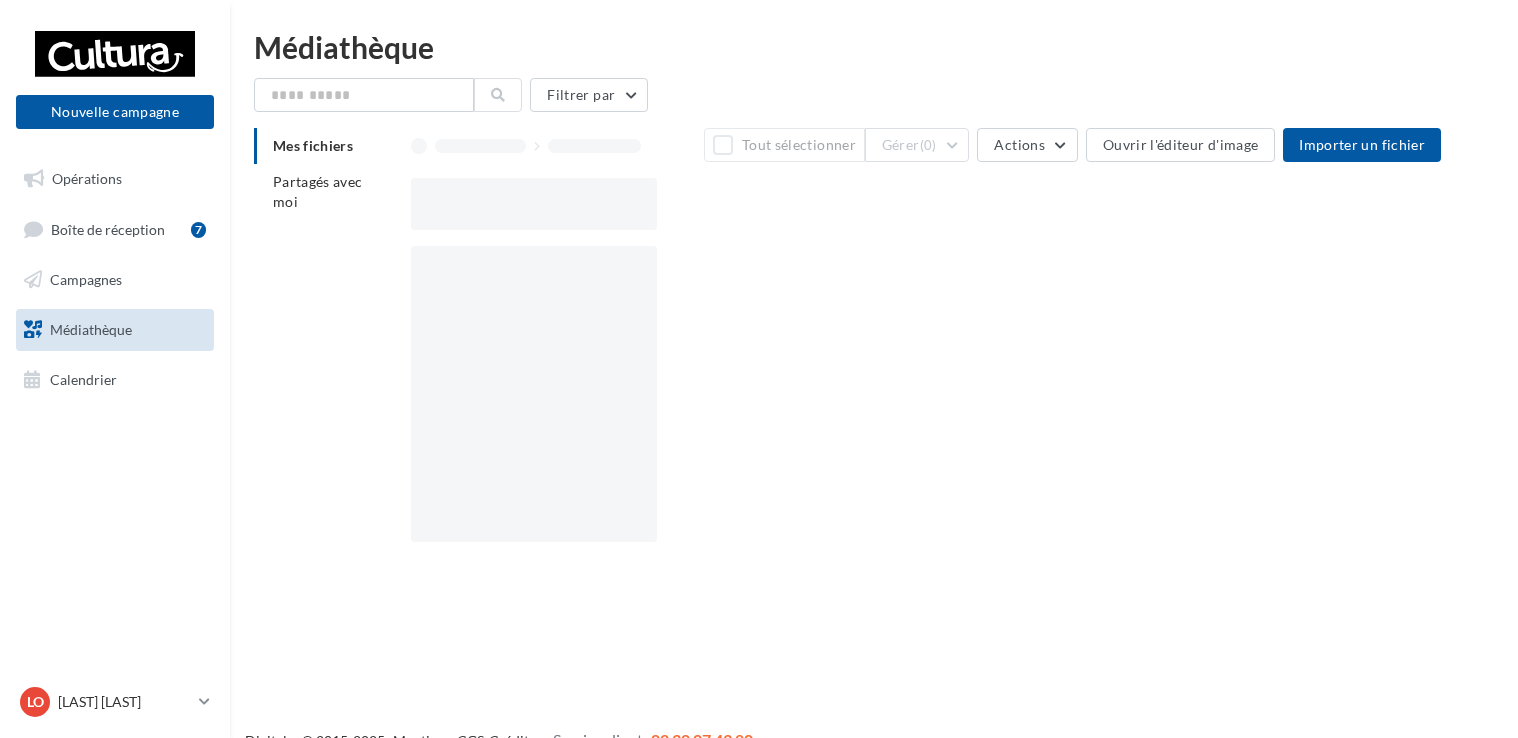 scroll, scrollTop: 0, scrollLeft: 0, axis: both 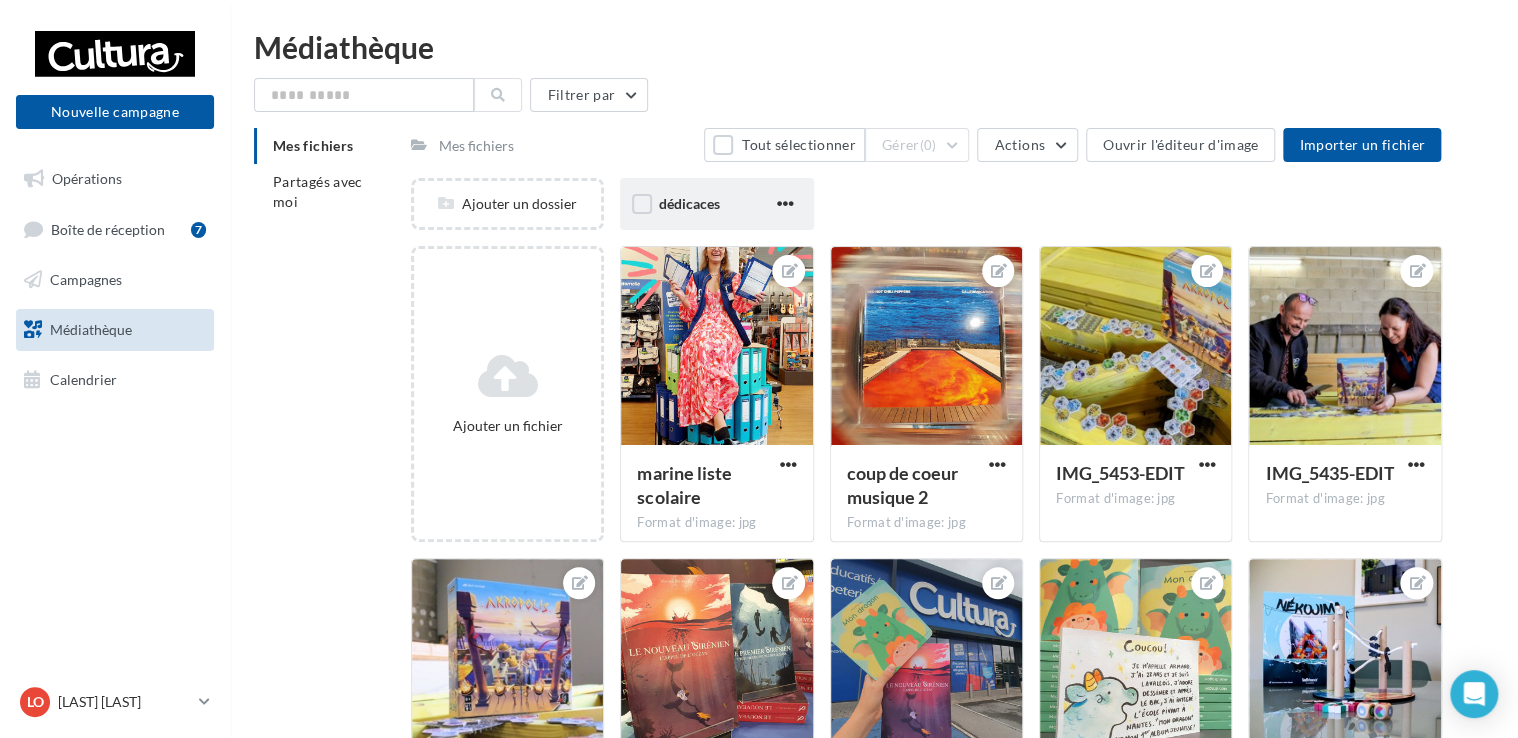 click on "dédicaces" at bounding box center [716, 204] 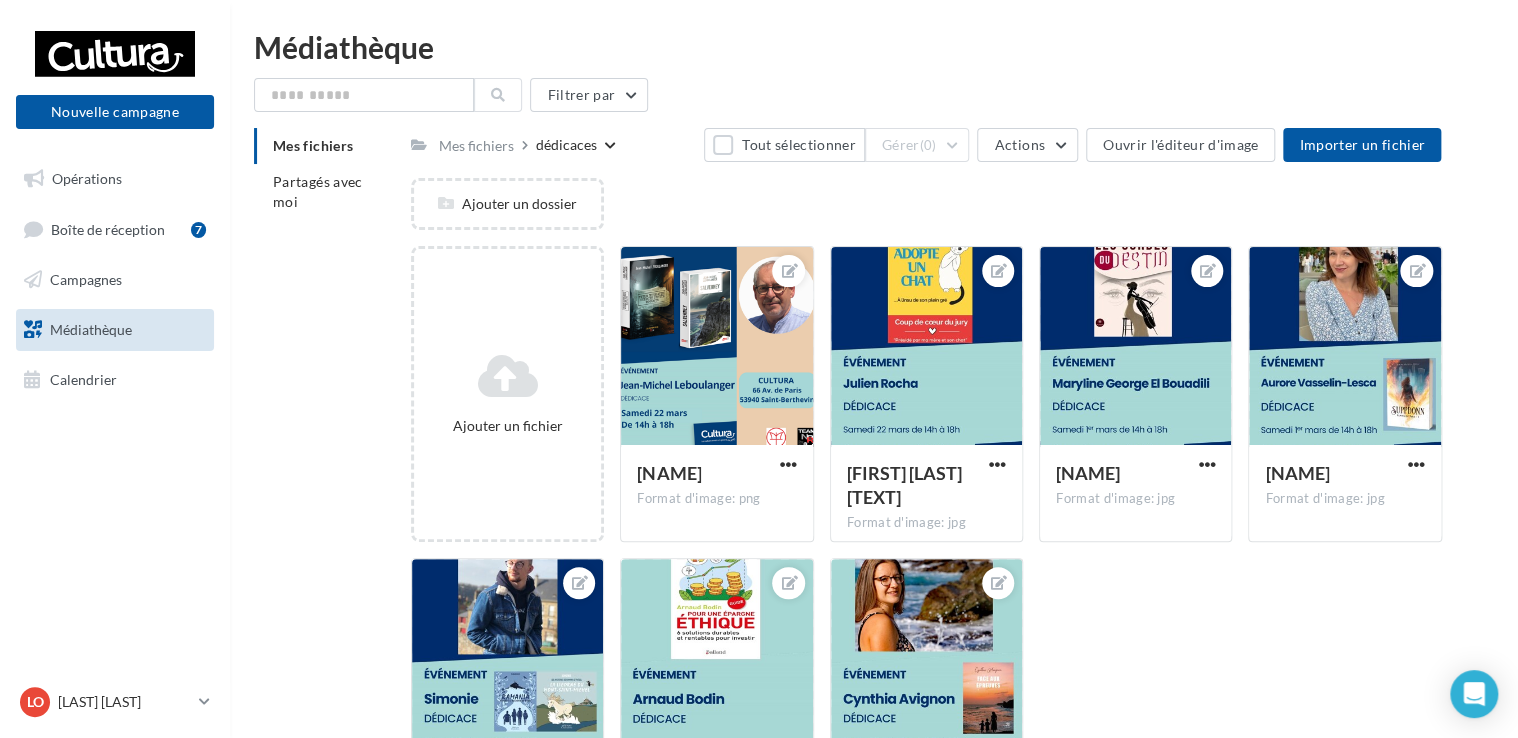 click on "Médiathèque" at bounding box center (91, 329) 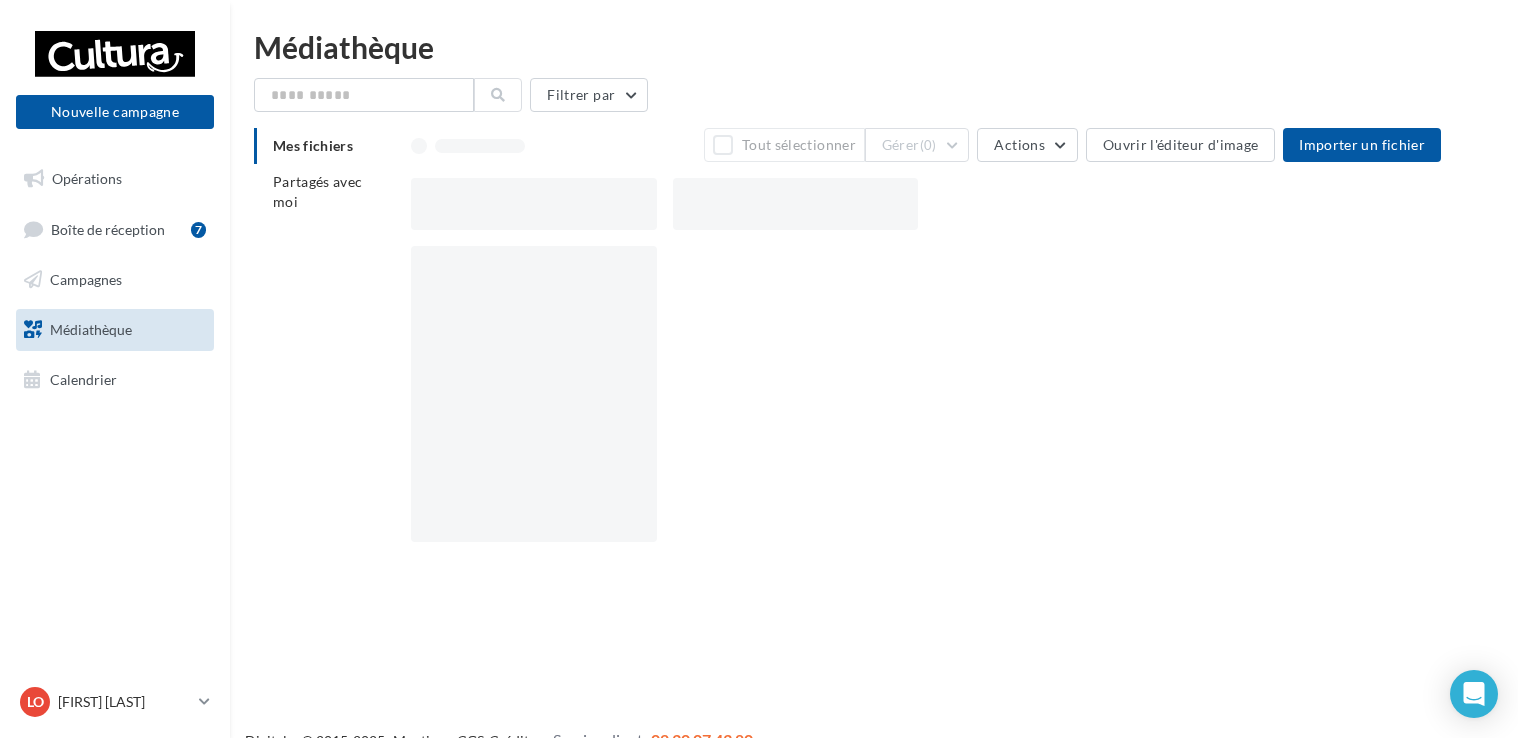 scroll, scrollTop: 0, scrollLeft: 0, axis: both 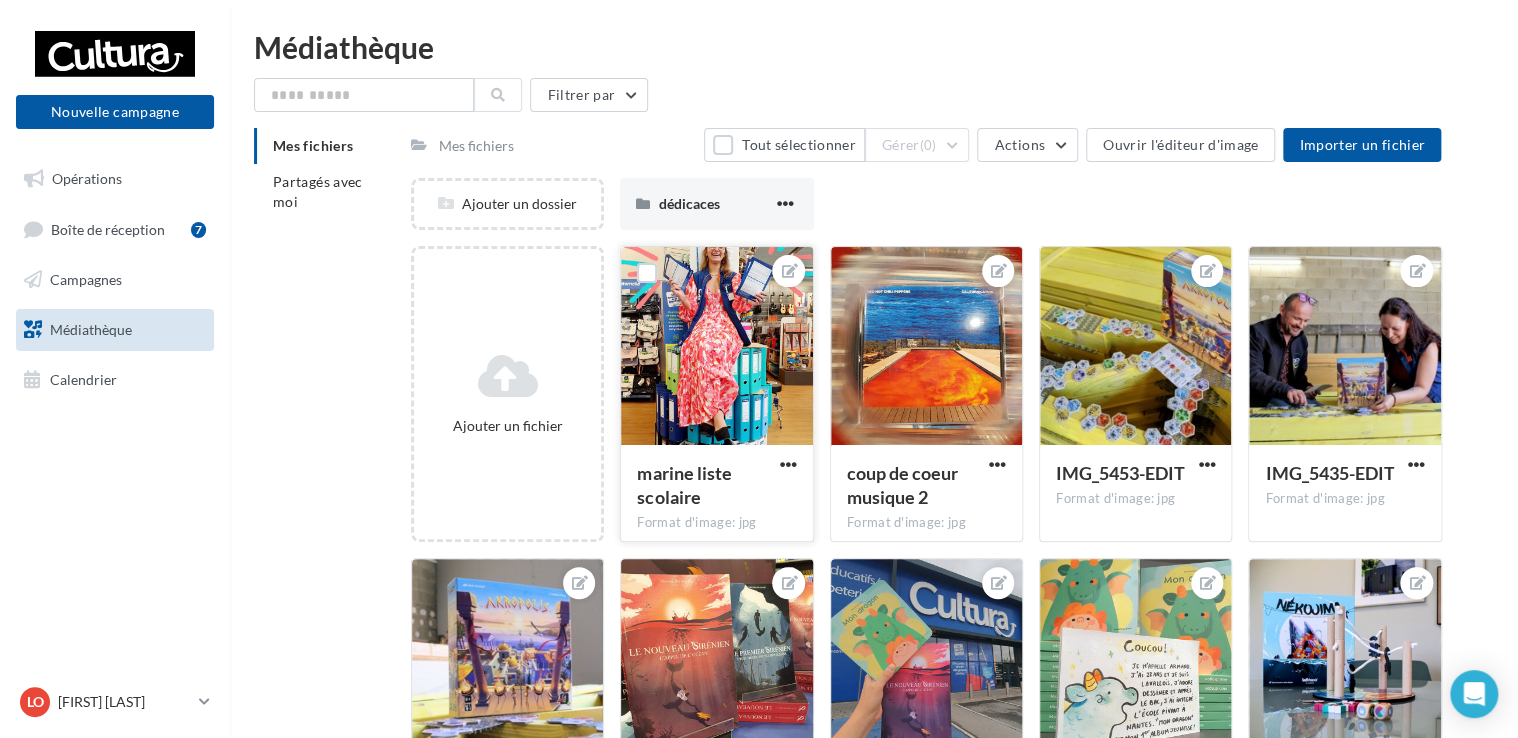click at bounding box center [788, 466] 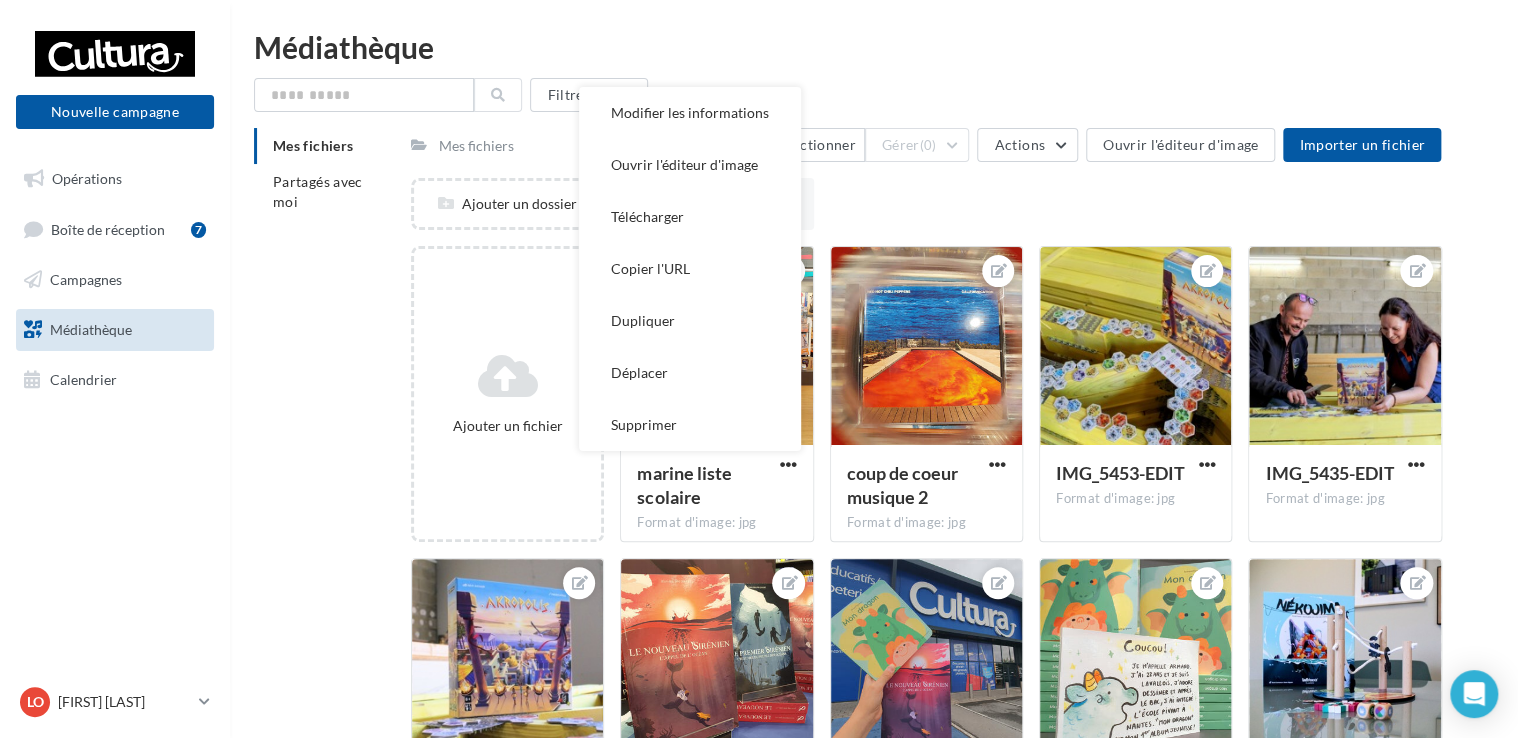 click on "Mes fichiers
Partagés avec moi
Mes fichiers
Tout sélectionner
Gérer   (0)              Actions               Ouvrir l'éditeur d'image       Importer un fichier     Ajouter un dossier
dédicaces                dédicaces       Ajouter un fichier
[PERSON] [WORD] [WORD]  Format d'image: jpg           Modifier les informations       Ouvrir l'éditeur d'image       Télécharger       Copier l'URL       Dupliquer       Déplacer       Supprimer               [PERSON] [WORD] [WORD]
[WORD] [WORD] [WORD]  Format d'image: jpg                   [WORD] [WORD] [WORD]
IMG_5453-EDIT" at bounding box center (882, 811) 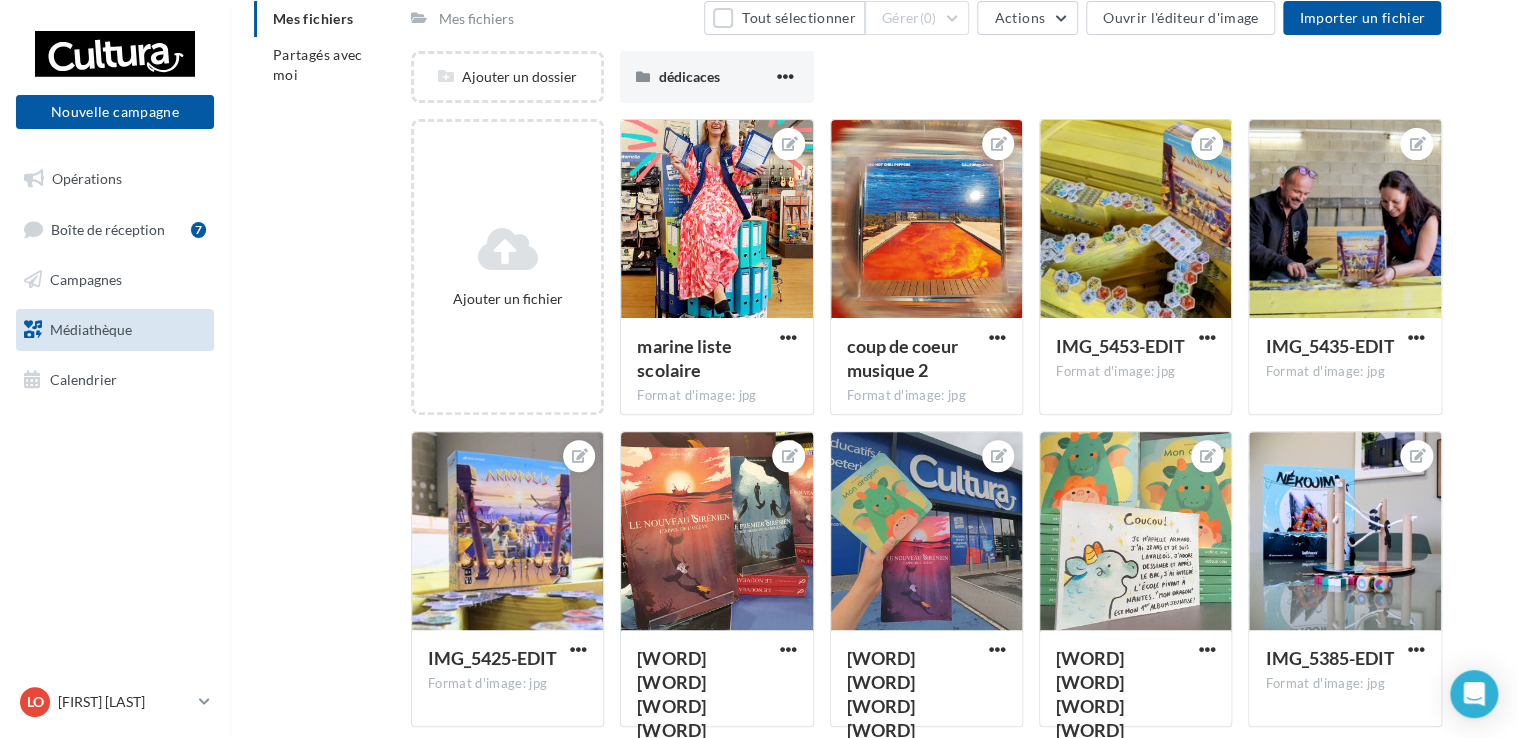 scroll, scrollTop: 128, scrollLeft: 0, axis: vertical 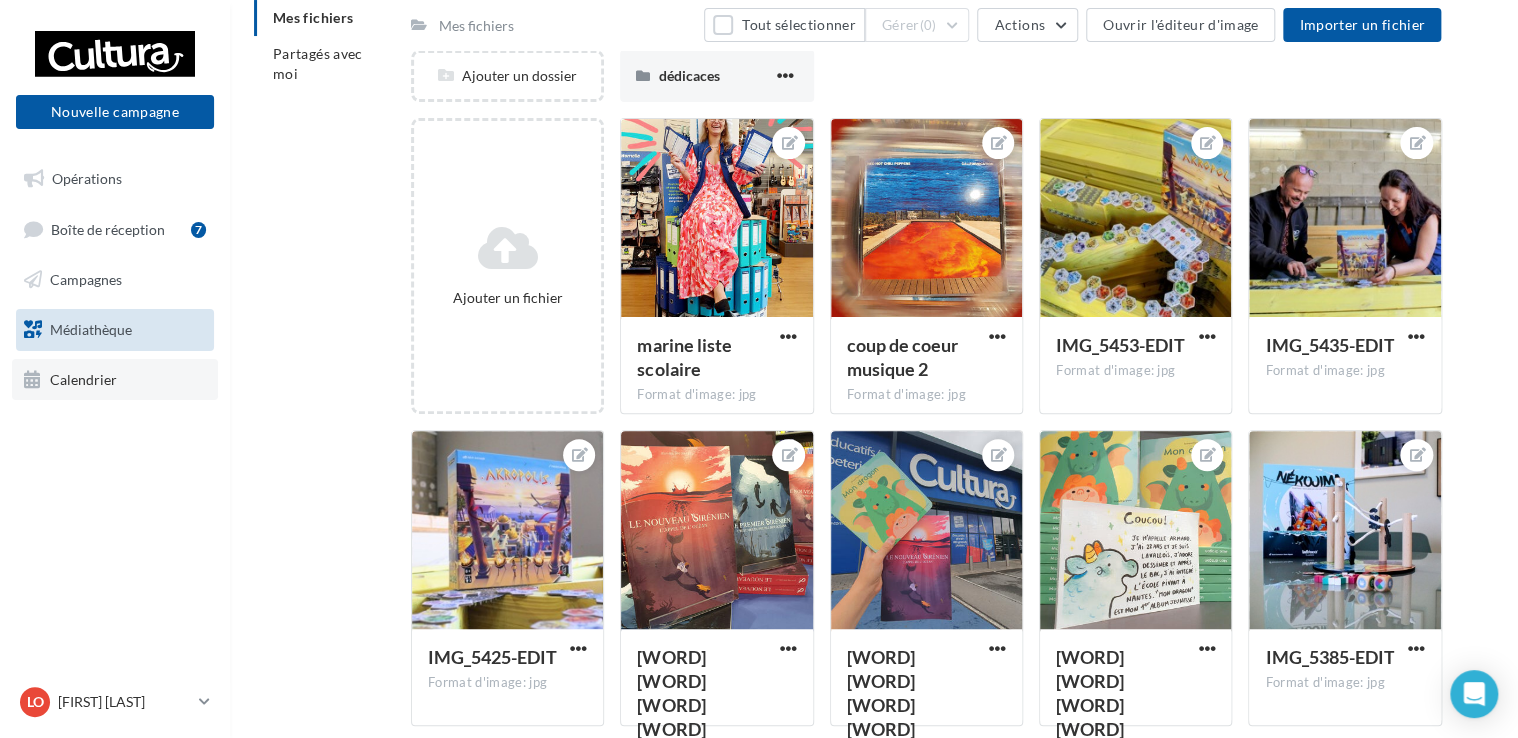 click on "Calendrier" at bounding box center [83, 378] 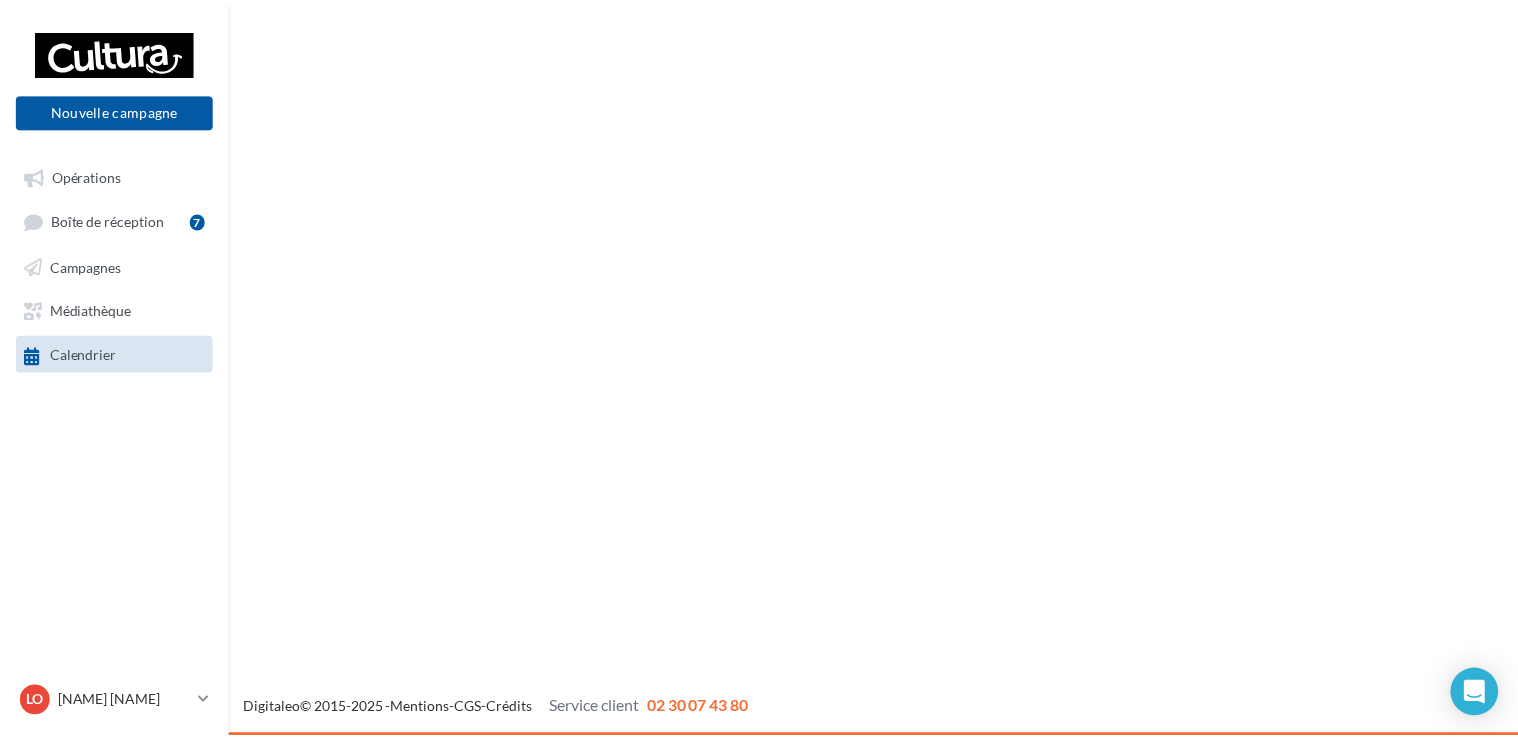 scroll, scrollTop: 0, scrollLeft: 0, axis: both 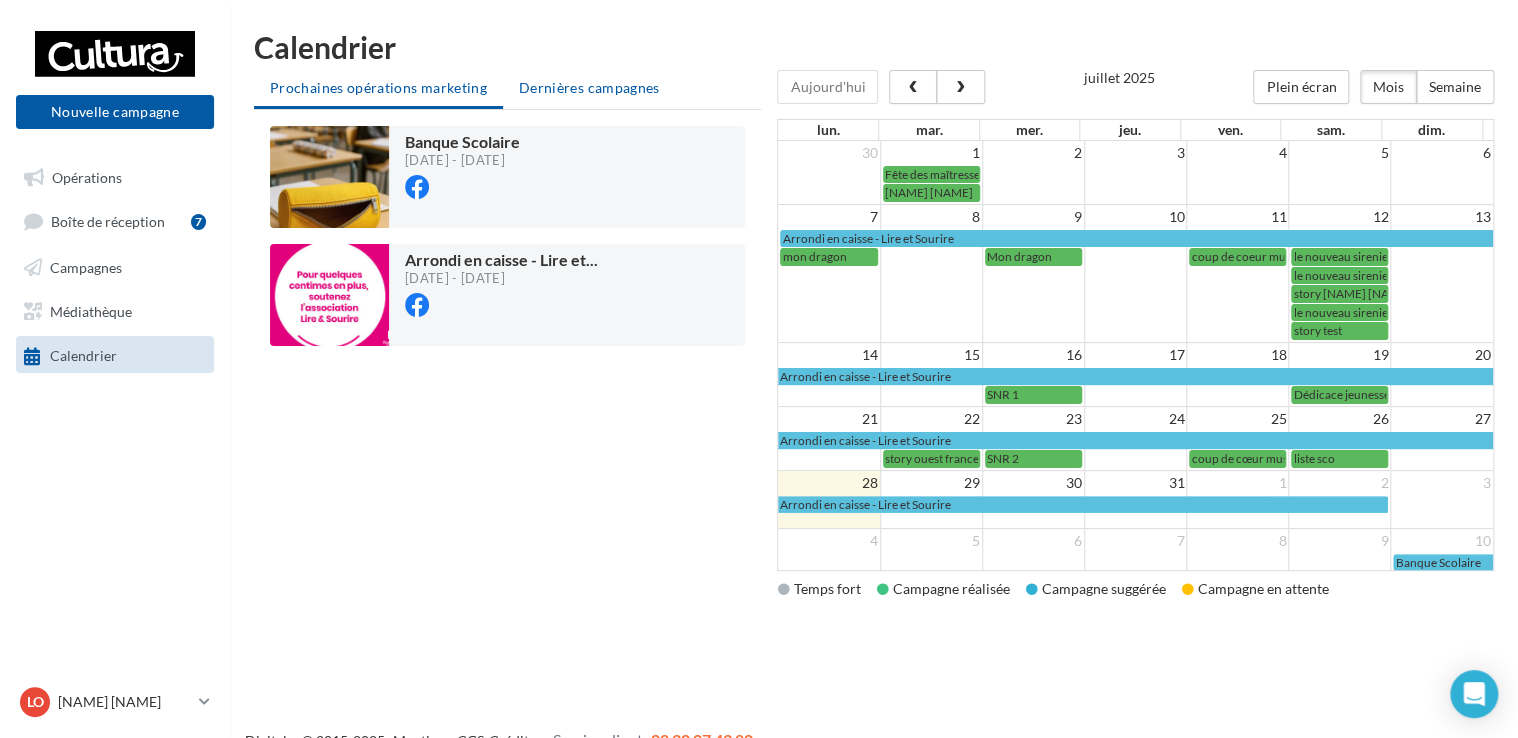 click on "Dernières campagnes" at bounding box center [589, 88] 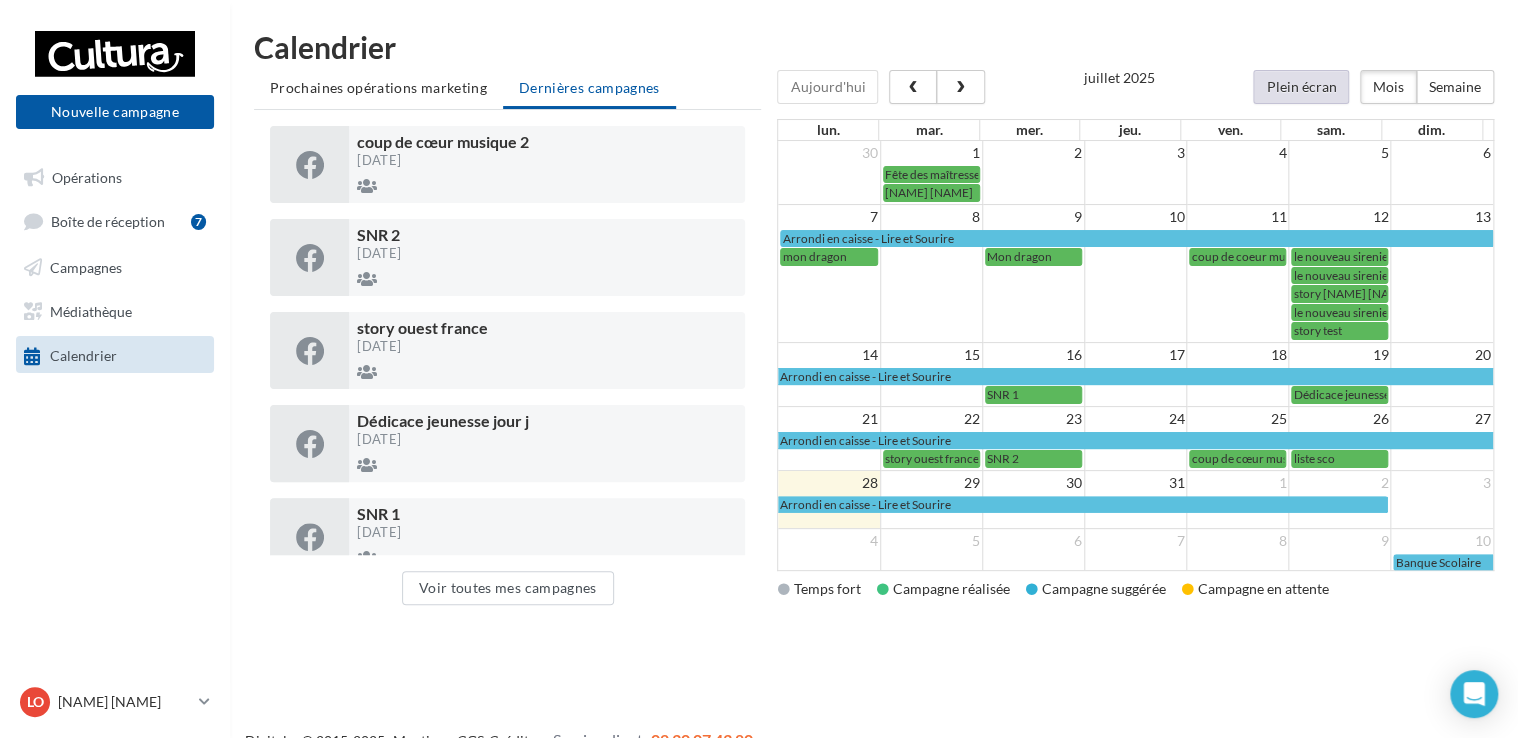 click on "Plein écran" at bounding box center (1301, 87) 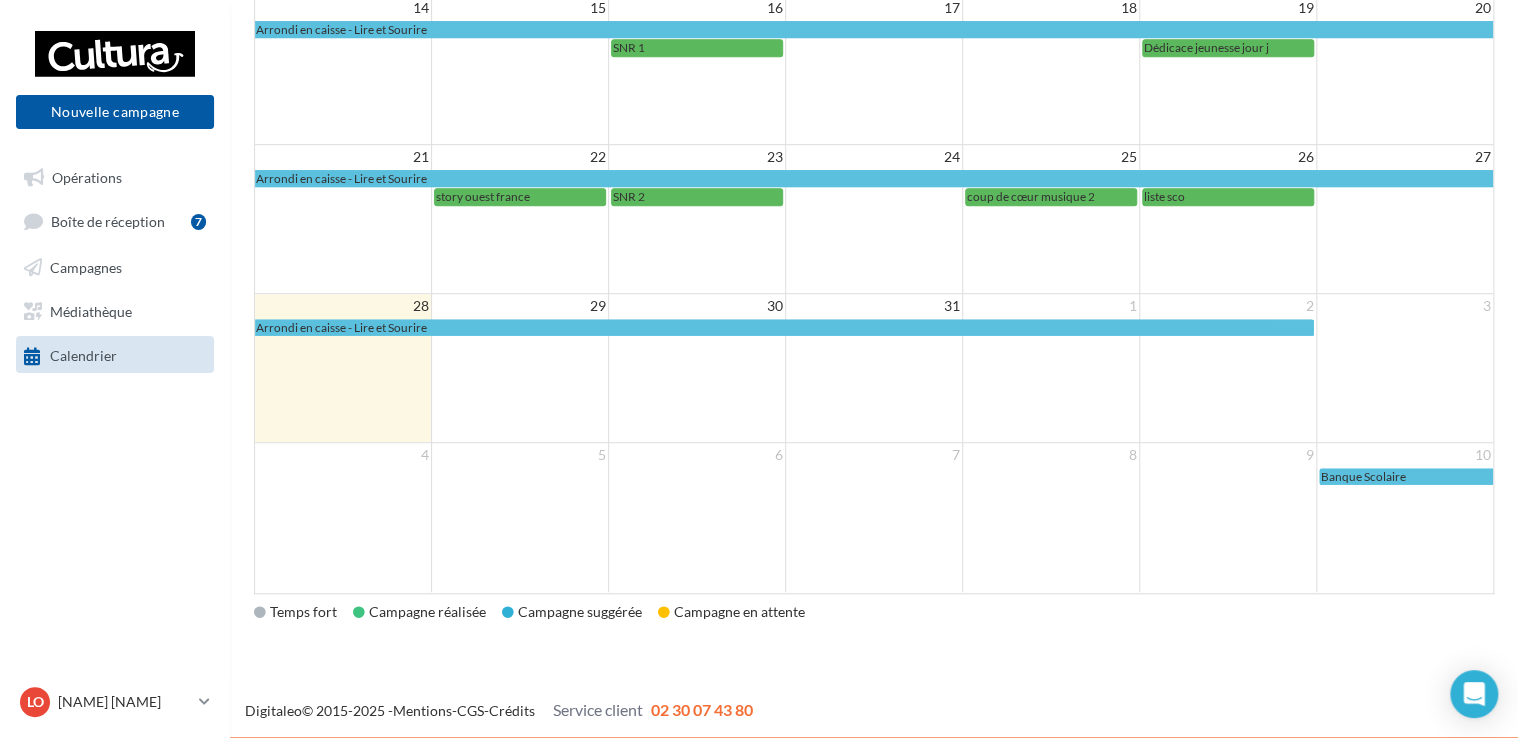 scroll, scrollTop: 0, scrollLeft: 0, axis: both 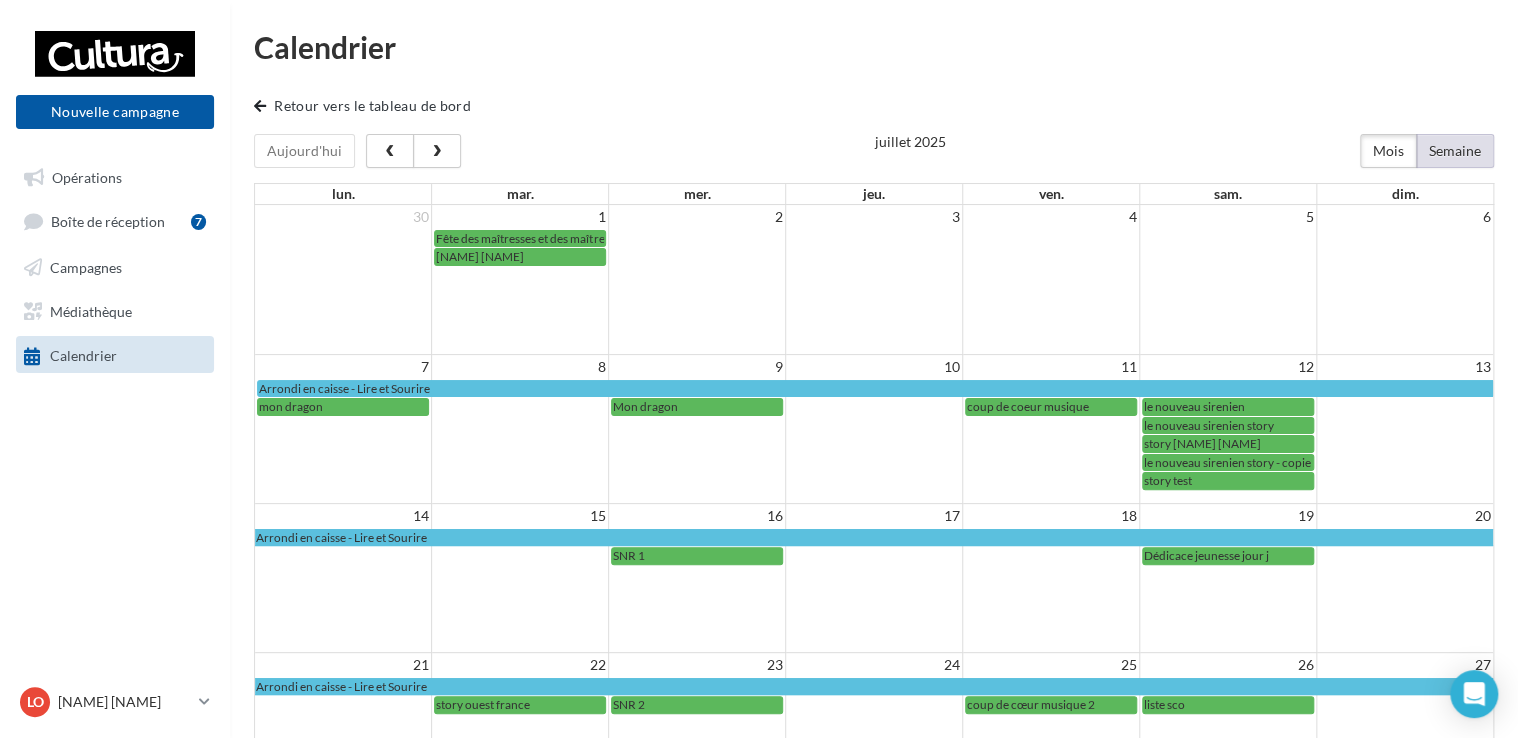 click on "Semaine" at bounding box center [1455, 151] 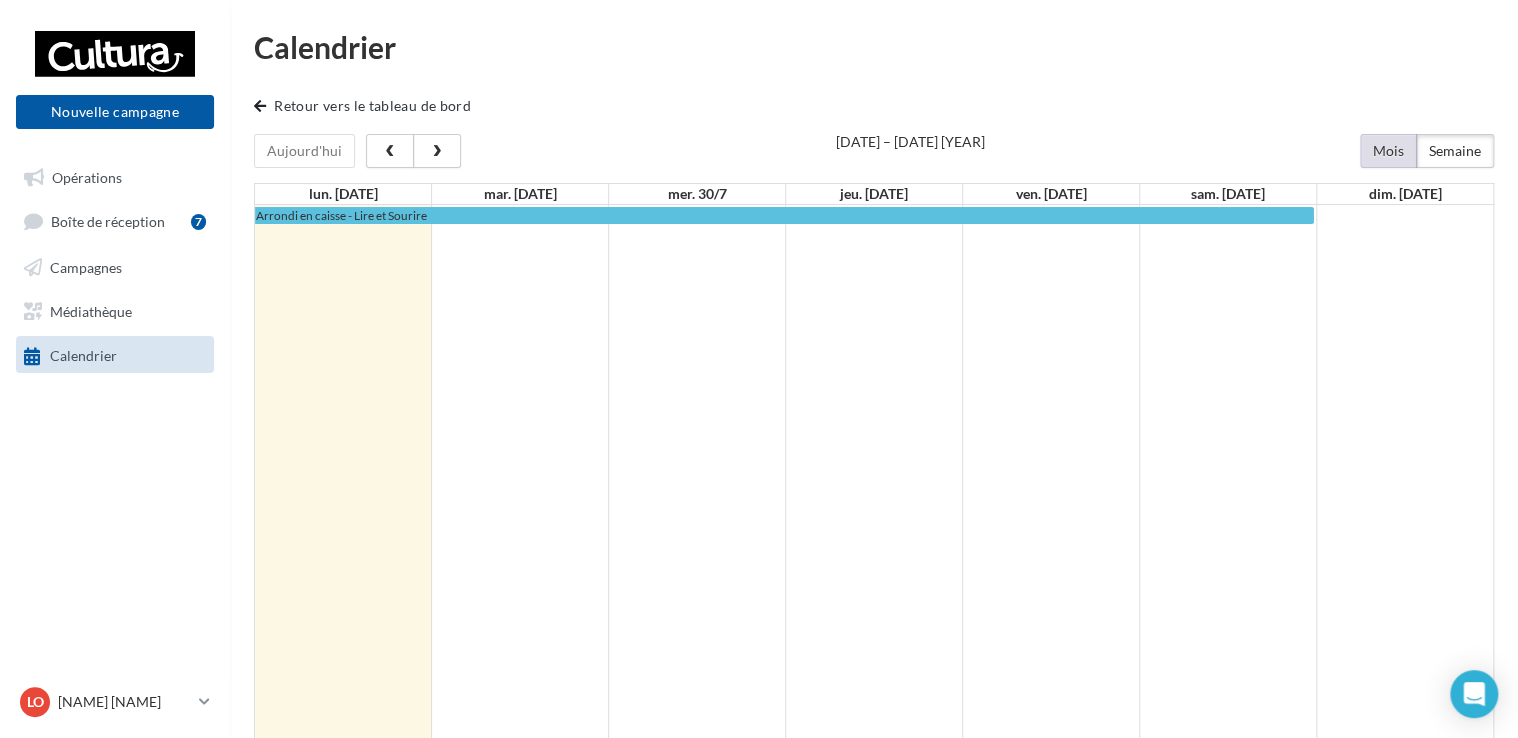 click on "Mois" at bounding box center (1388, 151) 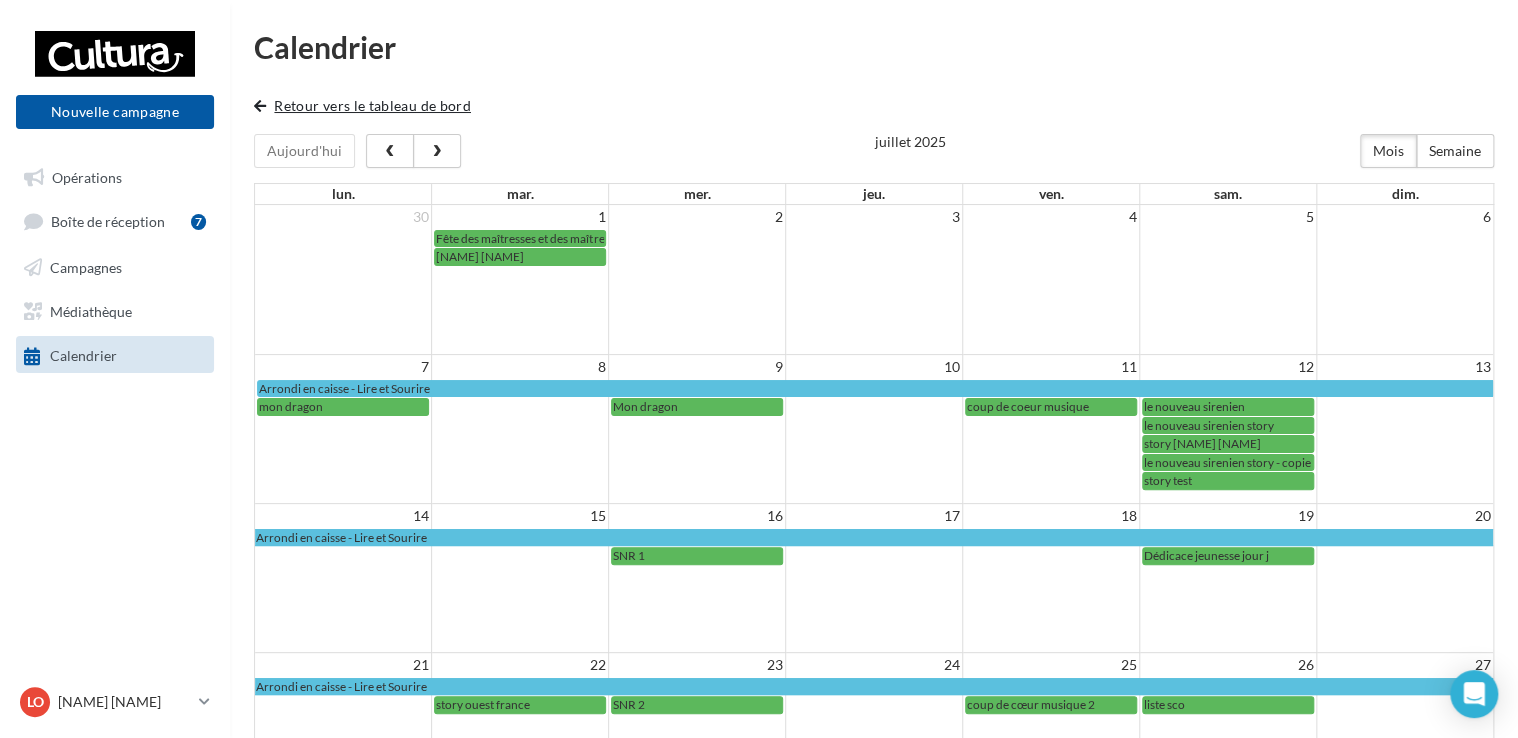 click at bounding box center (260, 106) 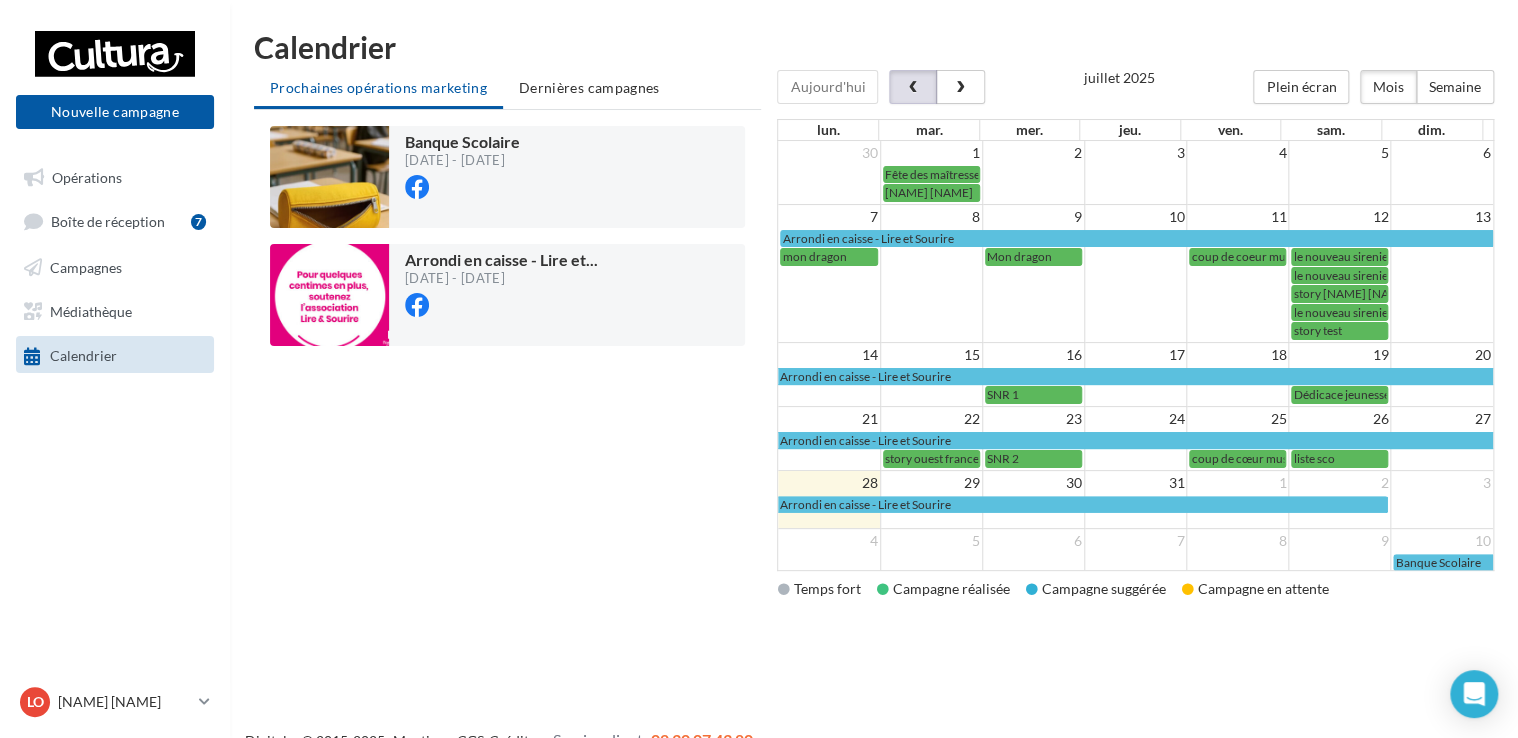 click at bounding box center (913, 88) 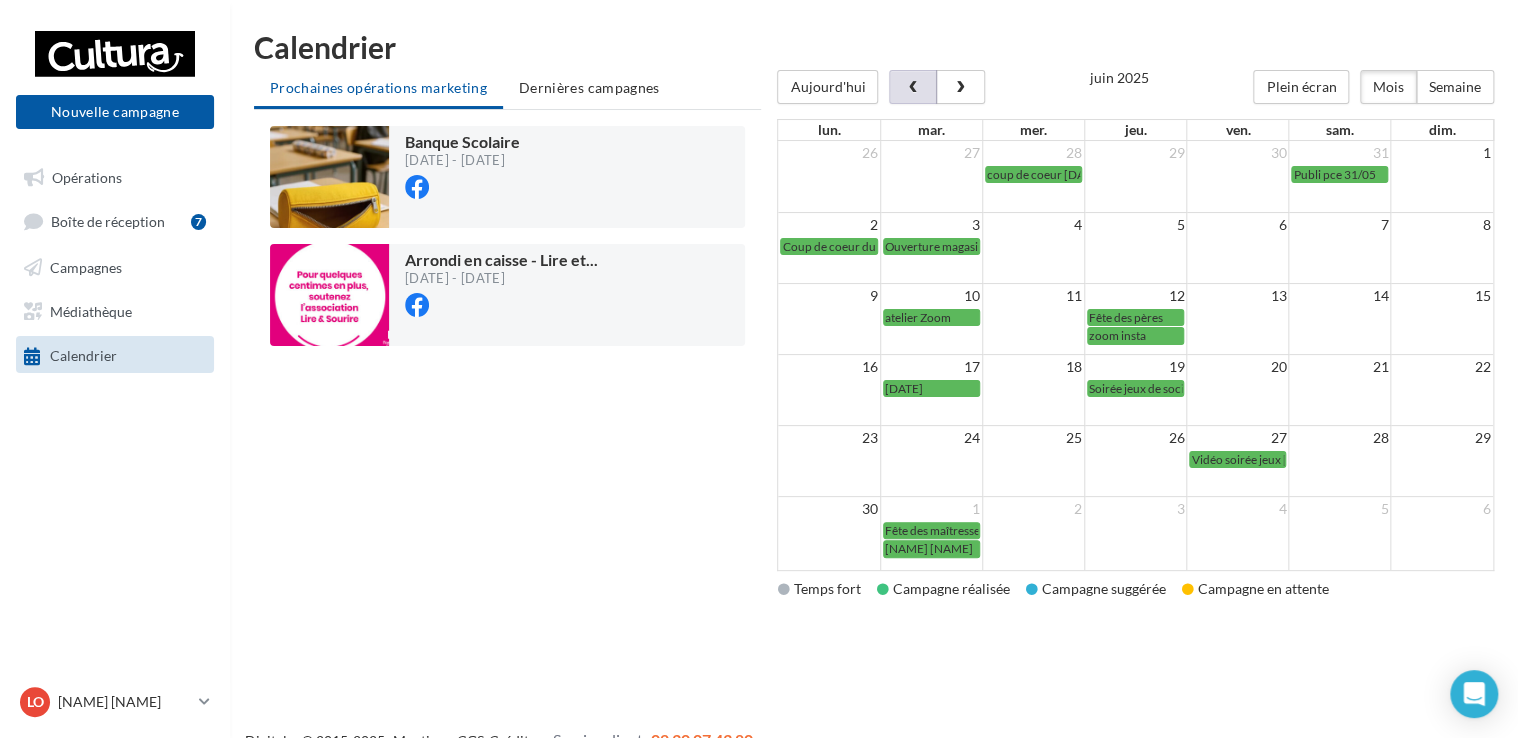 click at bounding box center [913, 88] 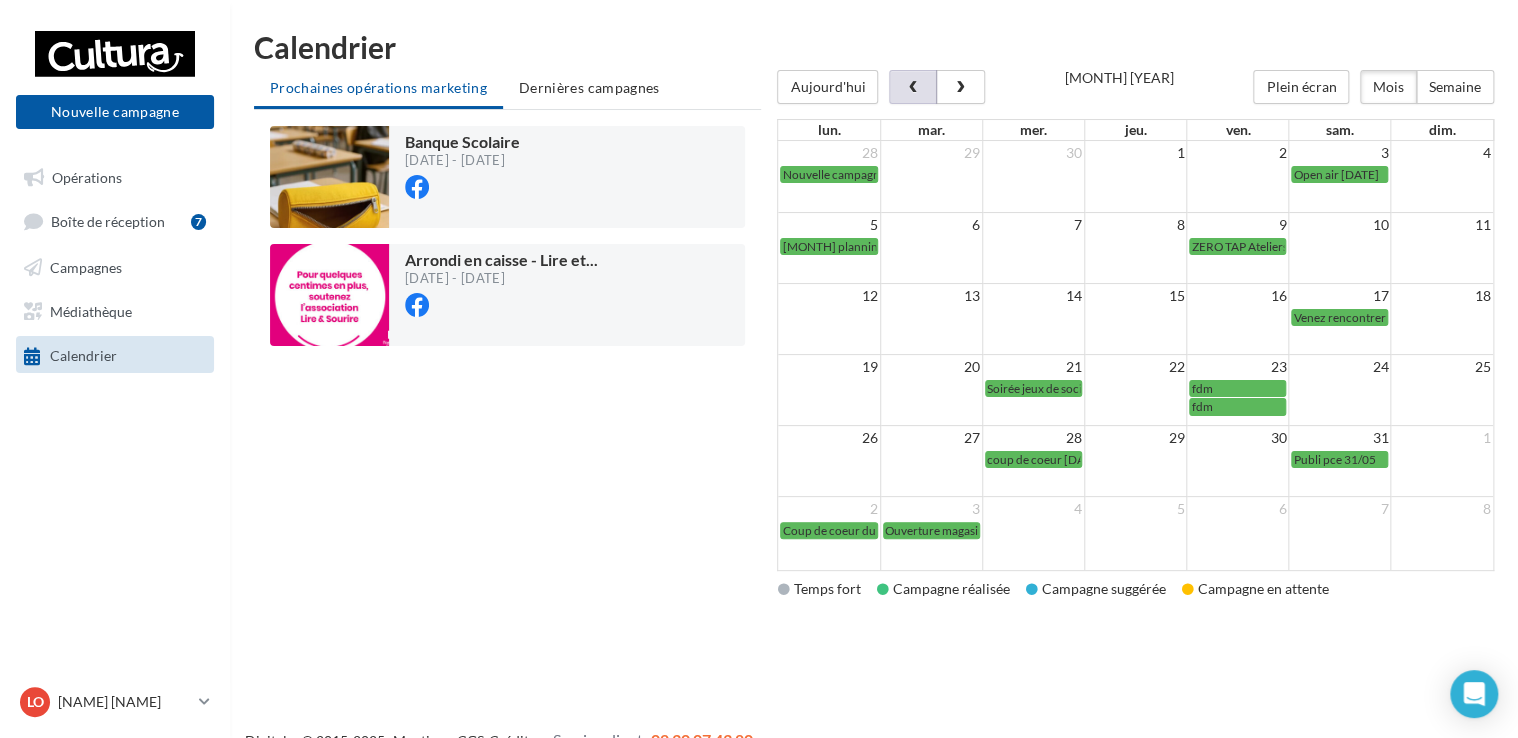 click at bounding box center [913, 87] 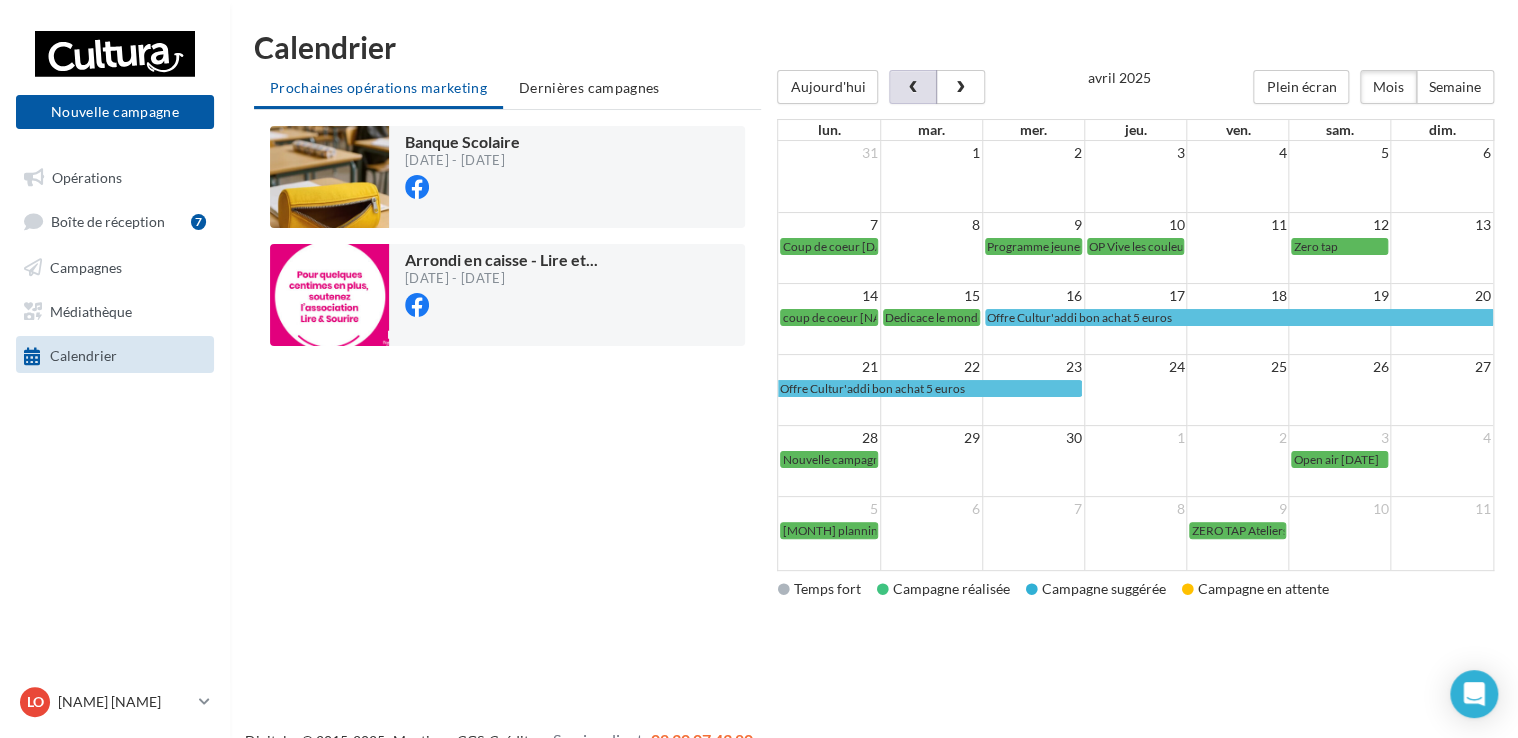 click at bounding box center (913, 88) 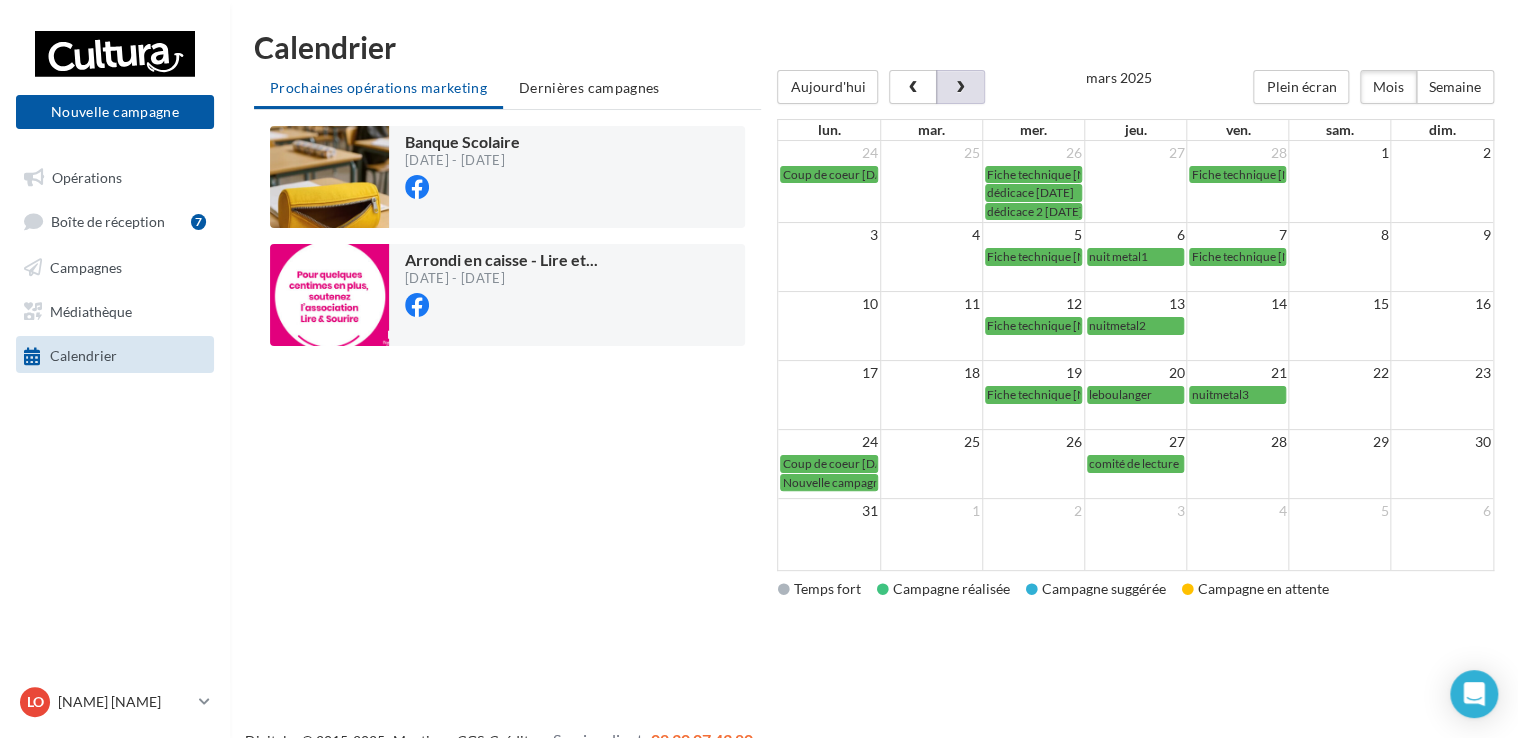 click at bounding box center [960, 87] 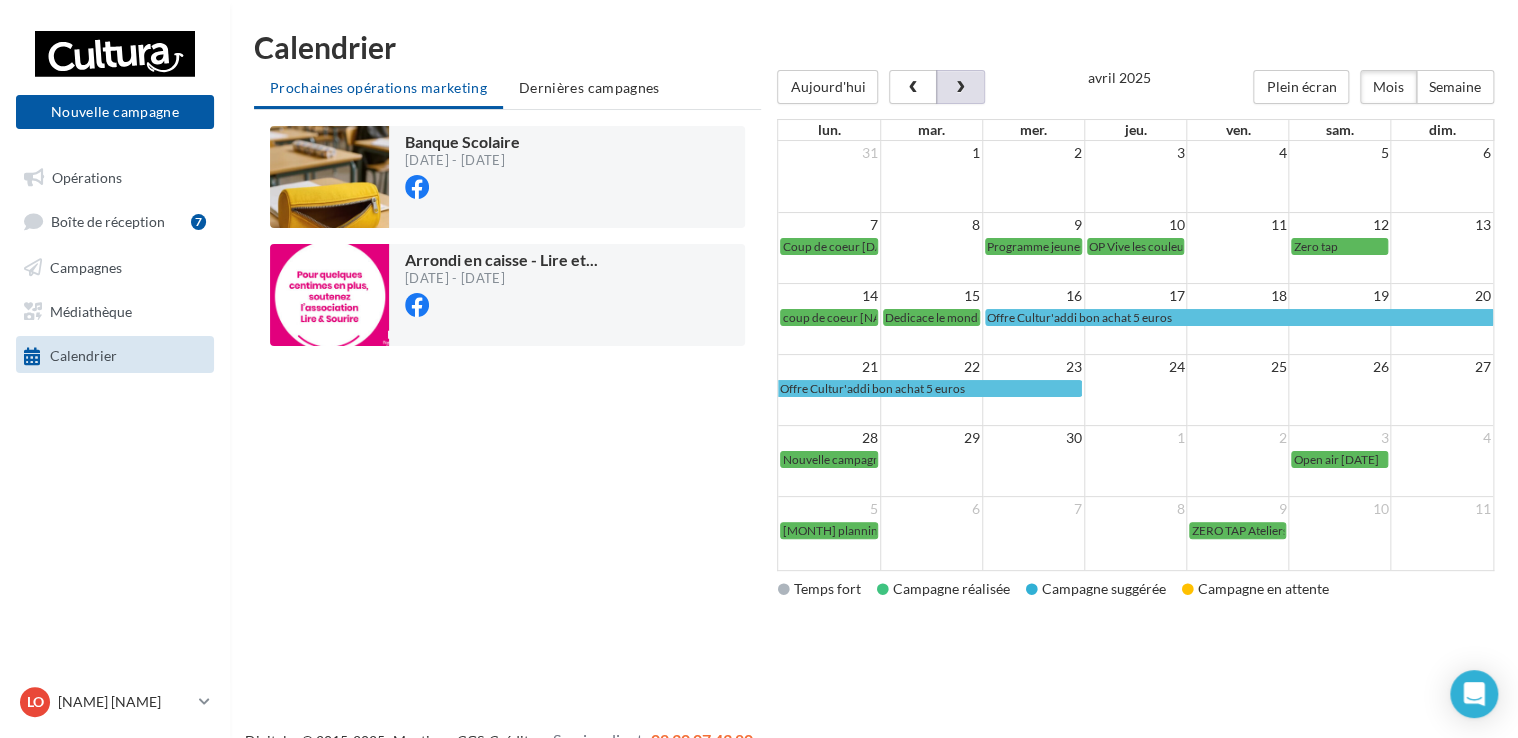 click at bounding box center (960, 87) 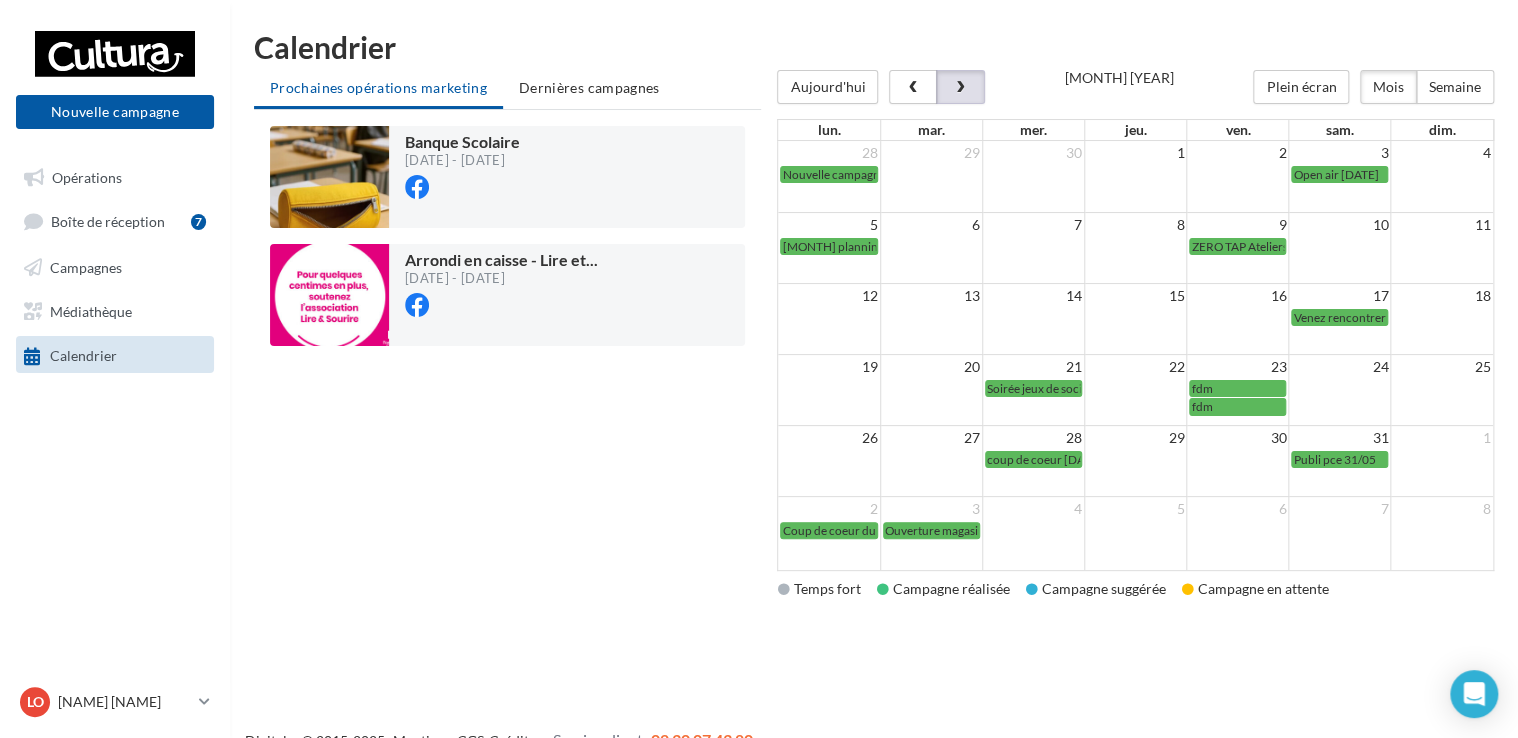 click at bounding box center (960, 88) 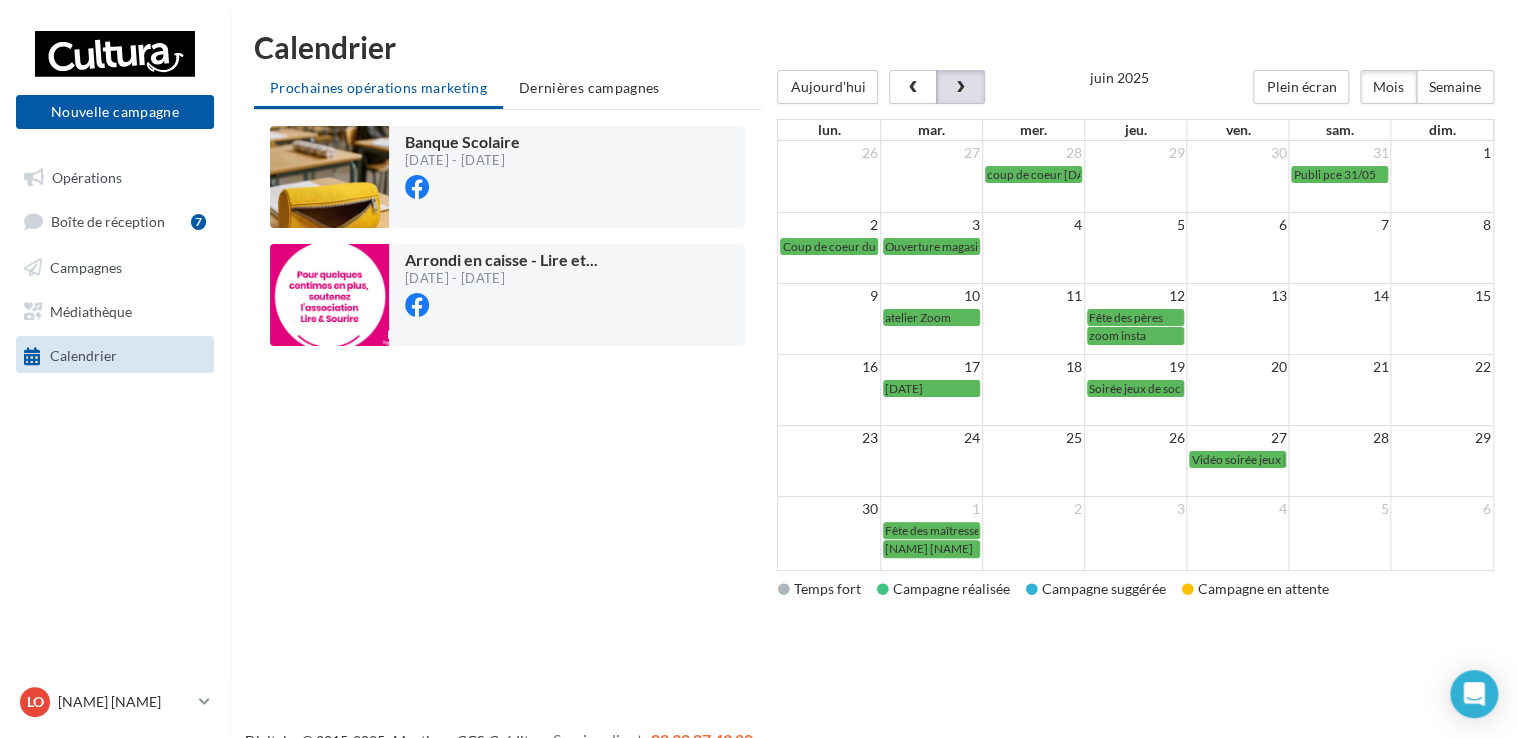 click at bounding box center (960, 87) 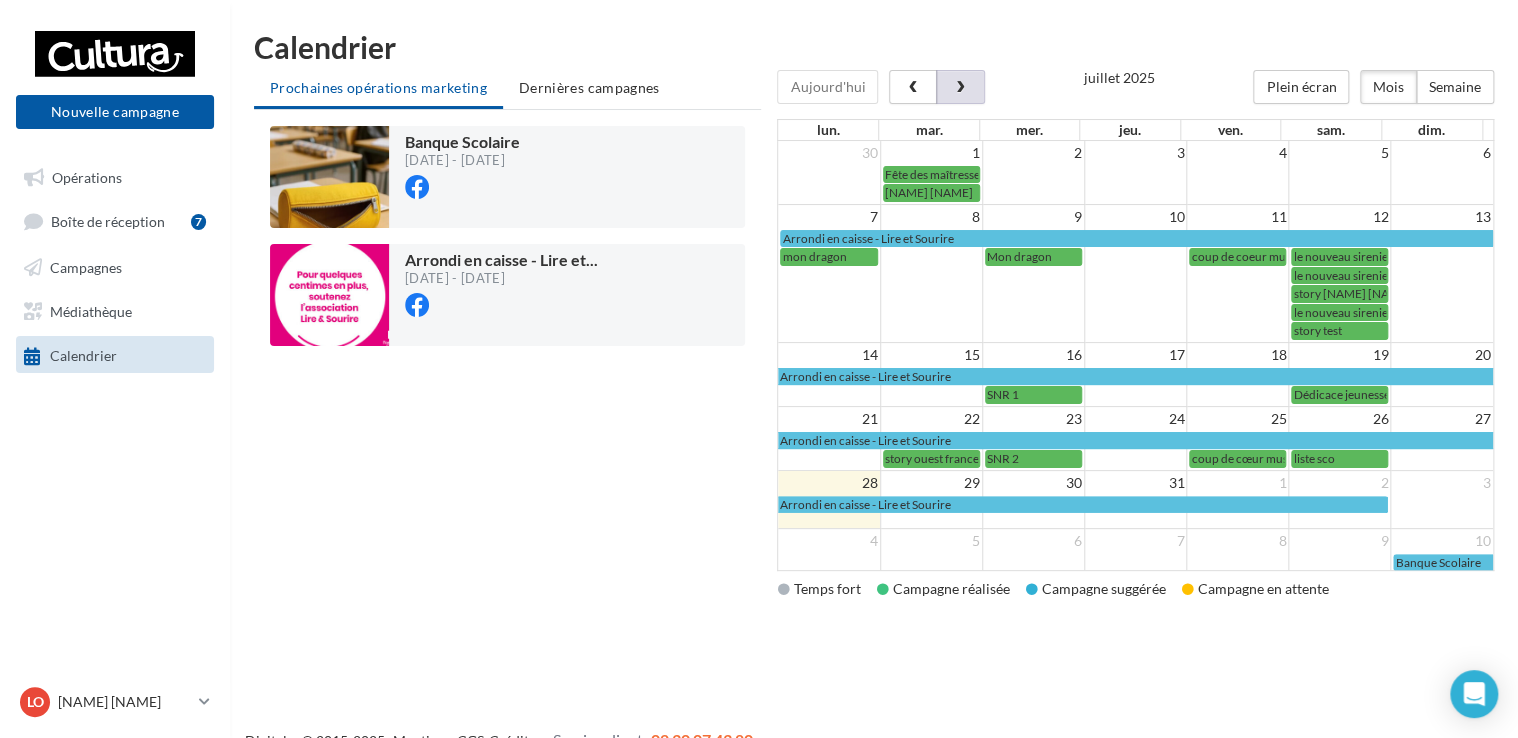 click at bounding box center [960, 87] 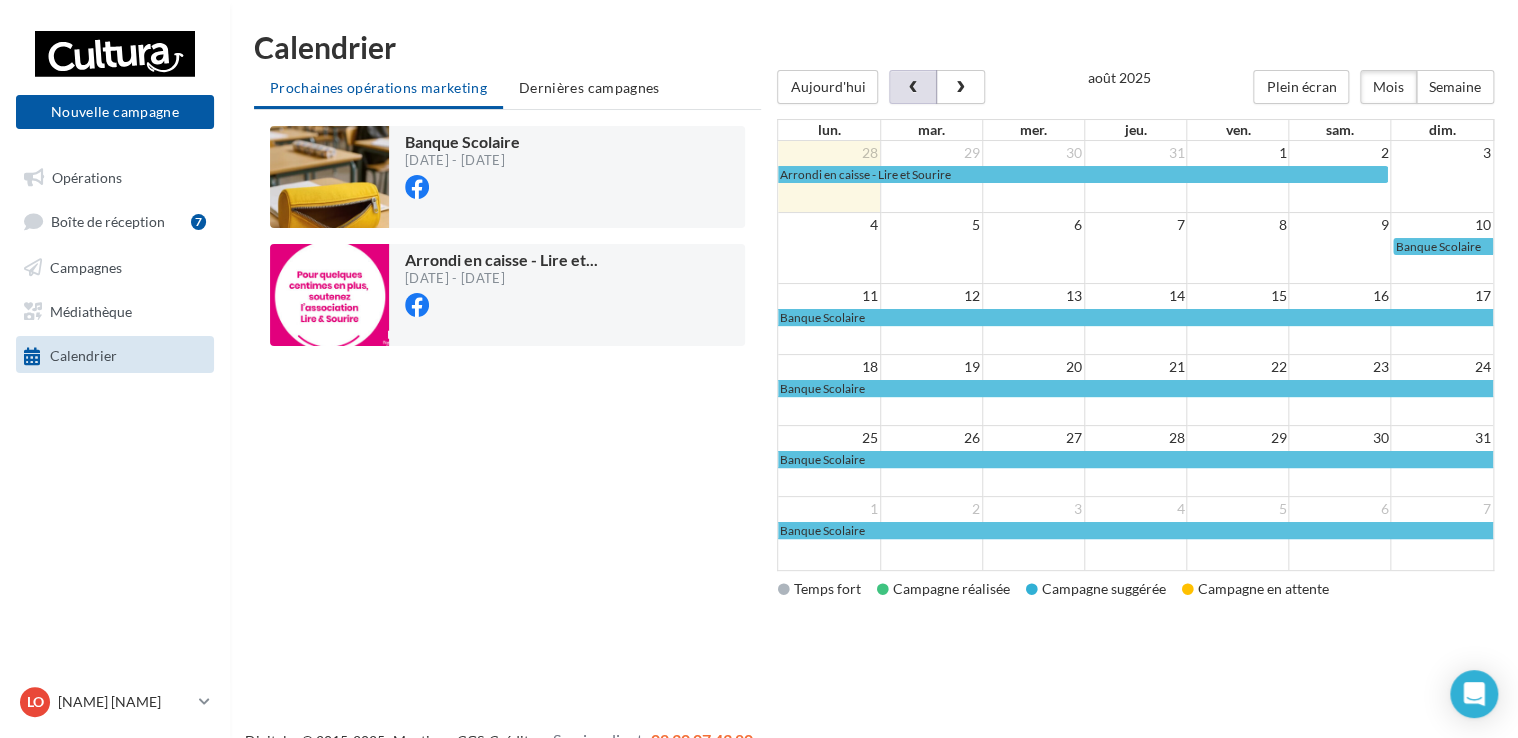 click at bounding box center [913, 88] 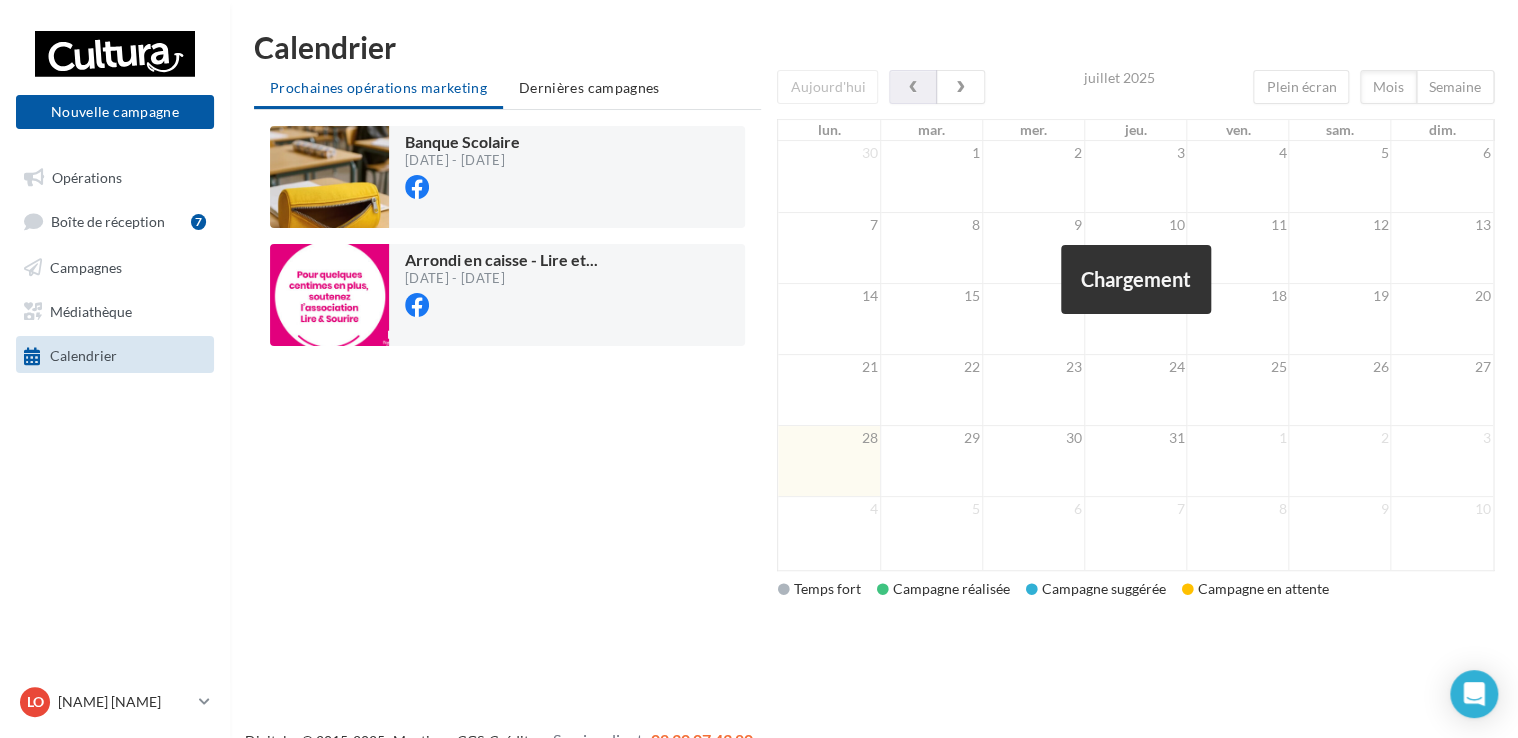 click at bounding box center [1135, 320] 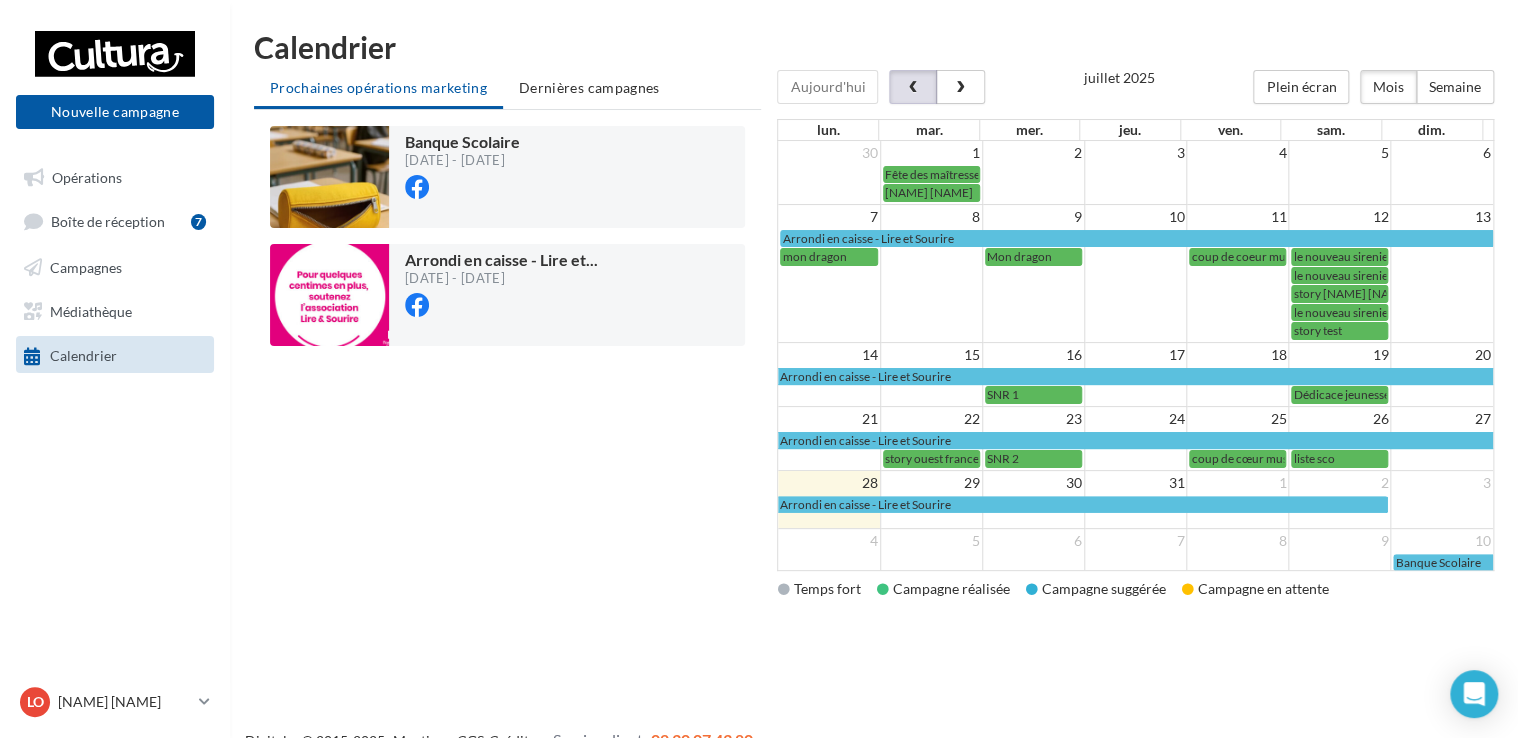 click at bounding box center (913, 88) 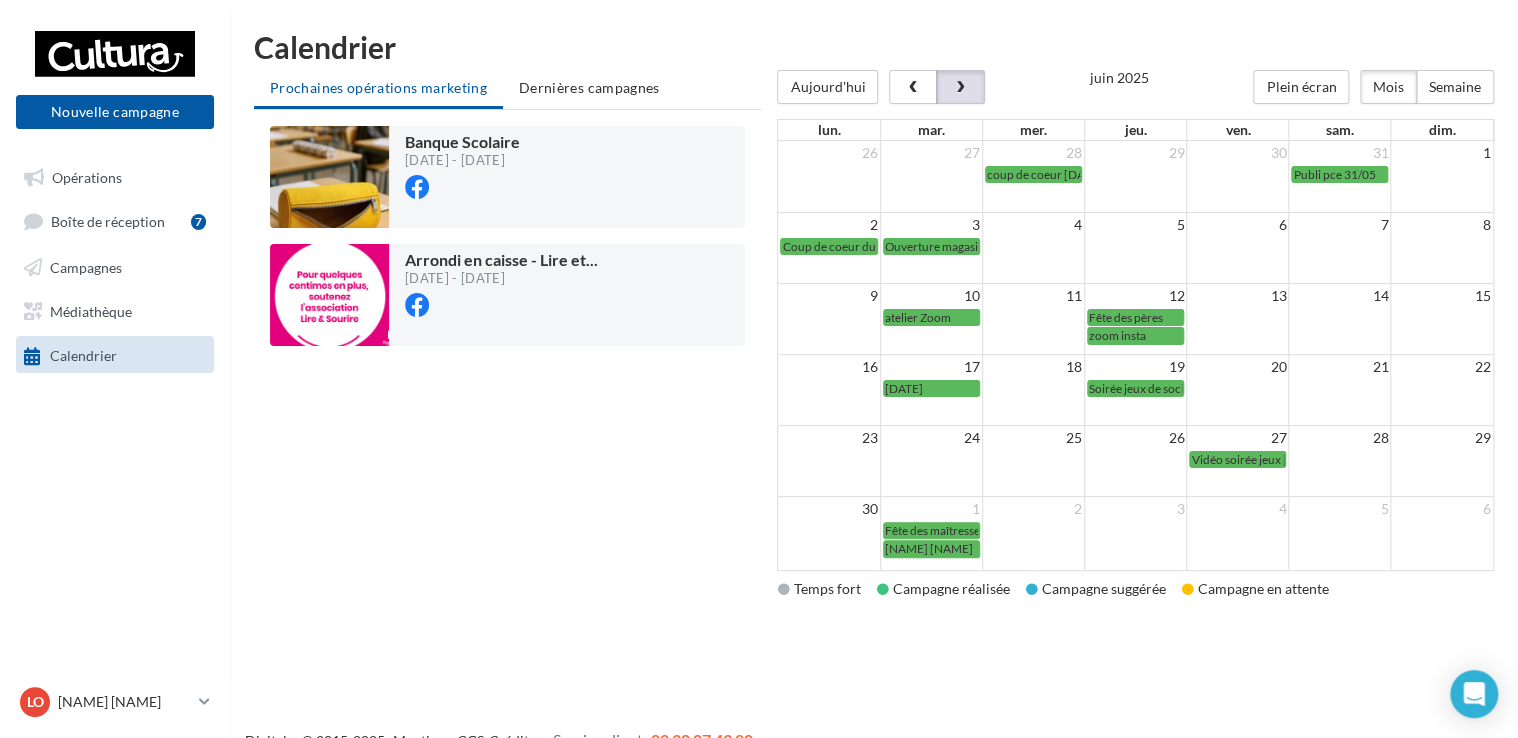 click at bounding box center [960, 87] 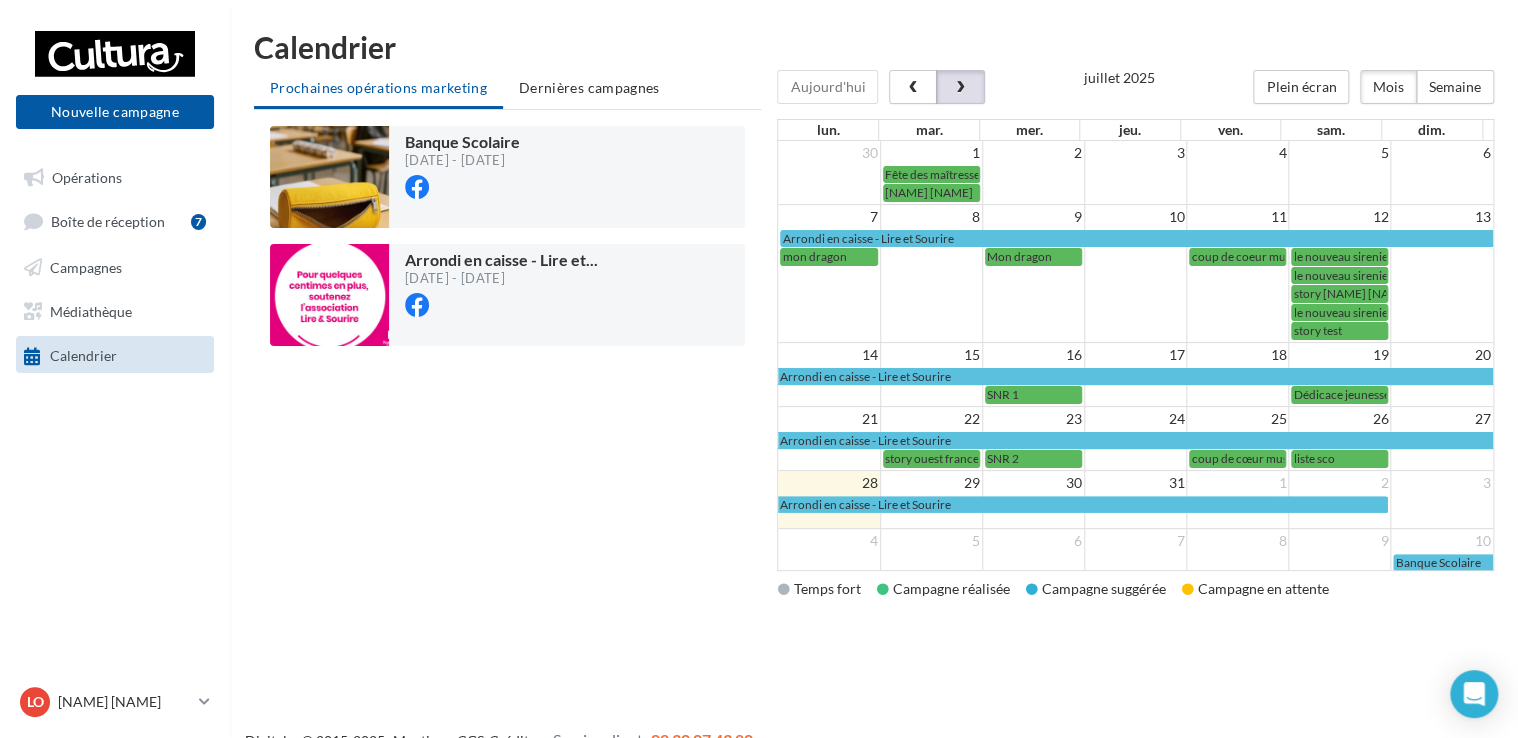 click at bounding box center [960, 87] 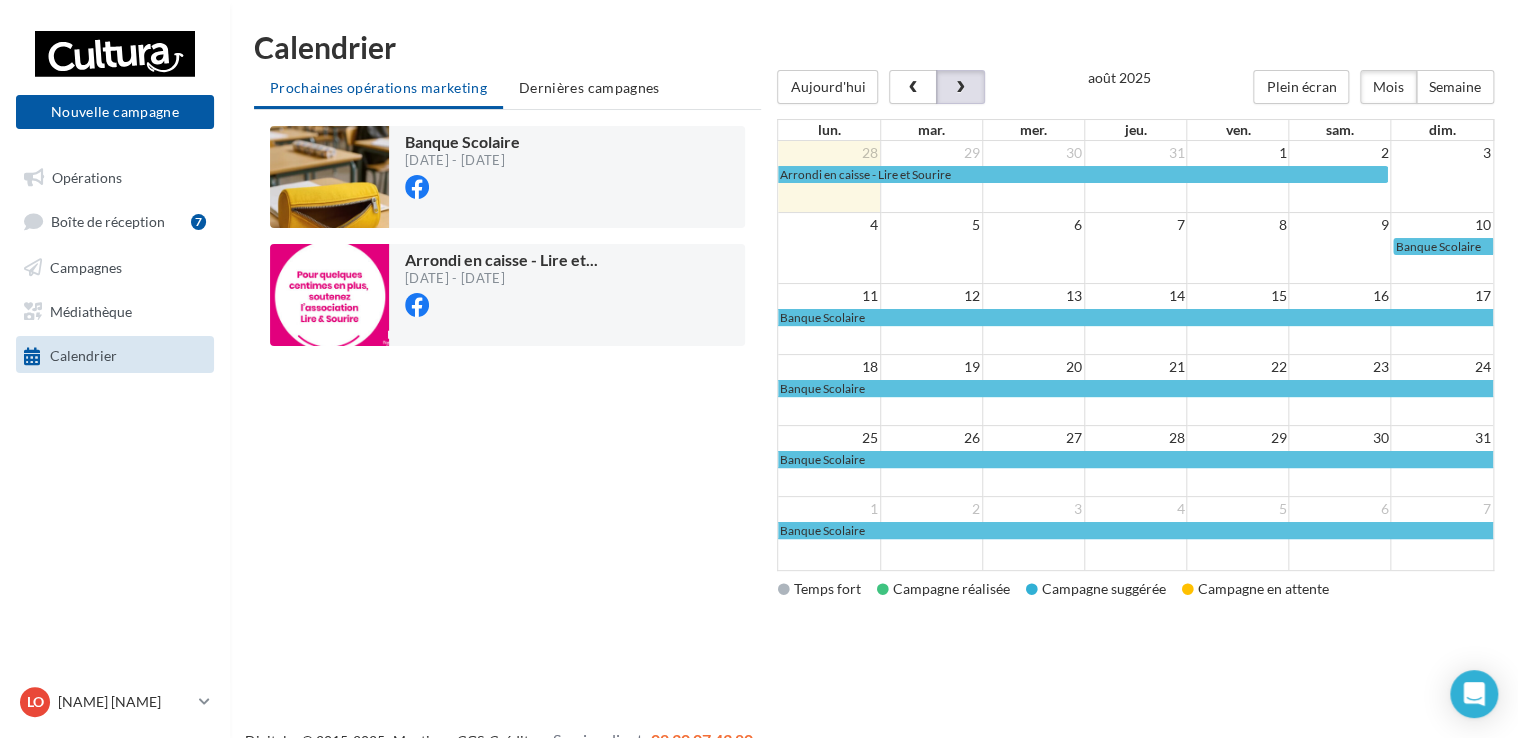 click at bounding box center (960, 87) 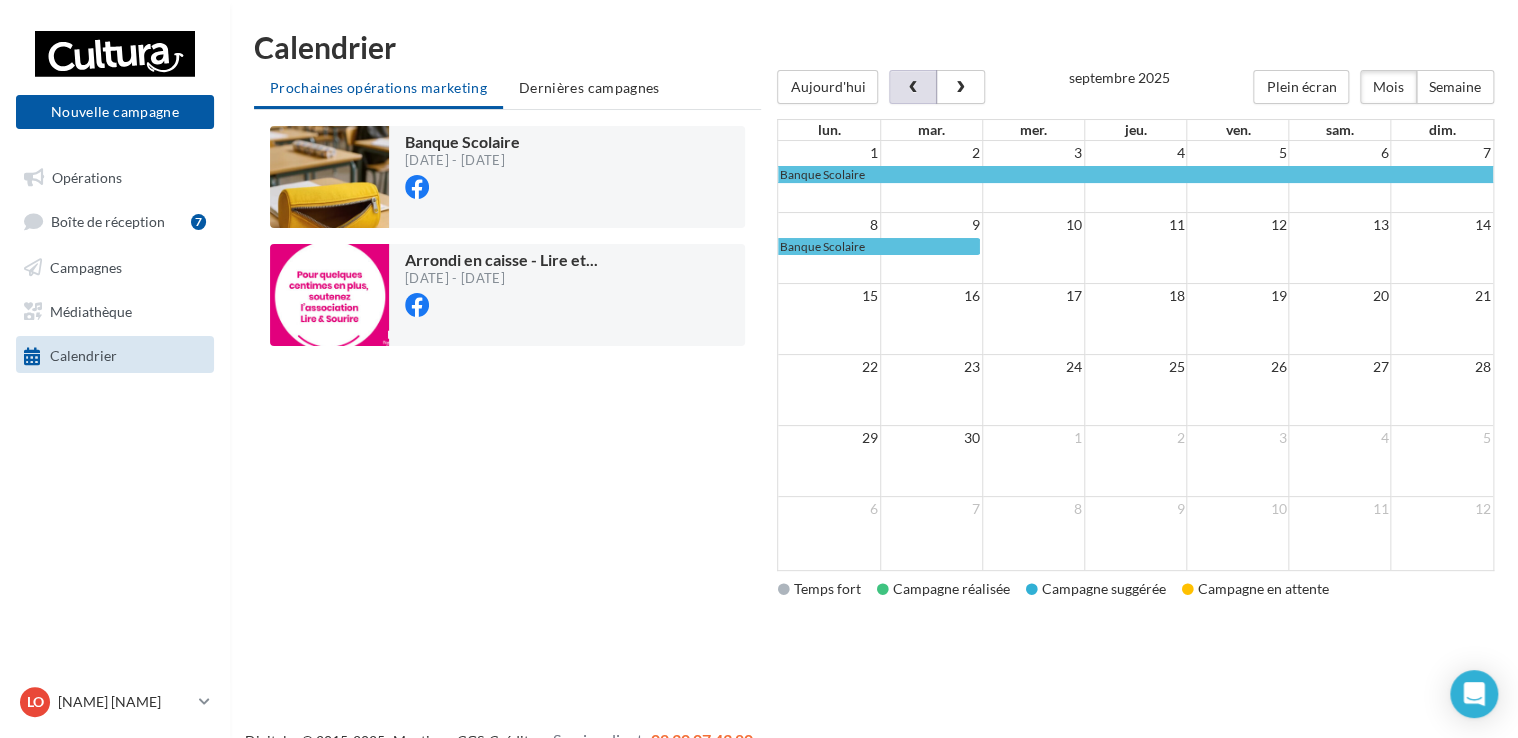 click at bounding box center (913, 87) 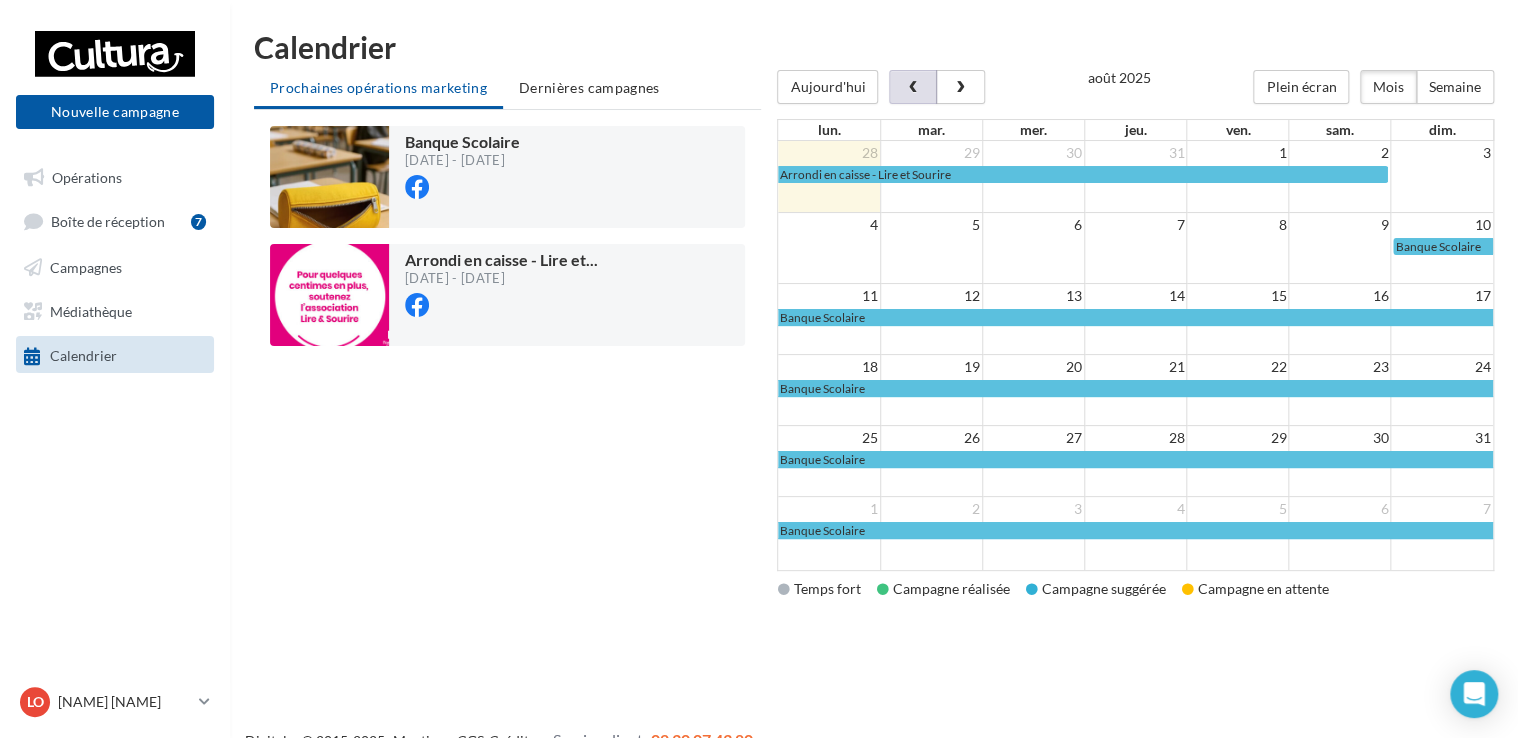 click at bounding box center [913, 88] 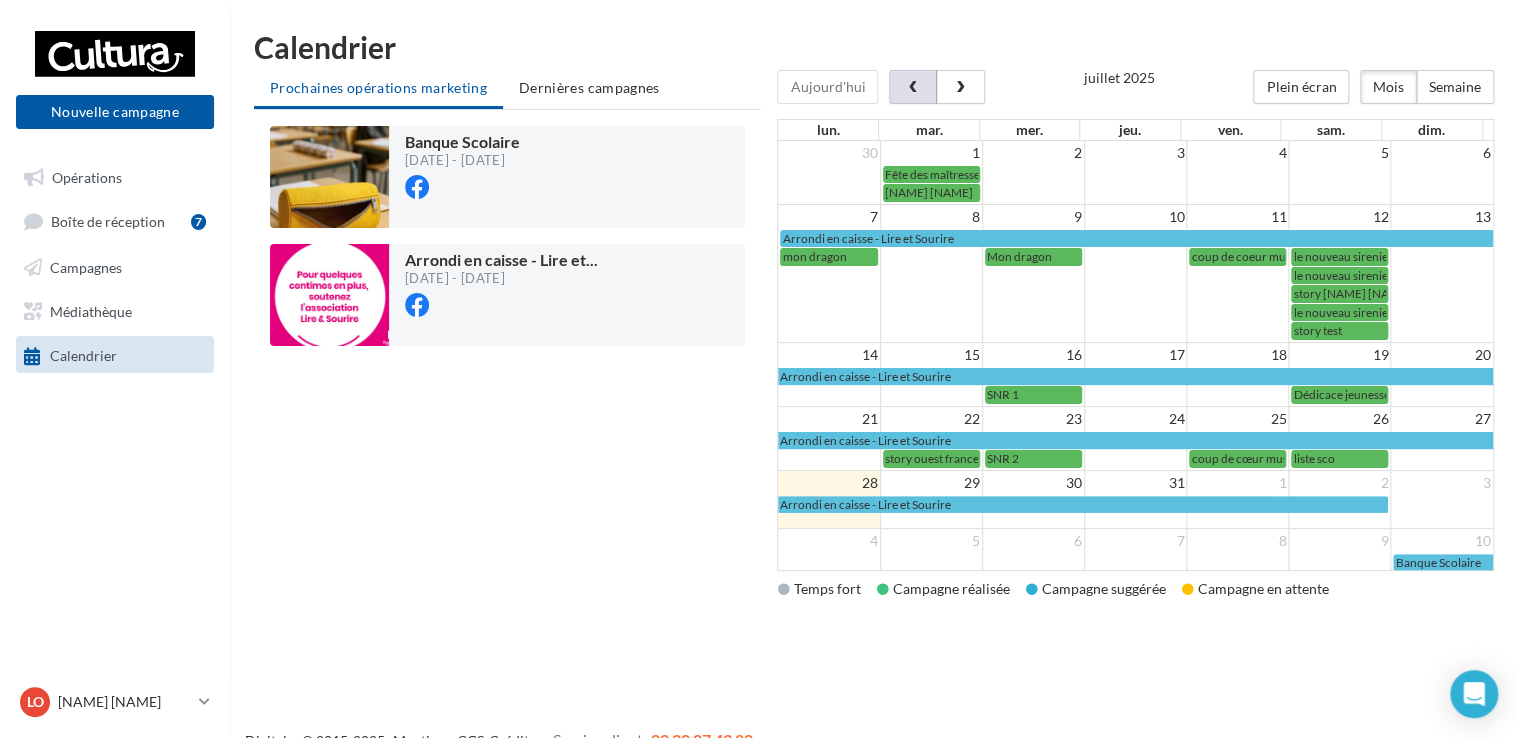 click at bounding box center [913, 88] 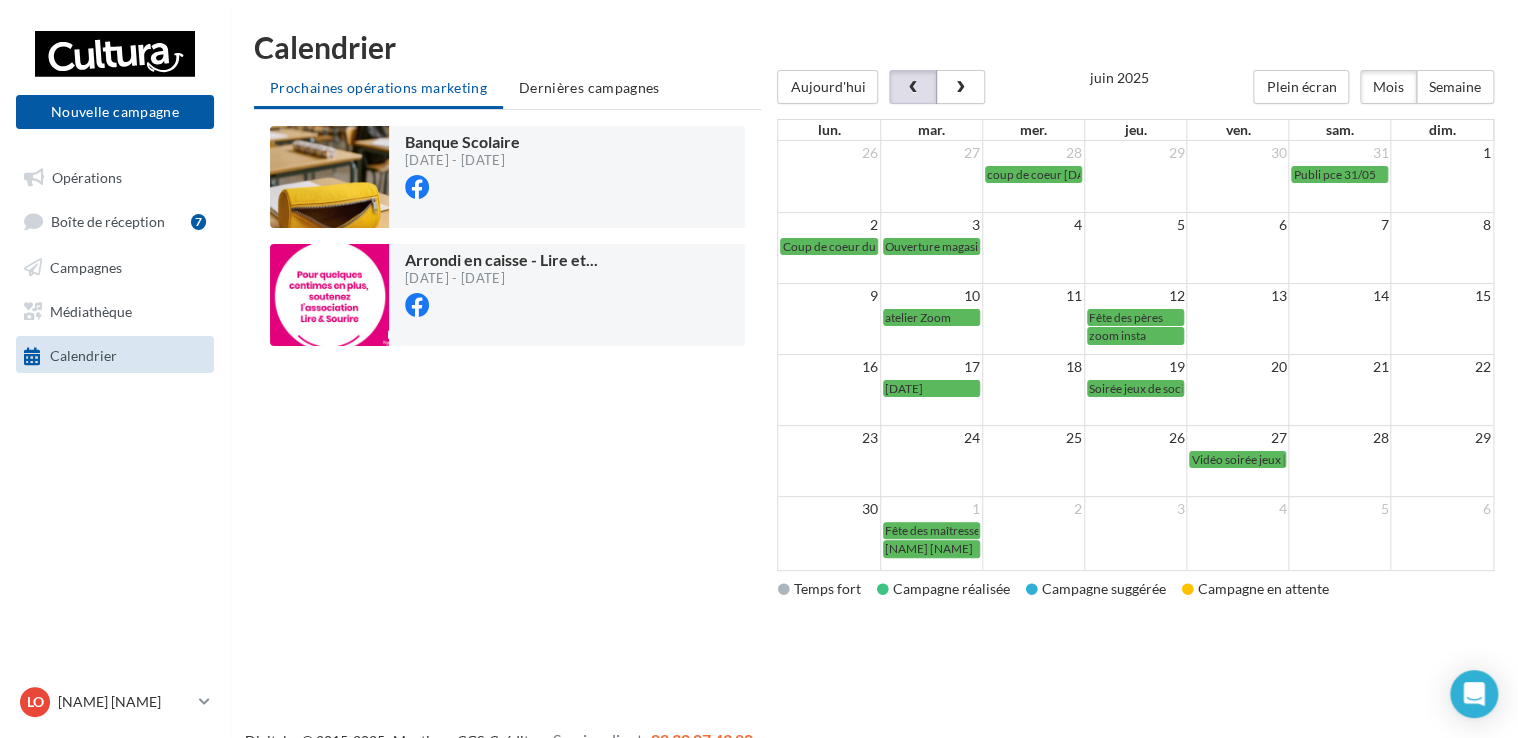 click at bounding box center (913, 88) 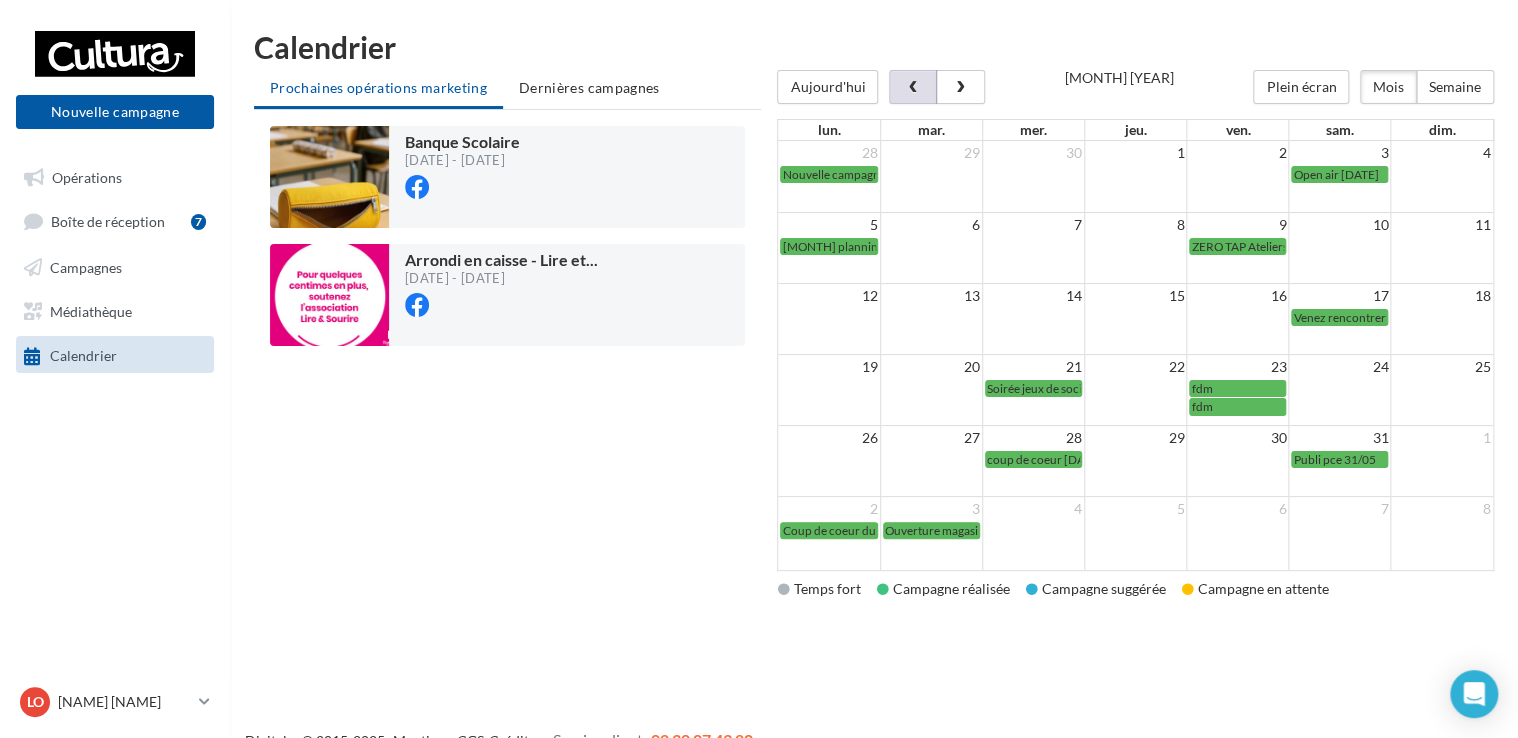 click at bounding box center (913, 88) 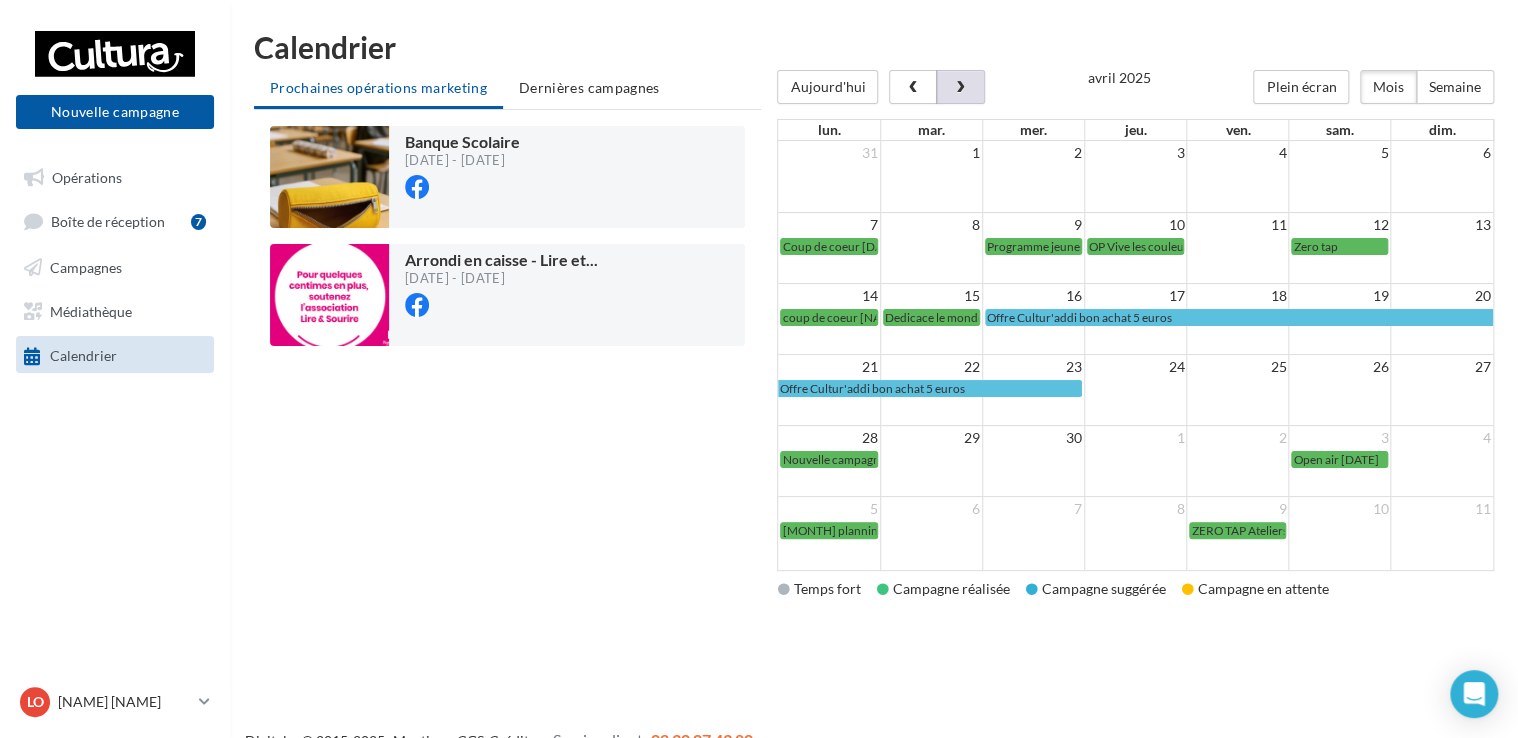 click at bounding box center [960, 87] 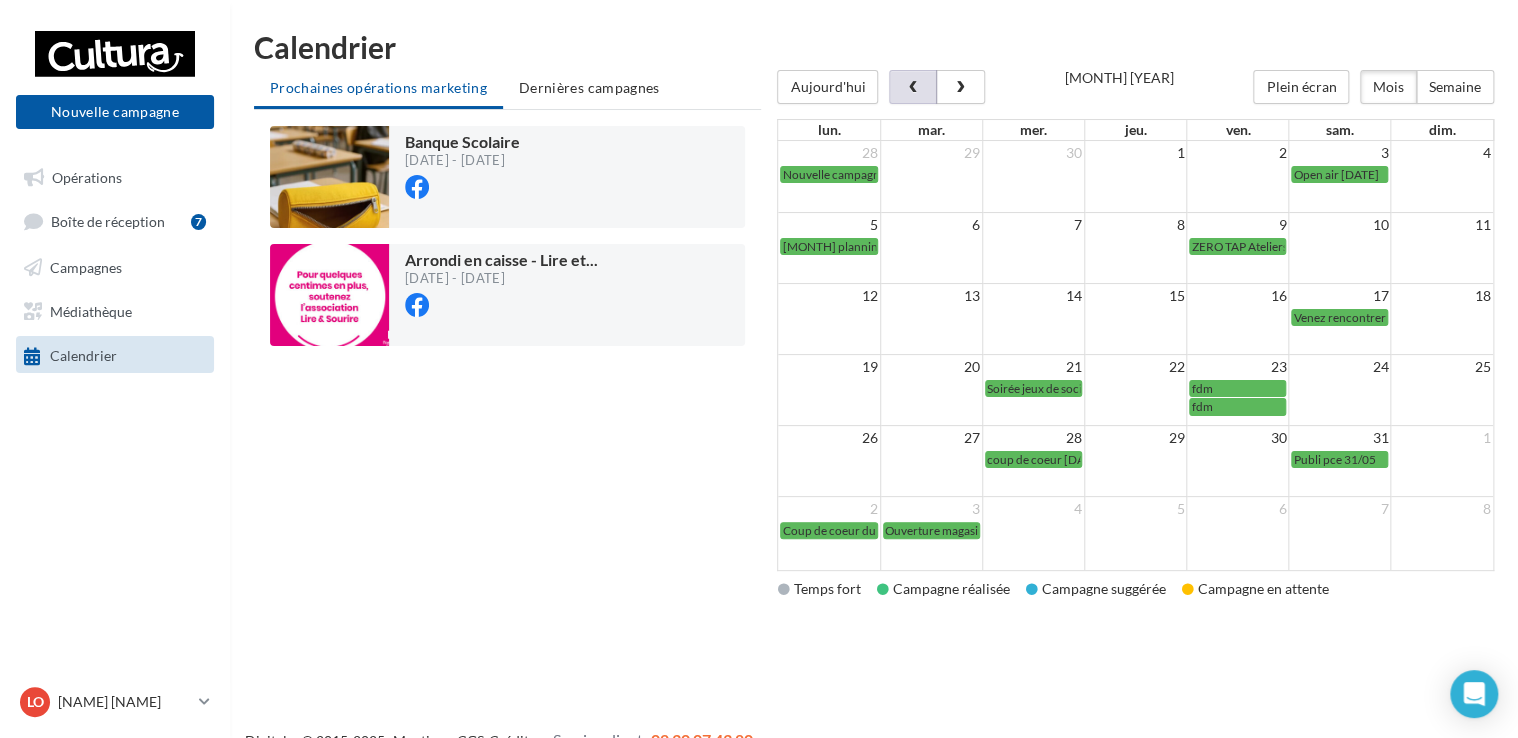 click at bounding box center [913, 88] 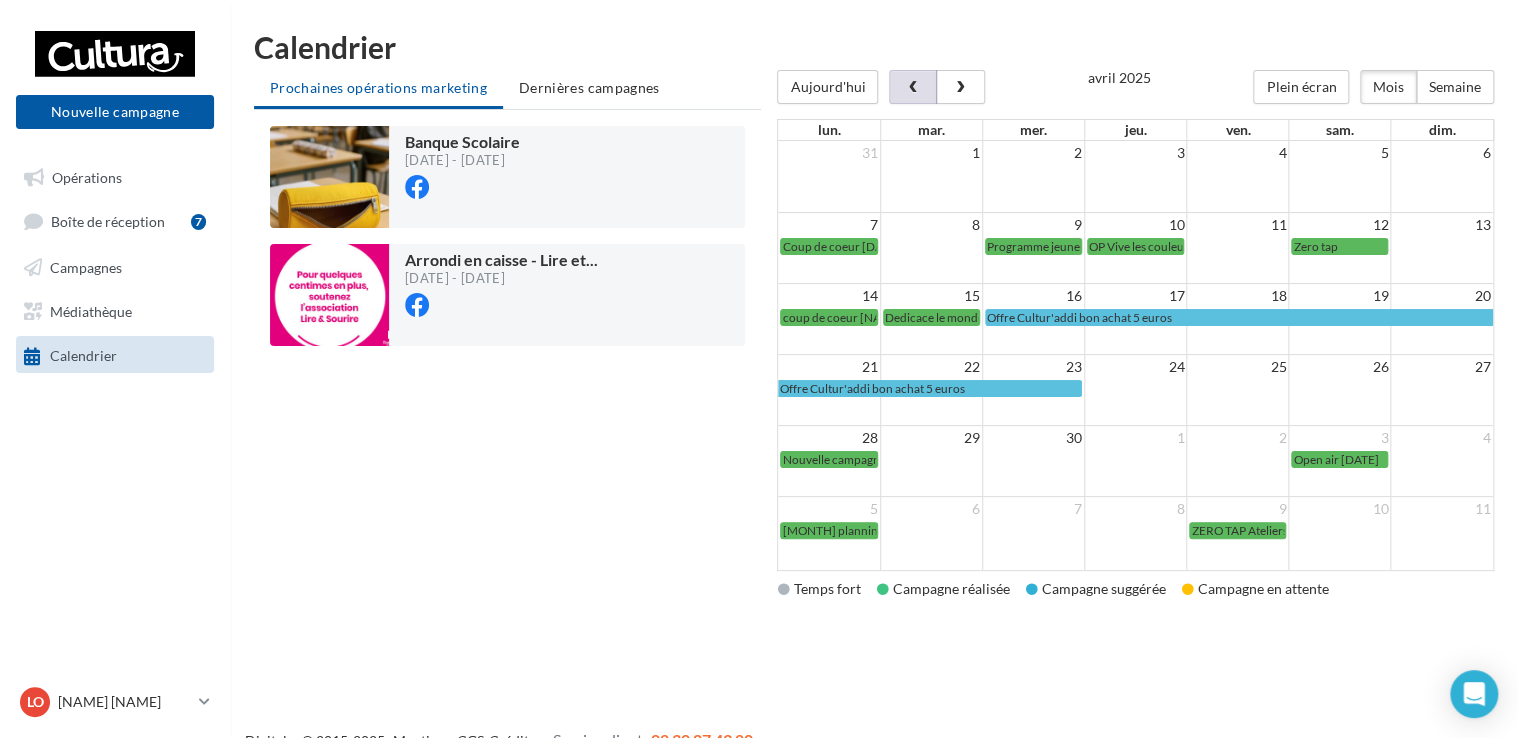 click at bounding box center [913, 88] 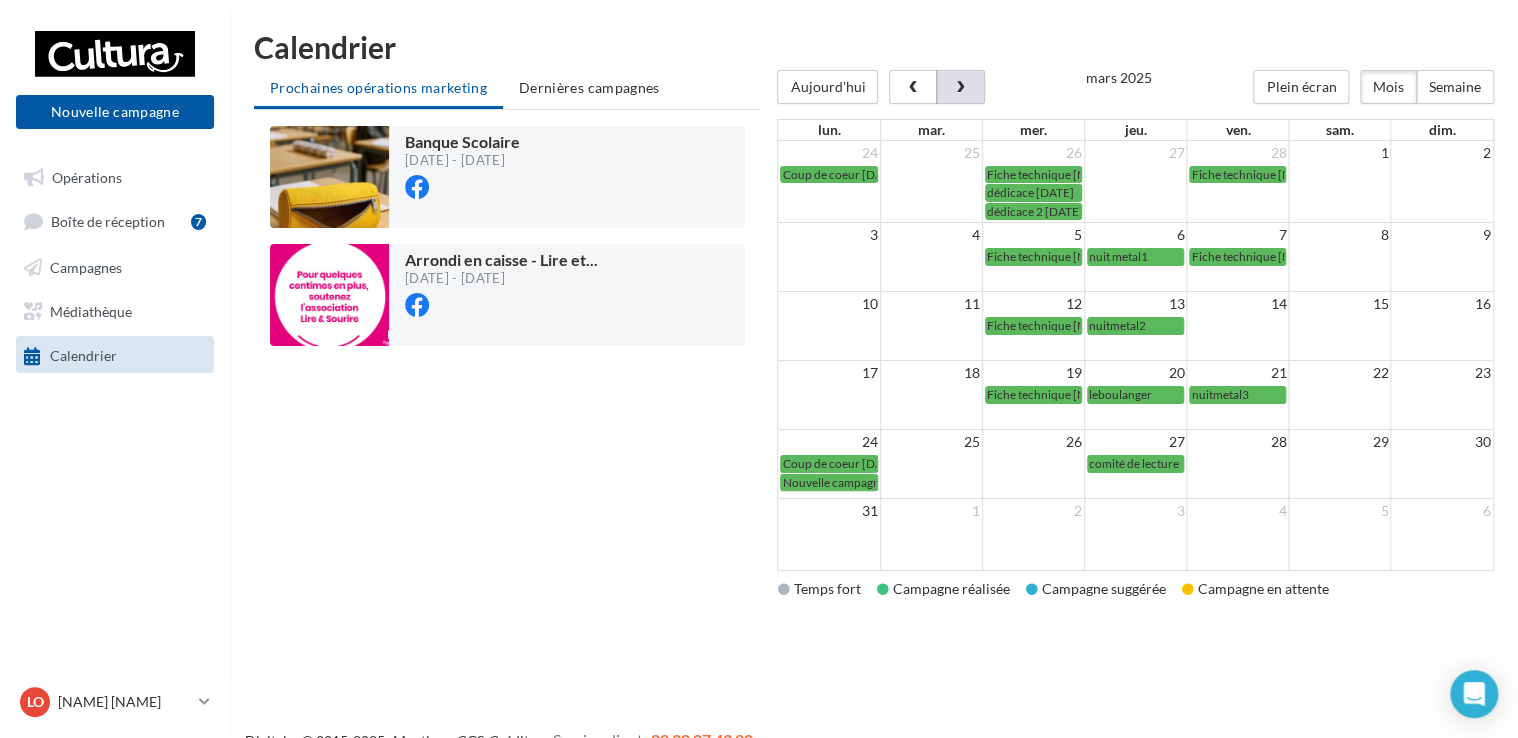 click at bounding box center (960, 88) 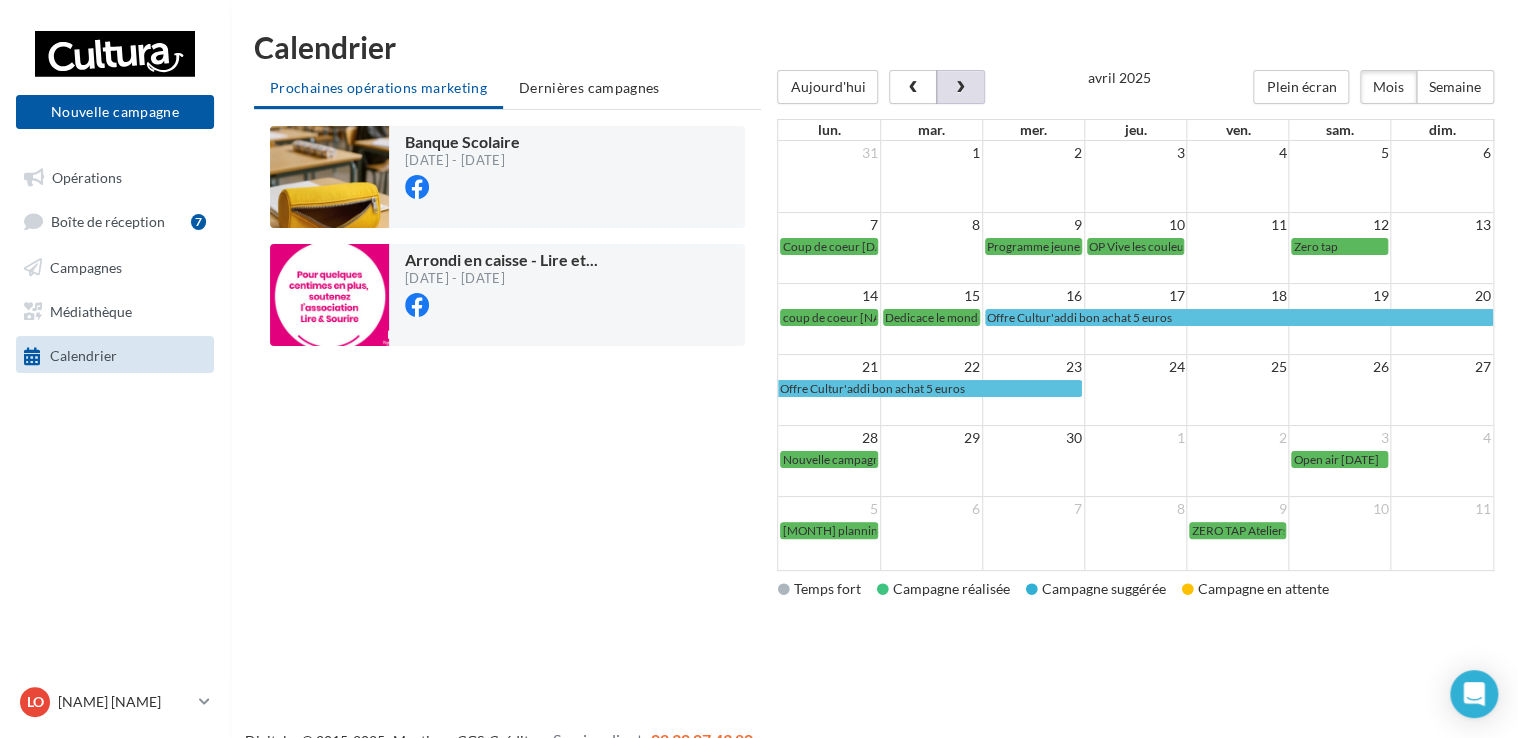 click at bounding box center (960, 88) 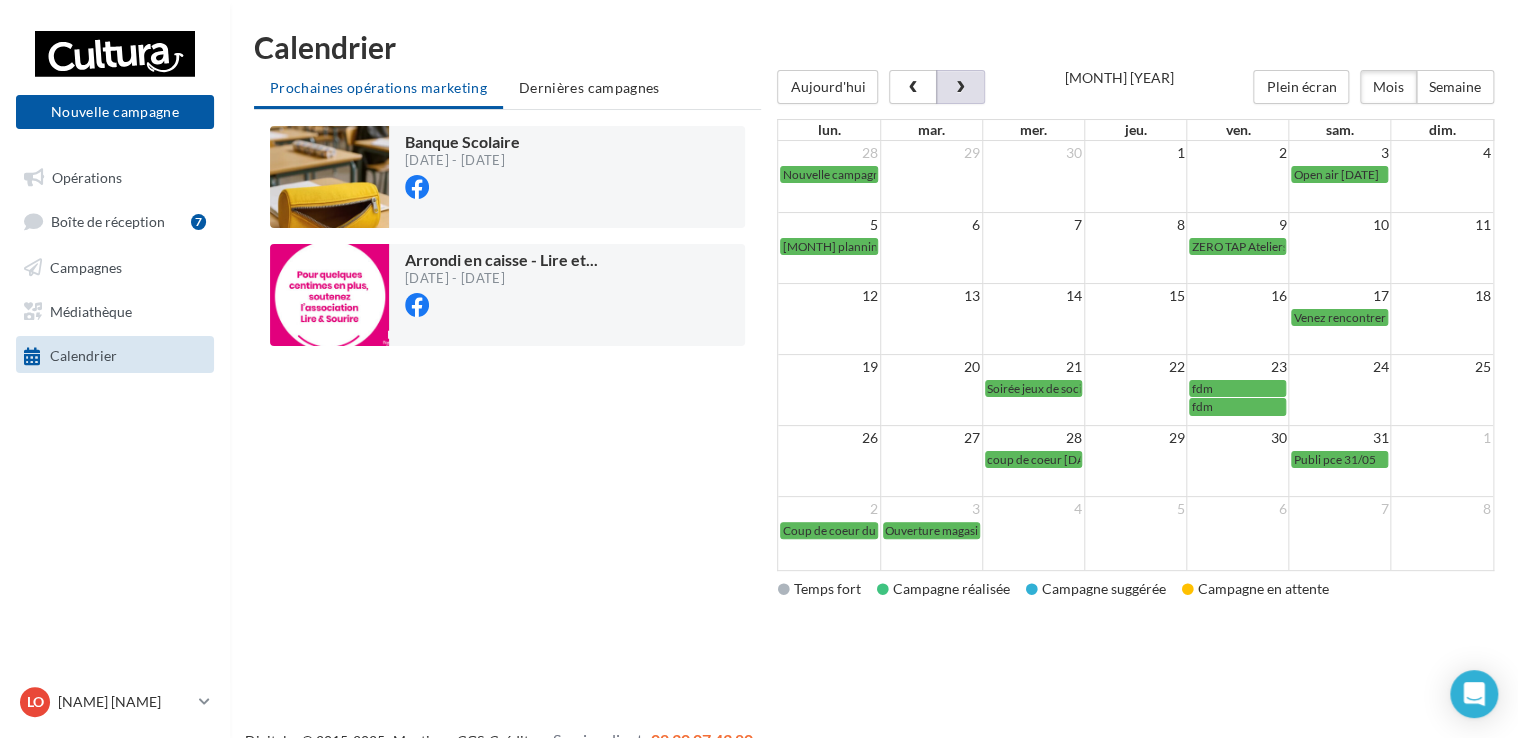 click at bounding box center (960, 87) 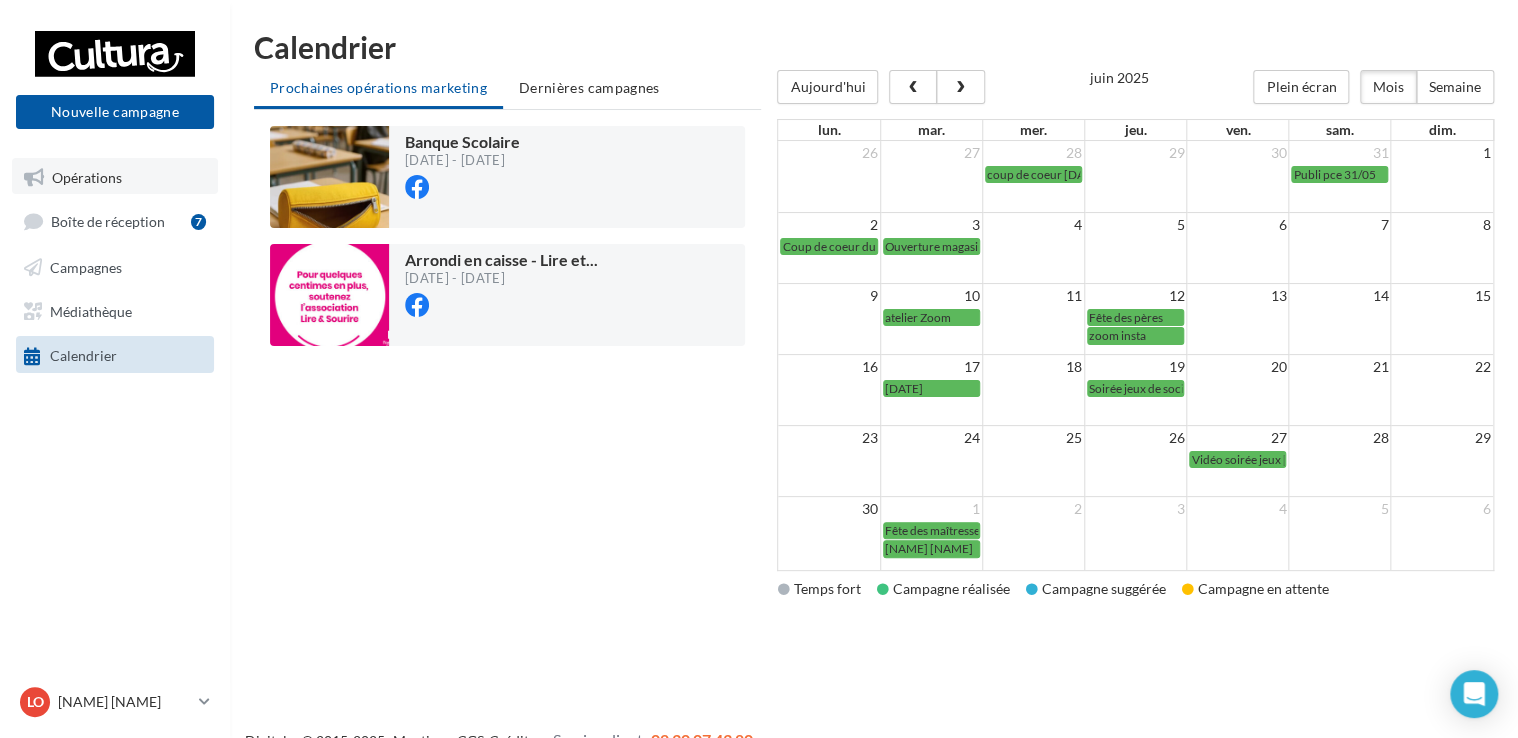 click on "Opérations" at bounding box center [87, 176] 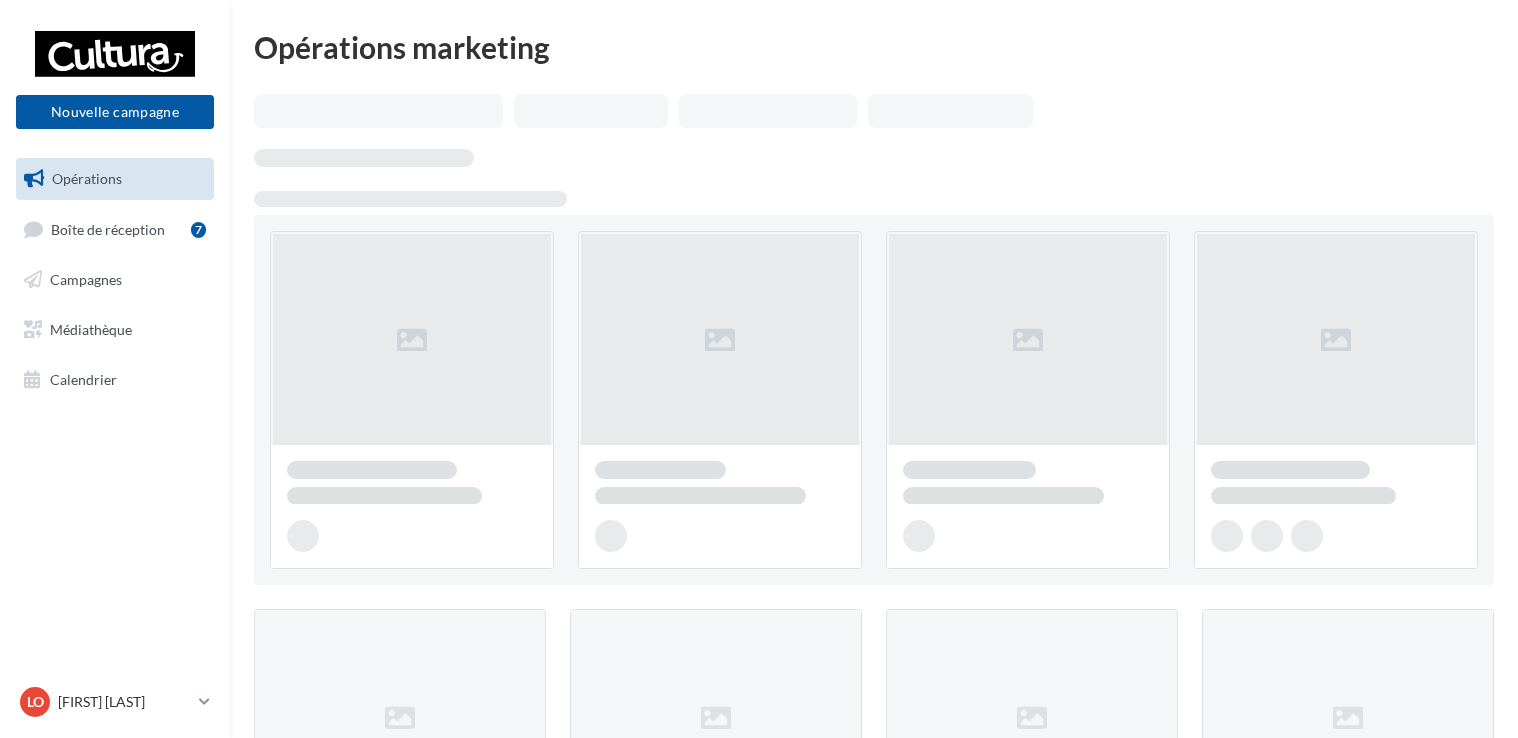 scroll, scrollTop: 0, scrollLeft: 0, axis: both 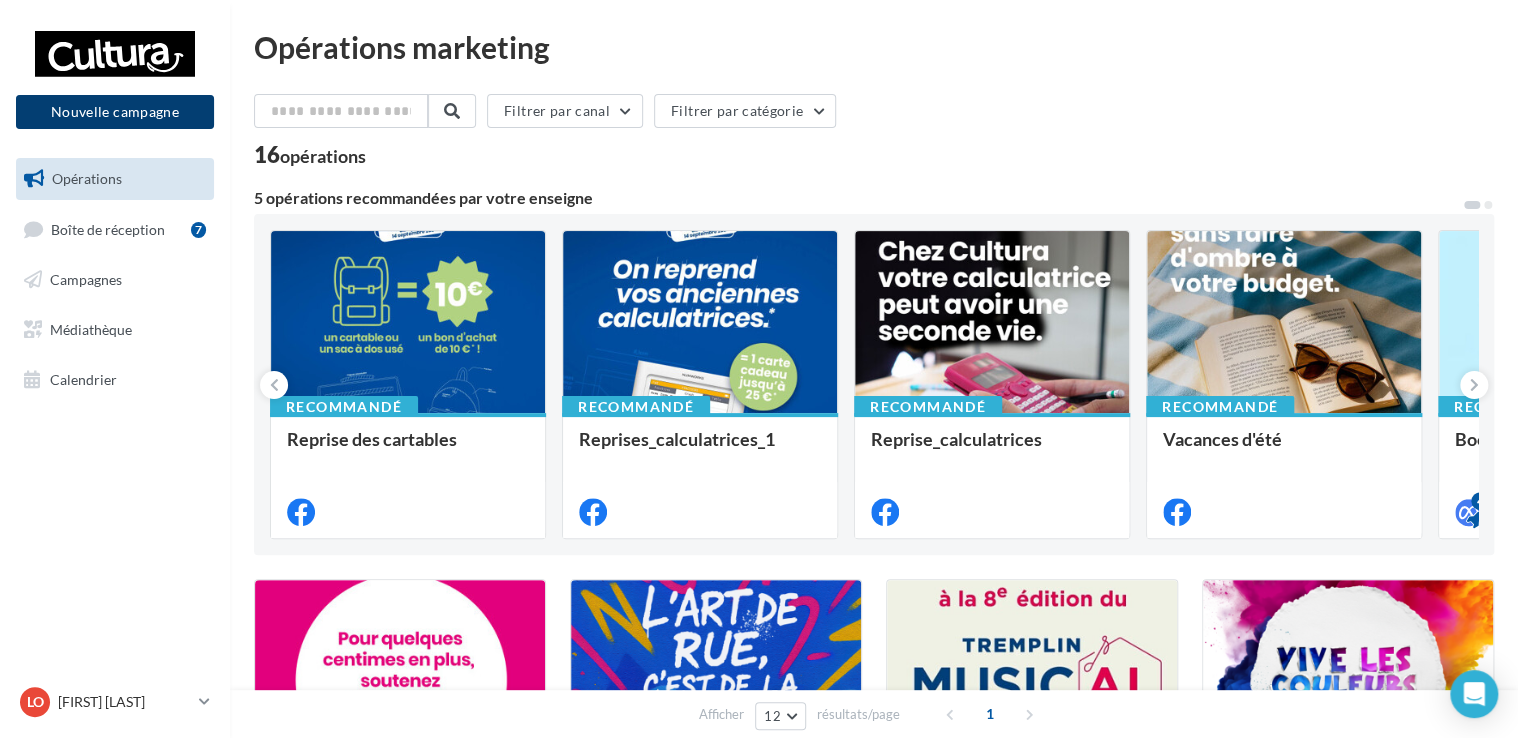 click on "Nouvelle campagne" at bounding box center (115, 112) 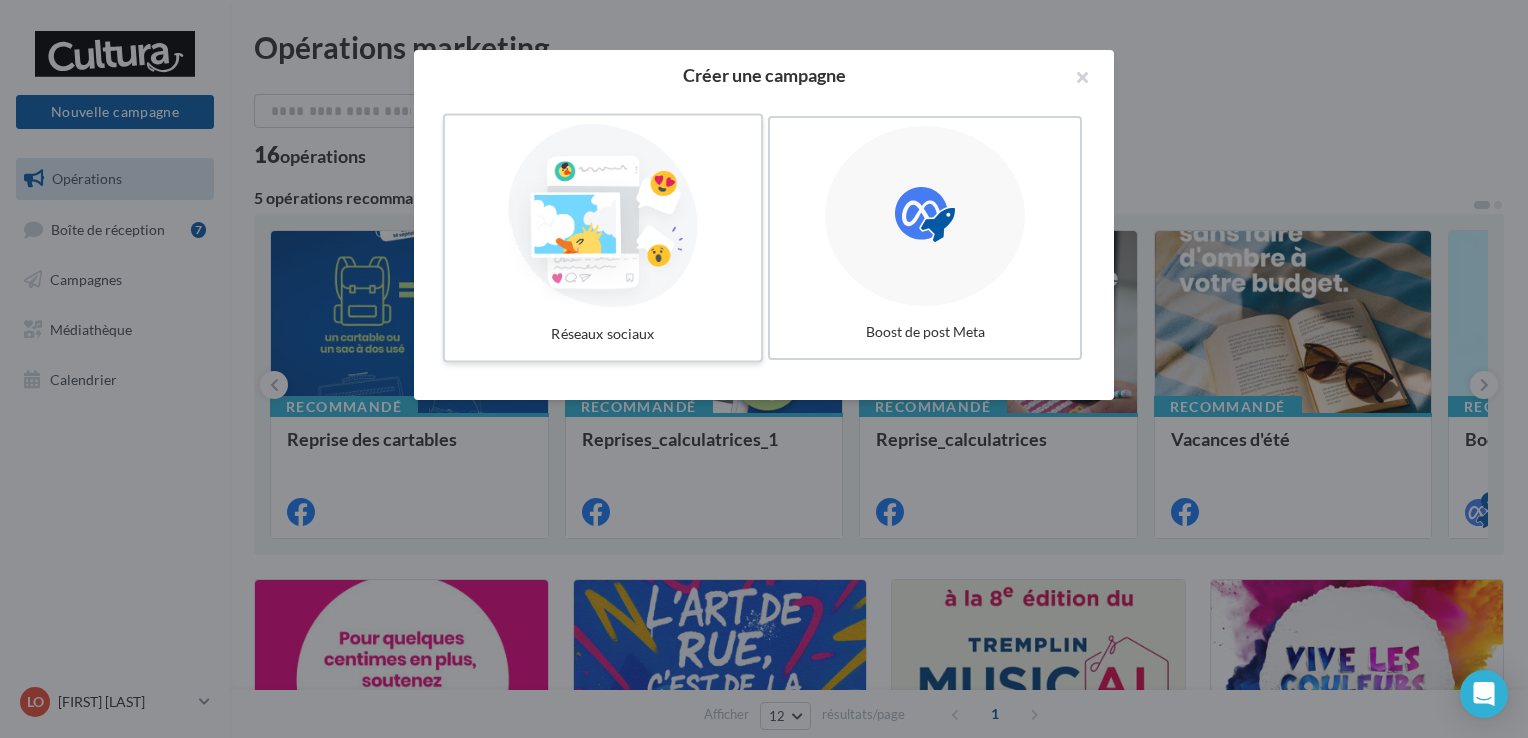 click at bounding box center (603, 216) 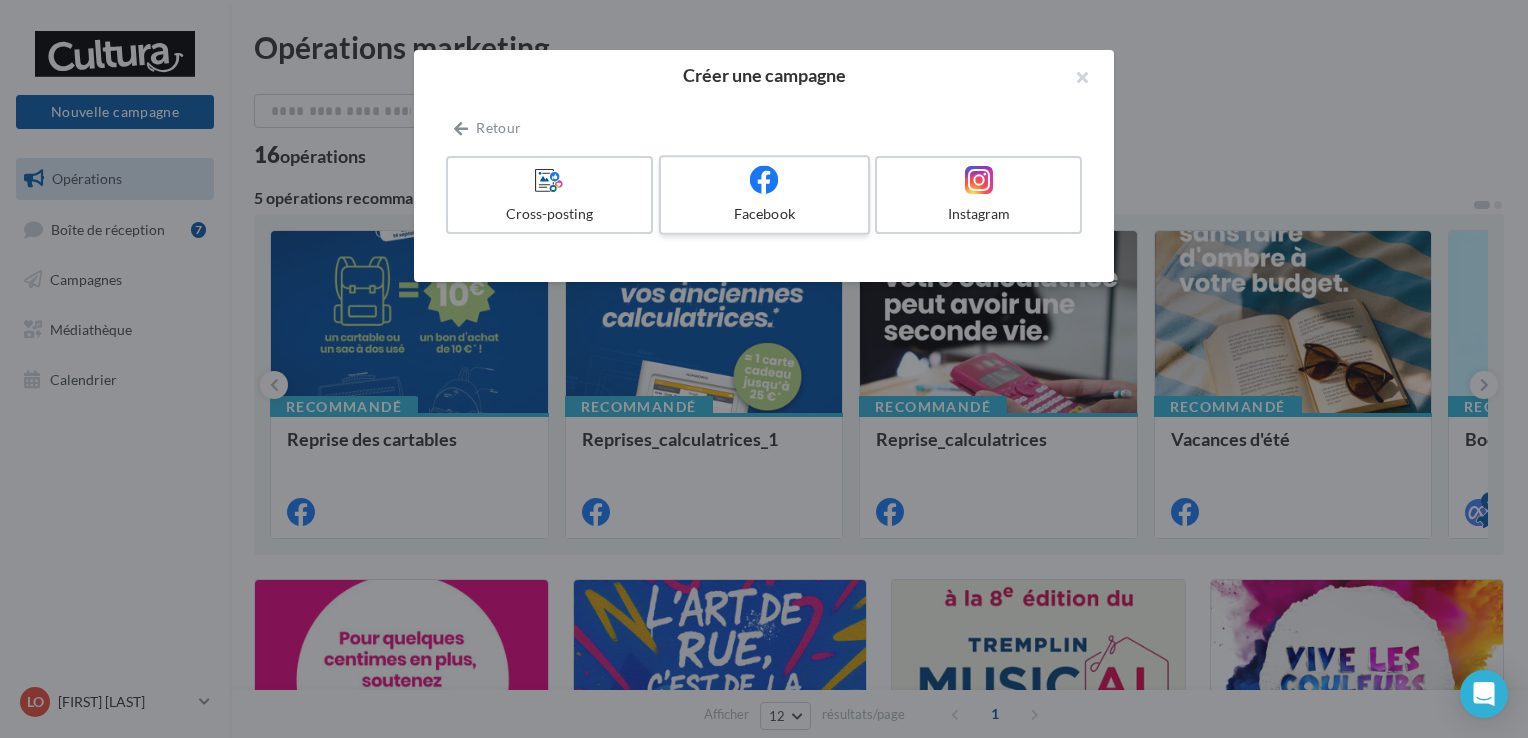 click at bounding box center [764, 179] 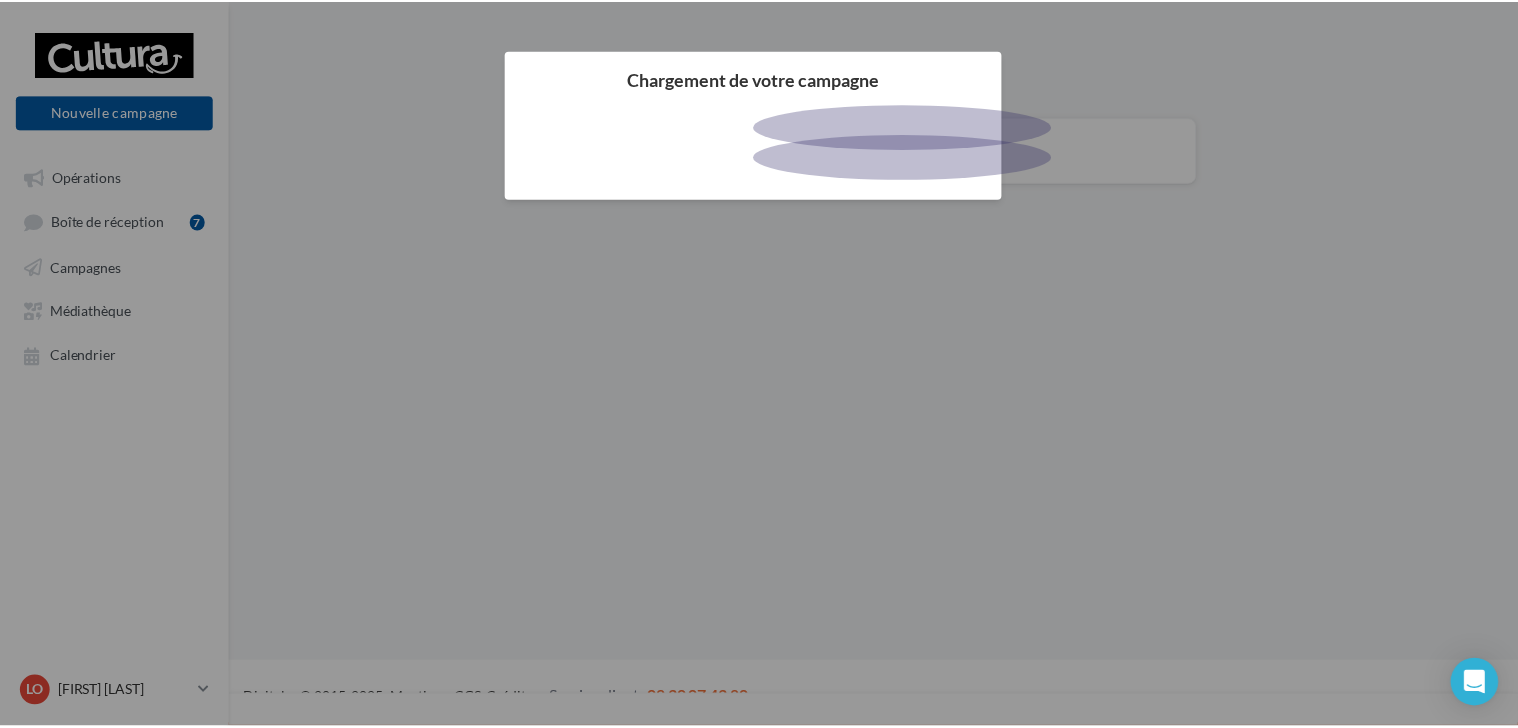 scroll, scrollTop: 0, scrollLeft: 0, axis: both 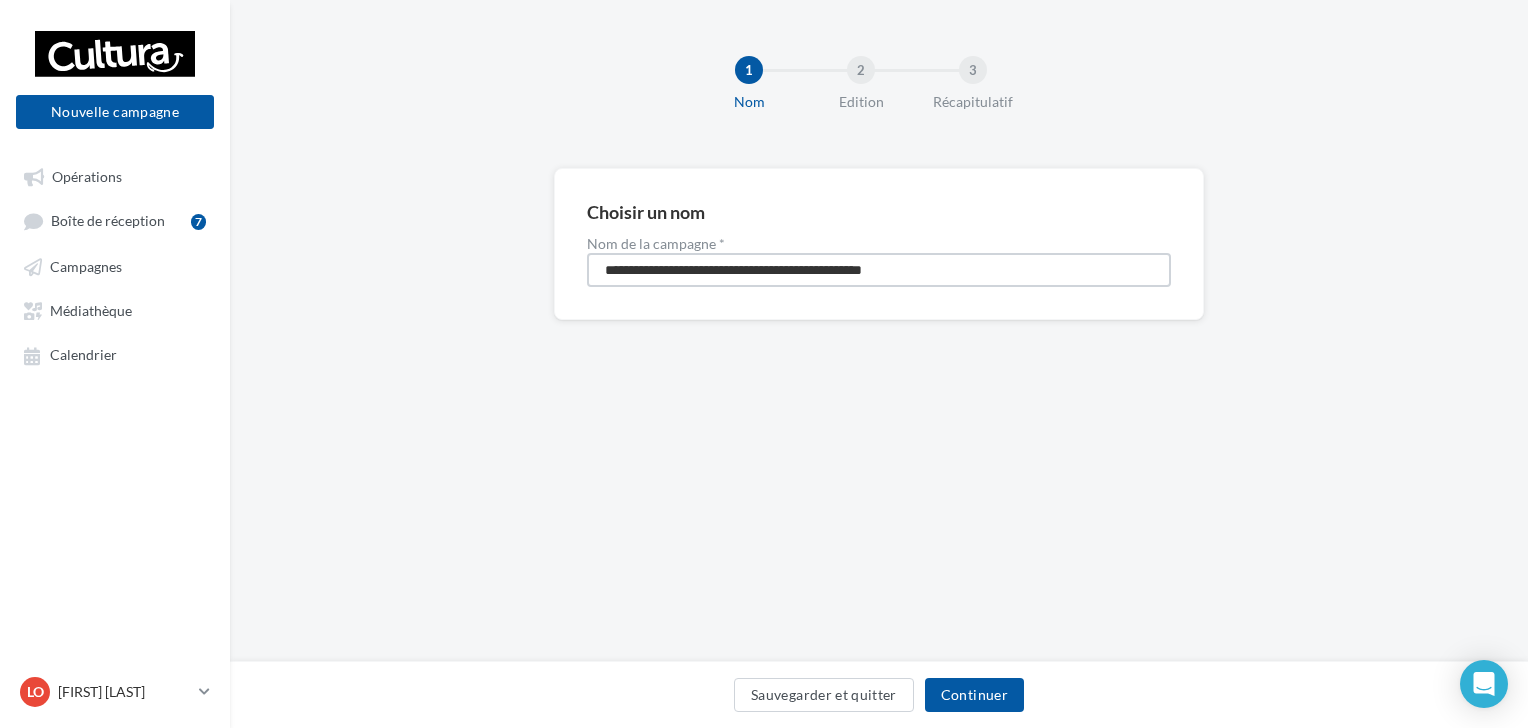 click on "**********" at bounding box center [879, 270] 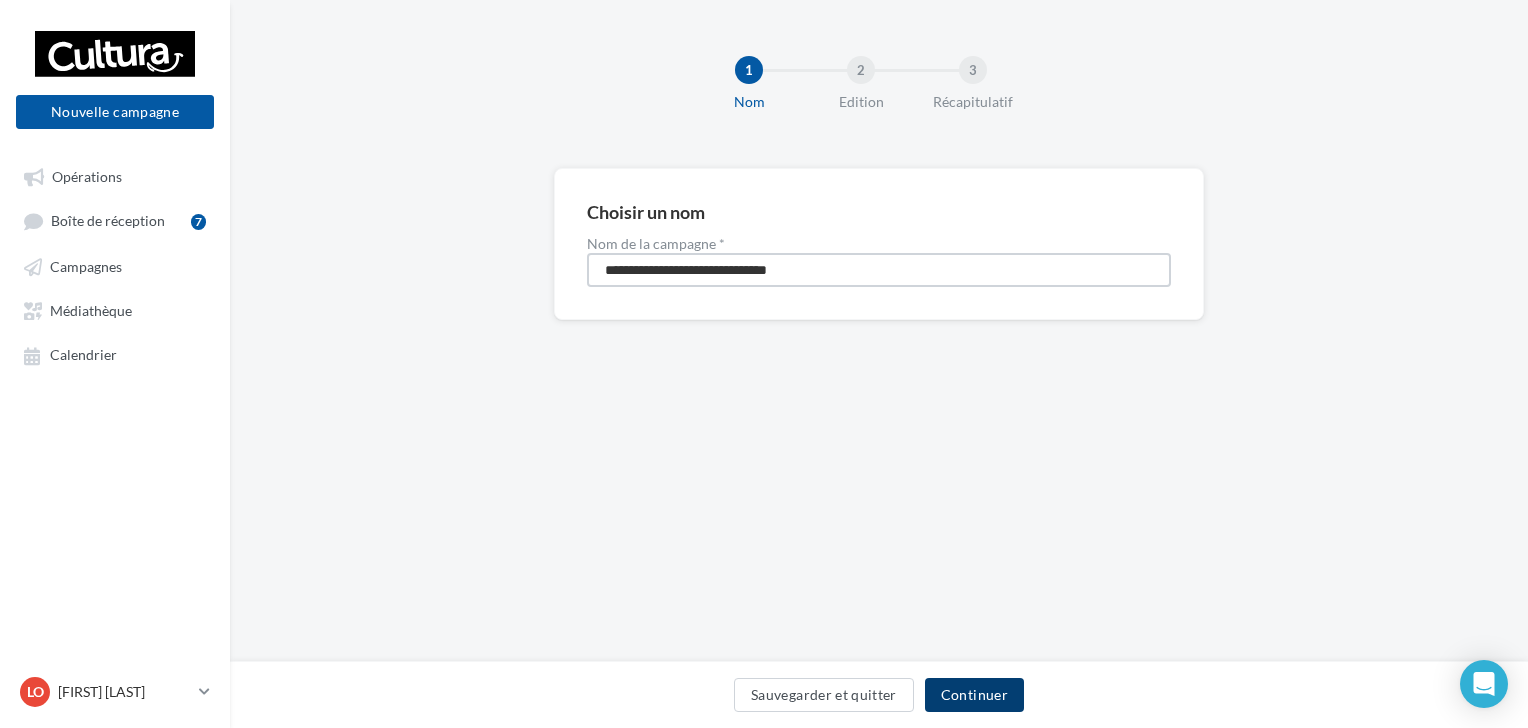 type on "**********" 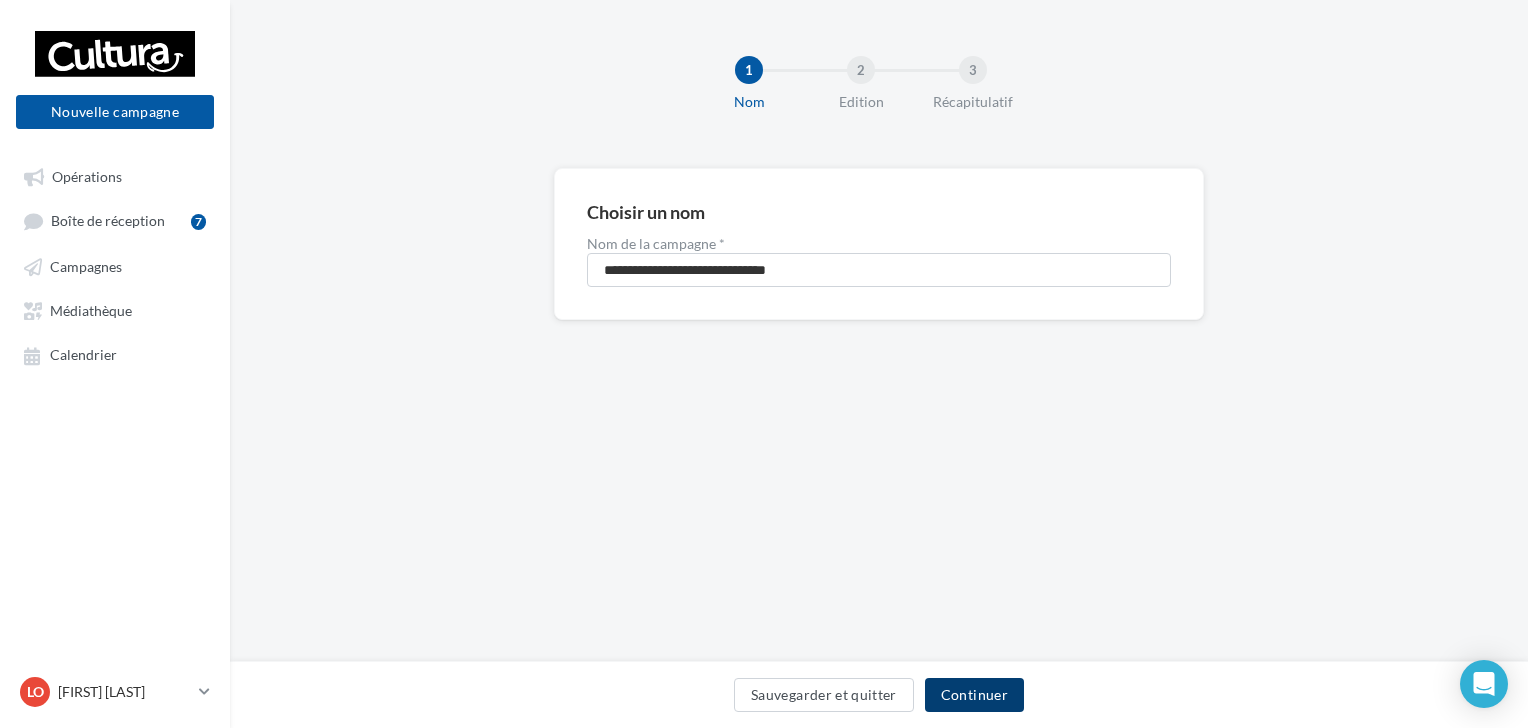 click on "Continuer" at bounding box center (974, 695) 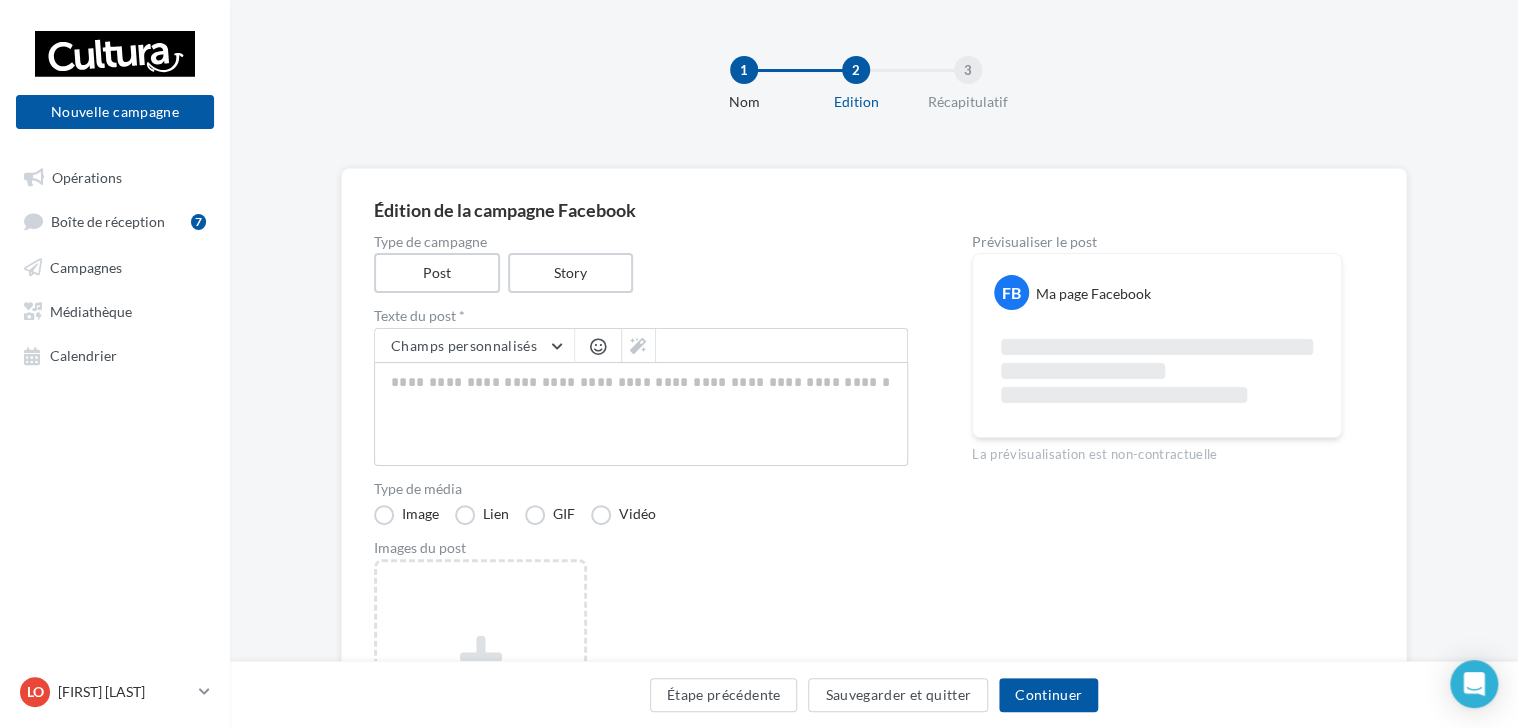 click on "Texte du post
*" at bounding box center (641, 316) 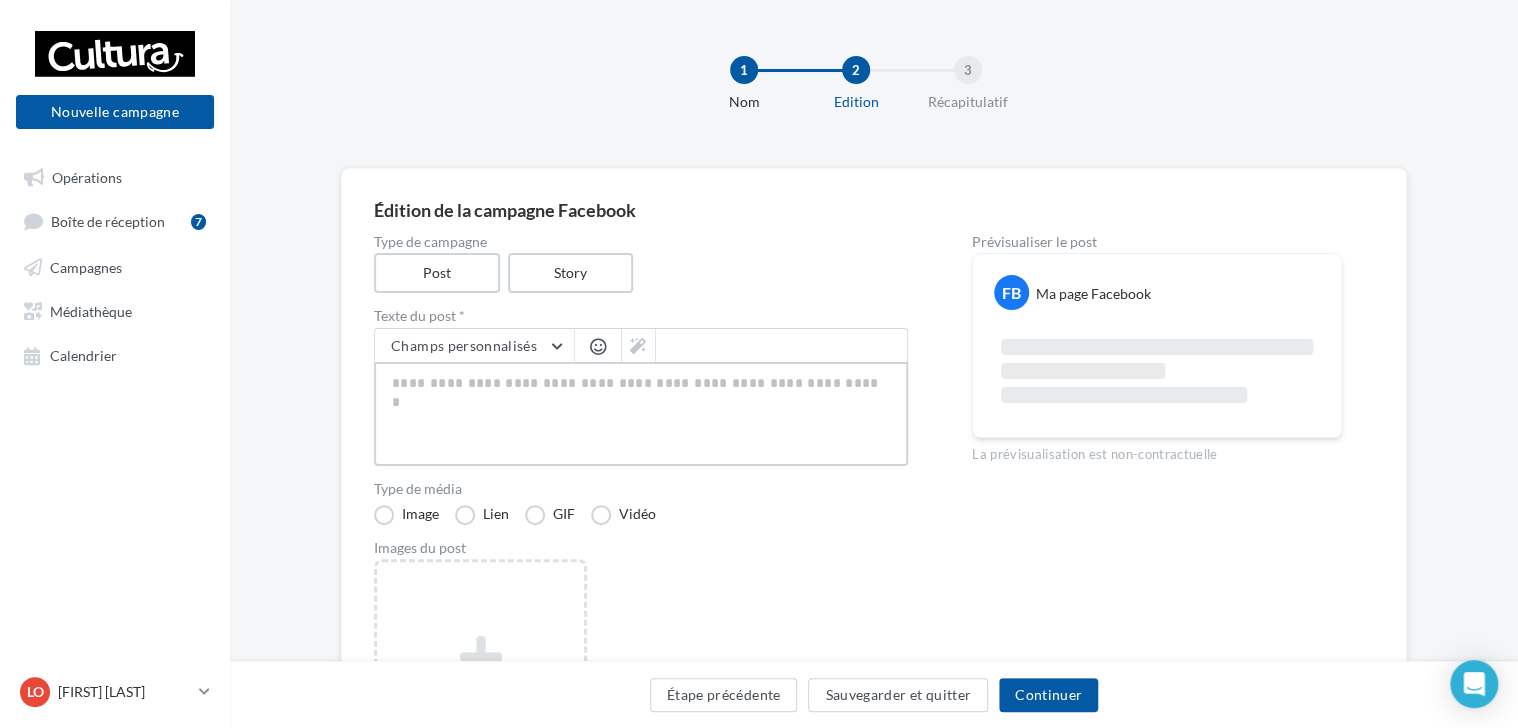 click at bounding box center [641, 414] 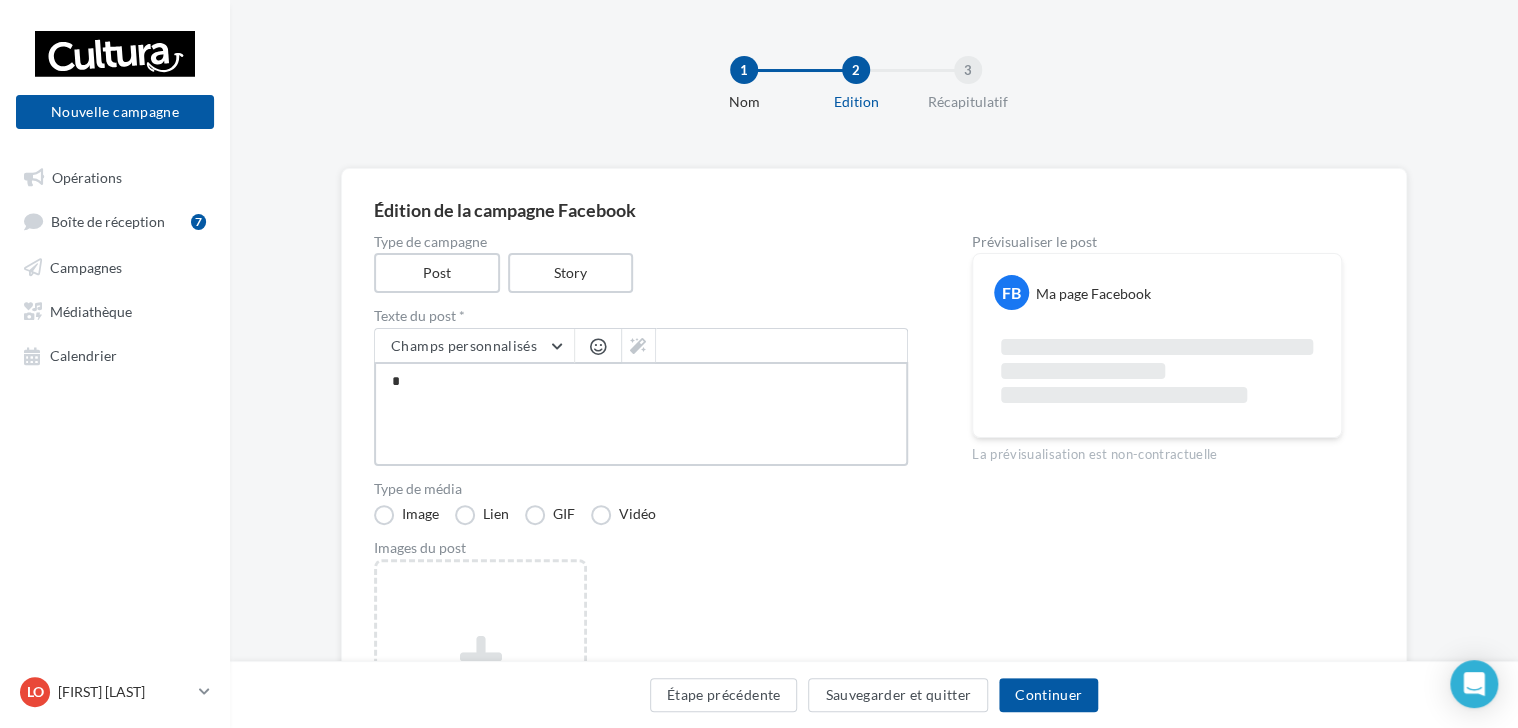 type on "**" 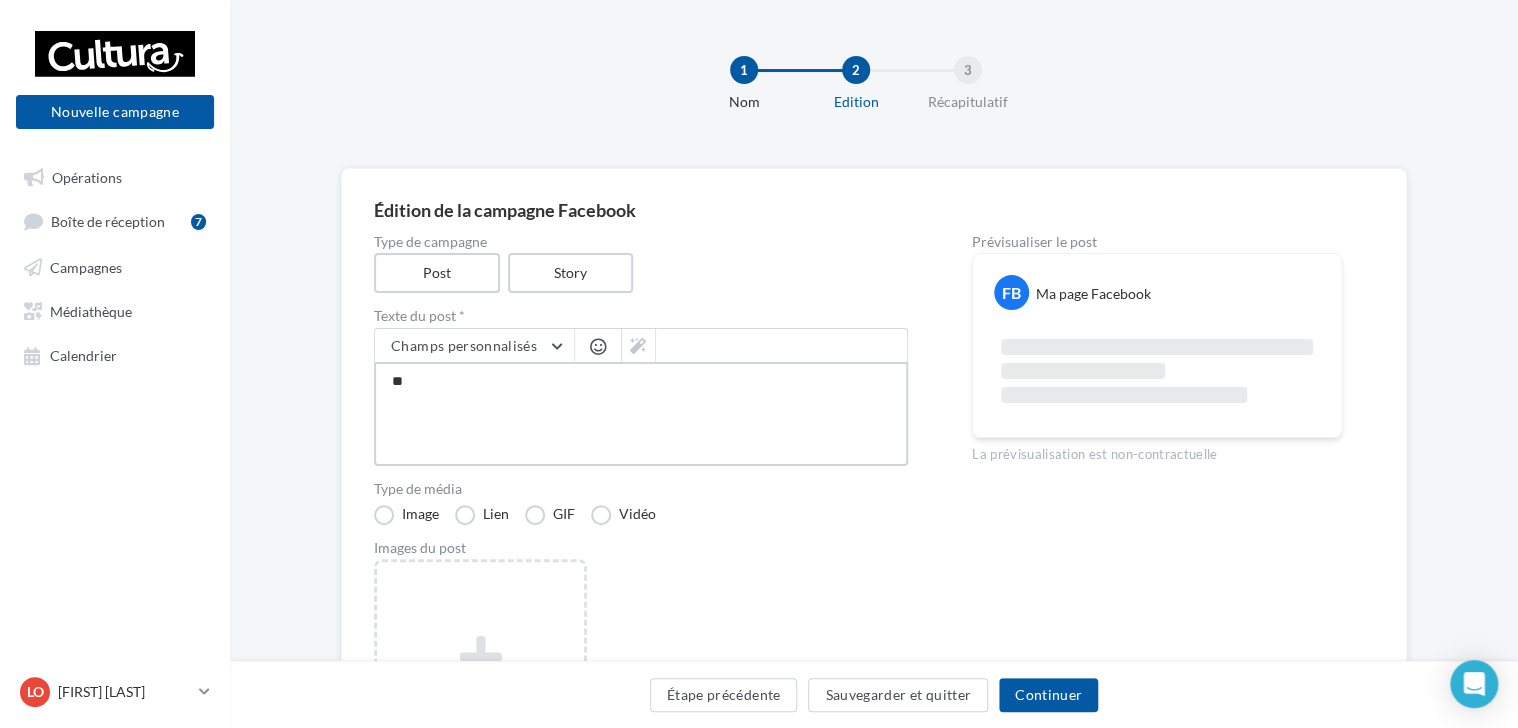 type on "***" 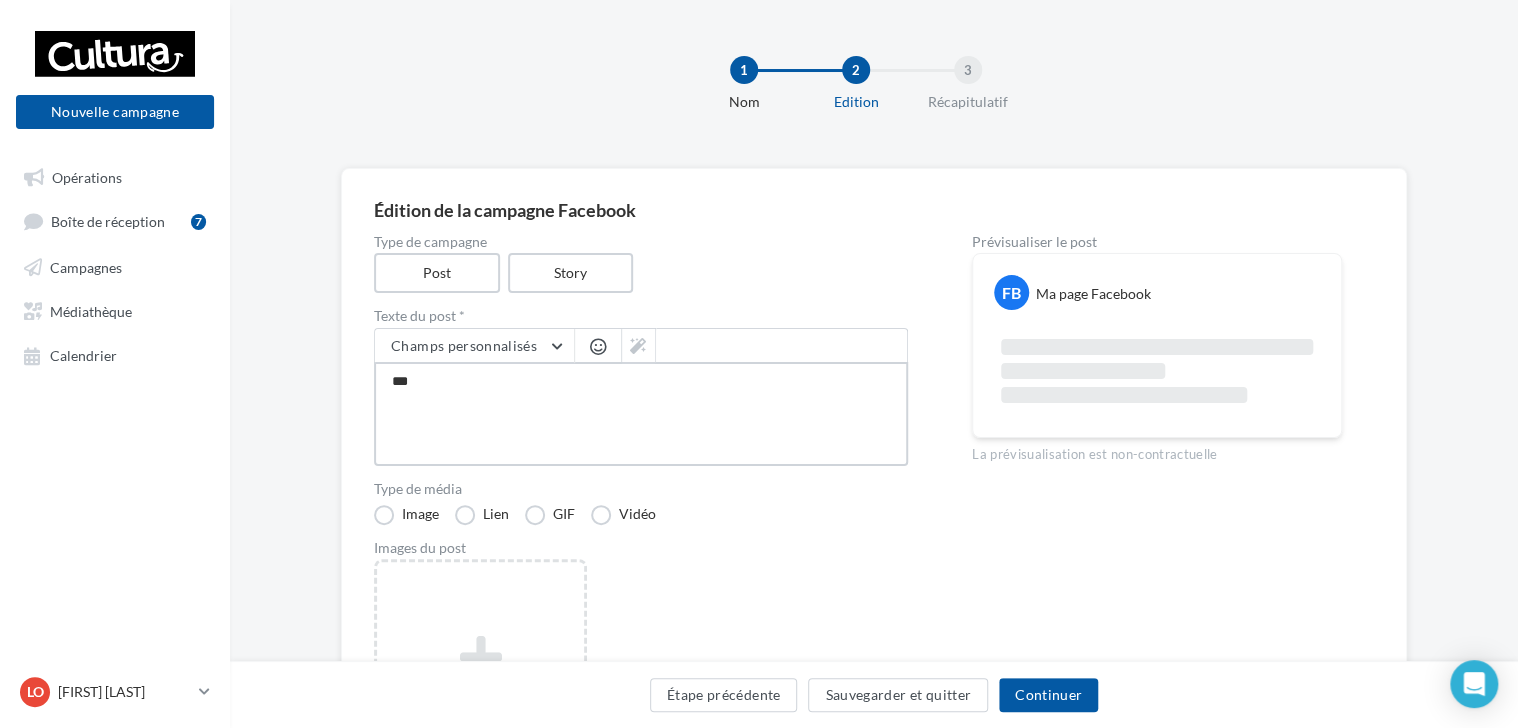 type on "***" 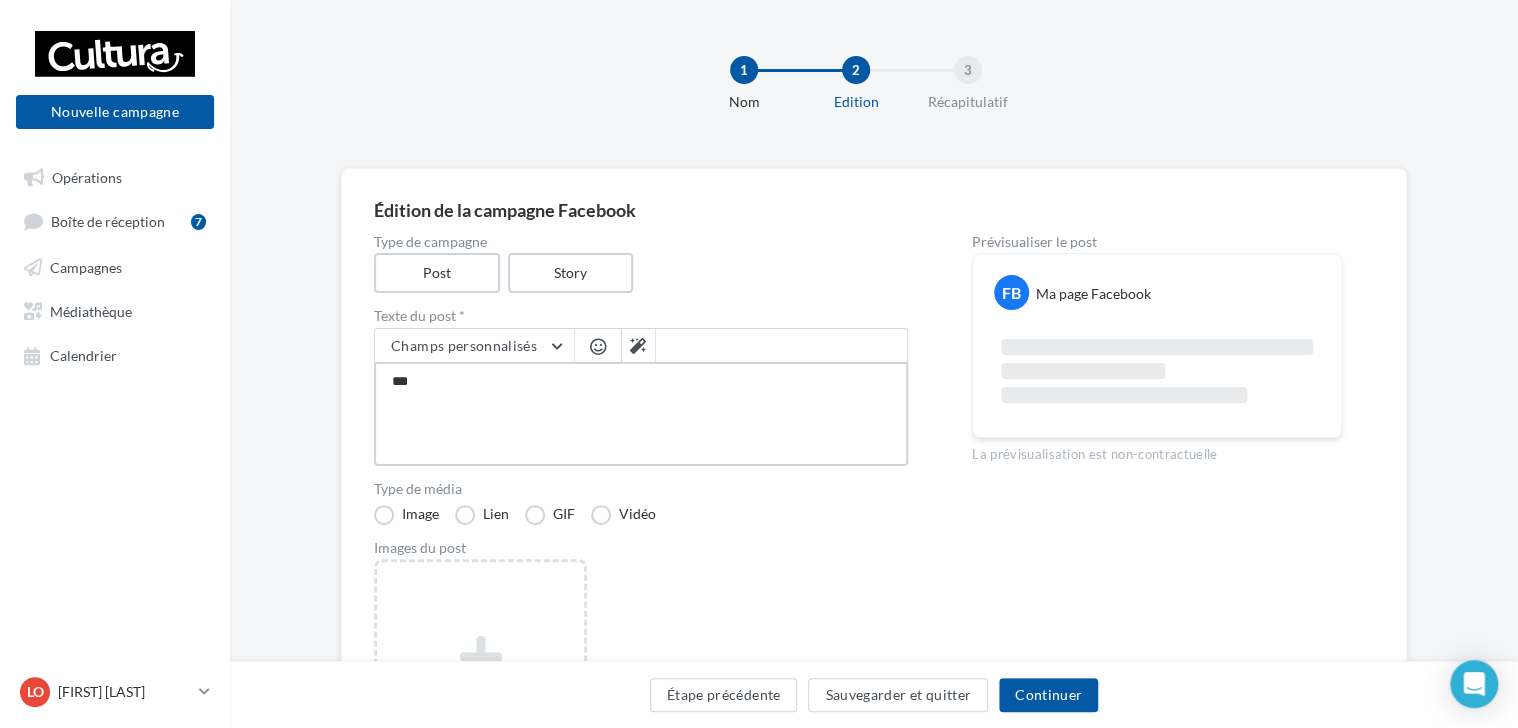 type on "****" 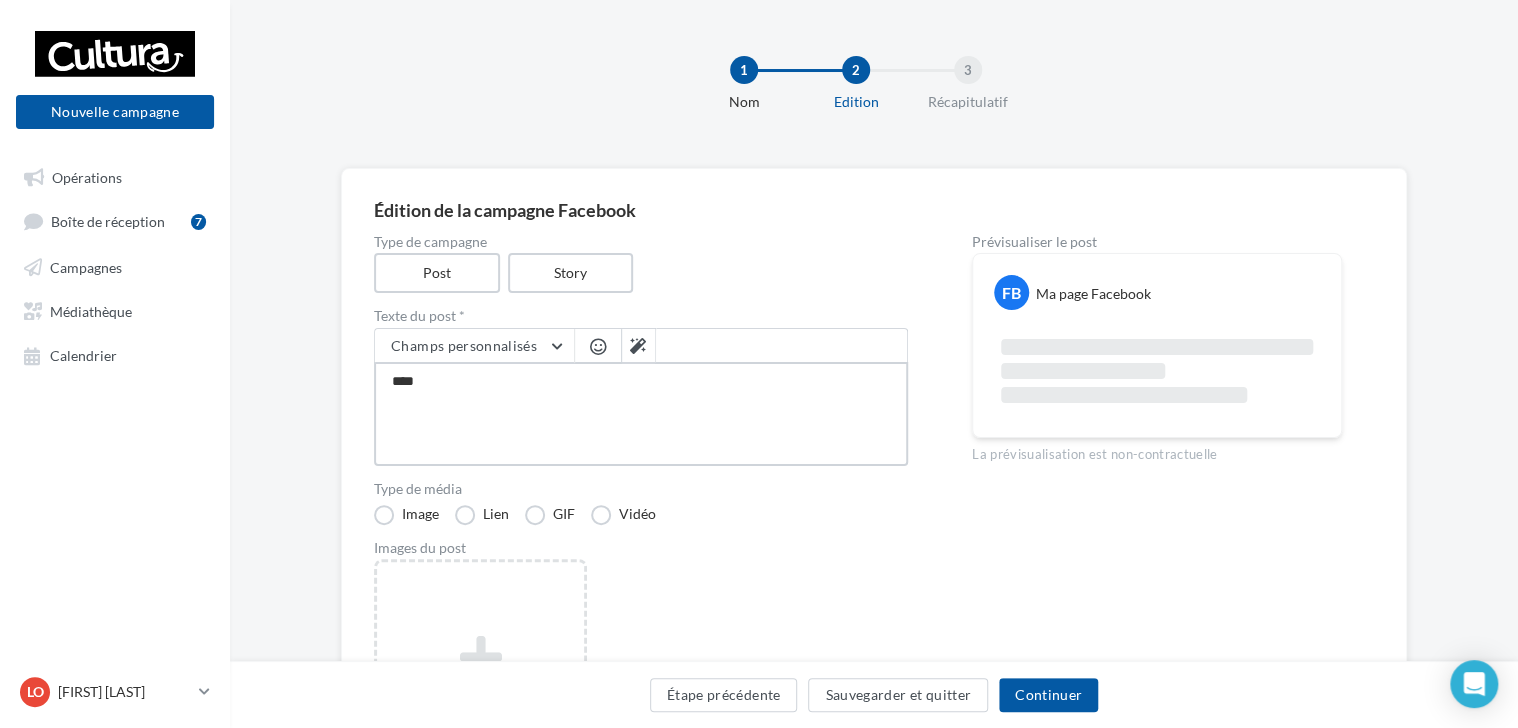 type on "*****" 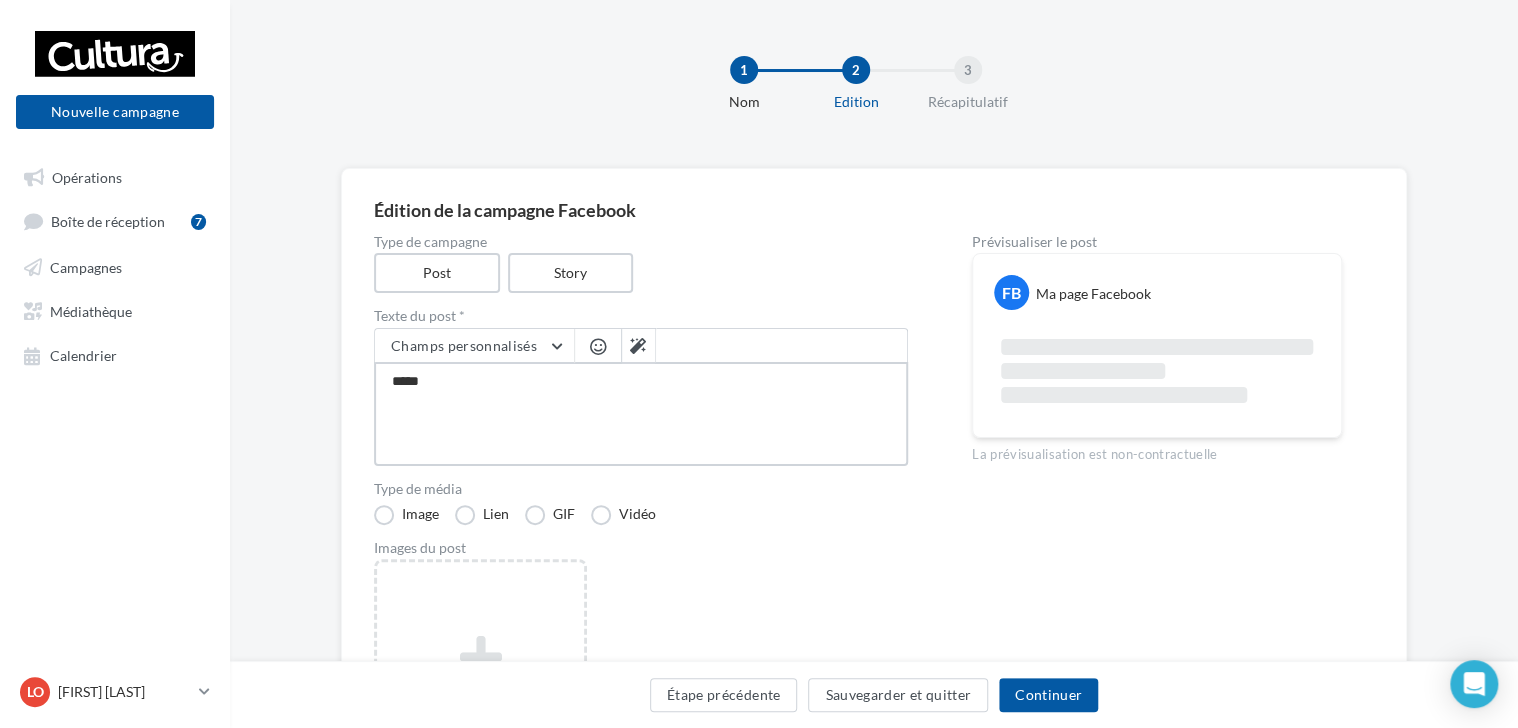type on "******" 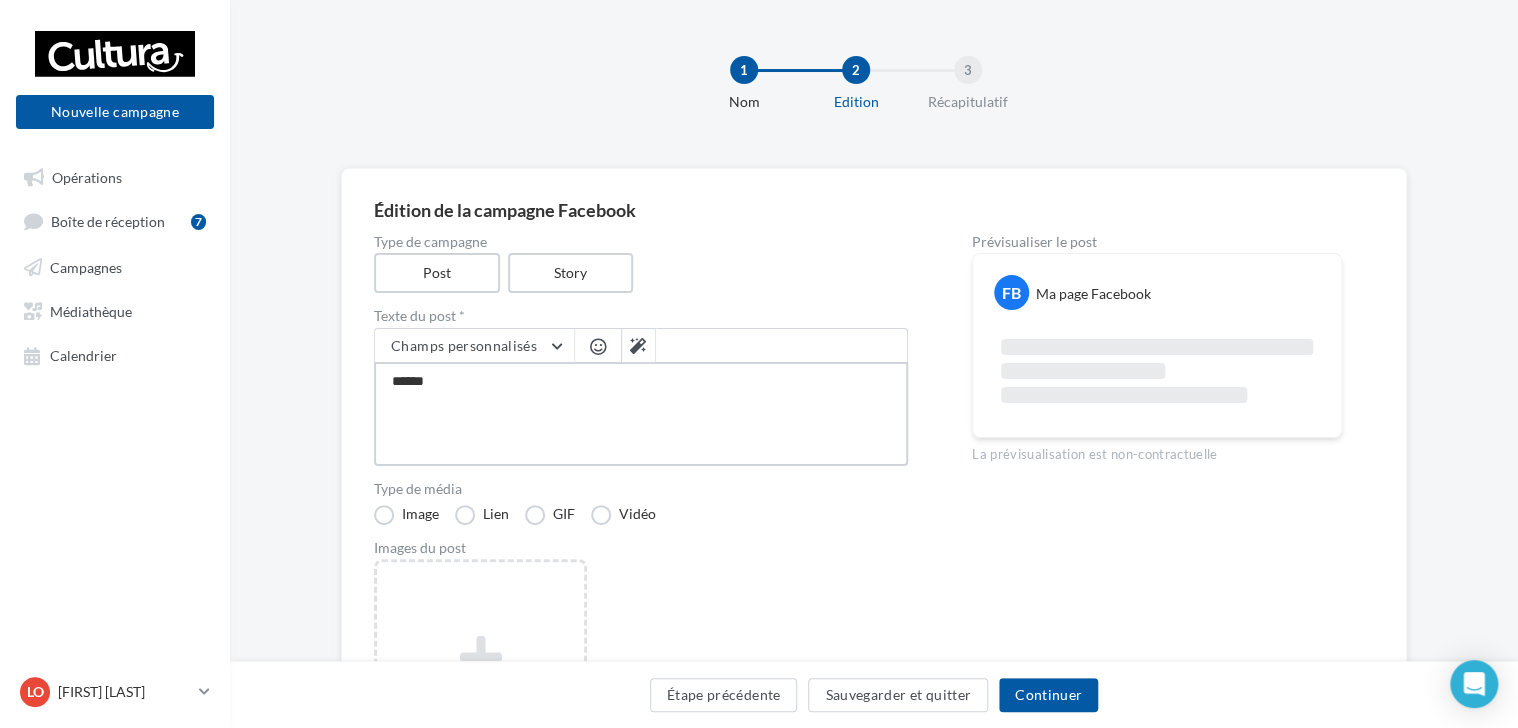 type on "*******" 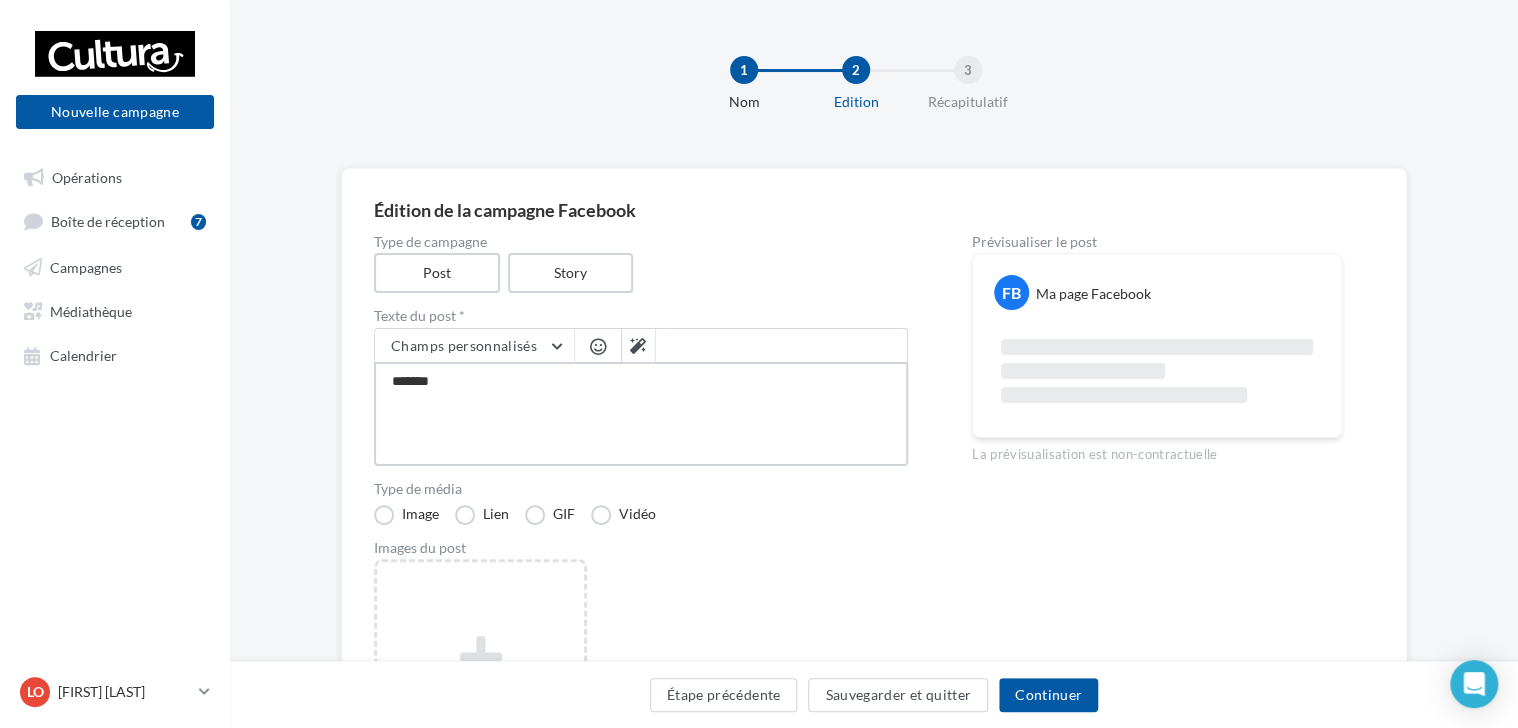 type on "********" 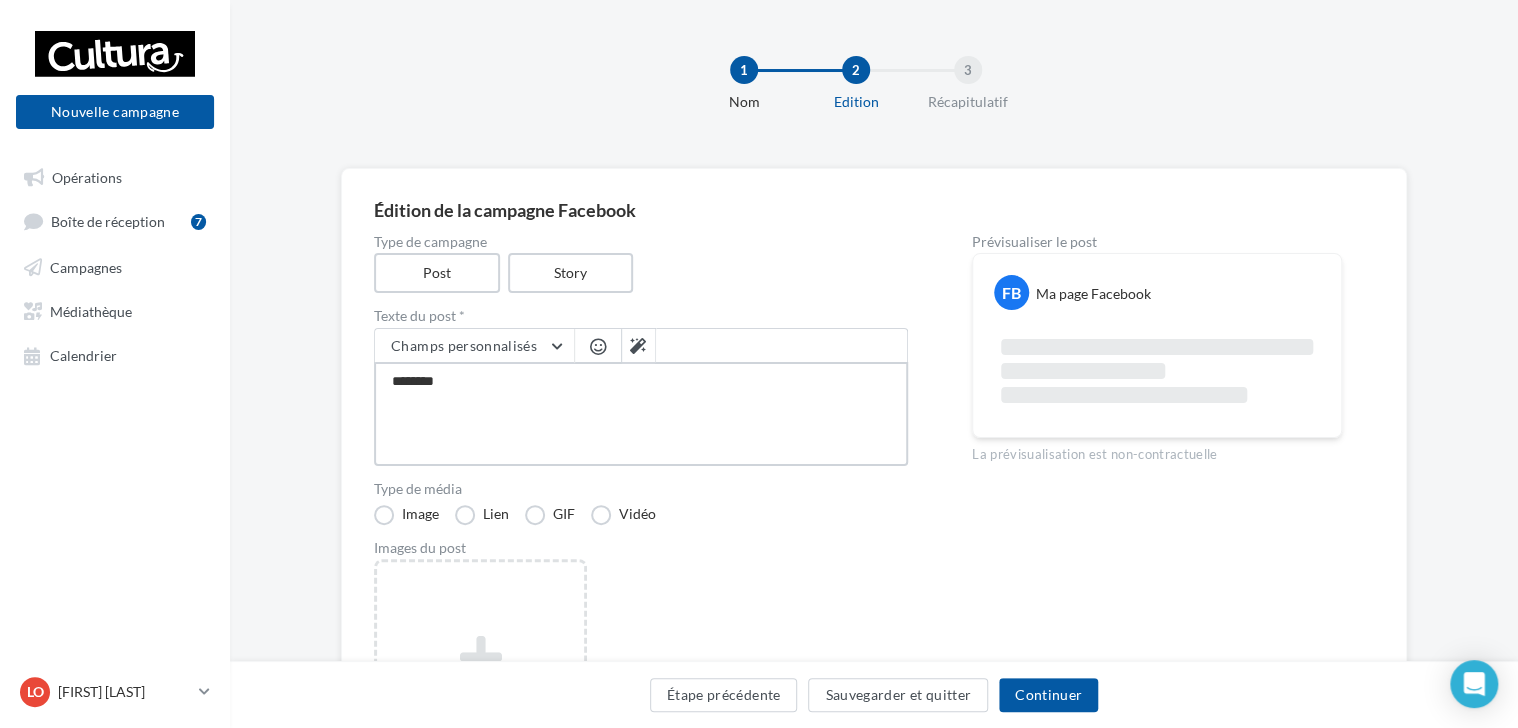 type on "*********" 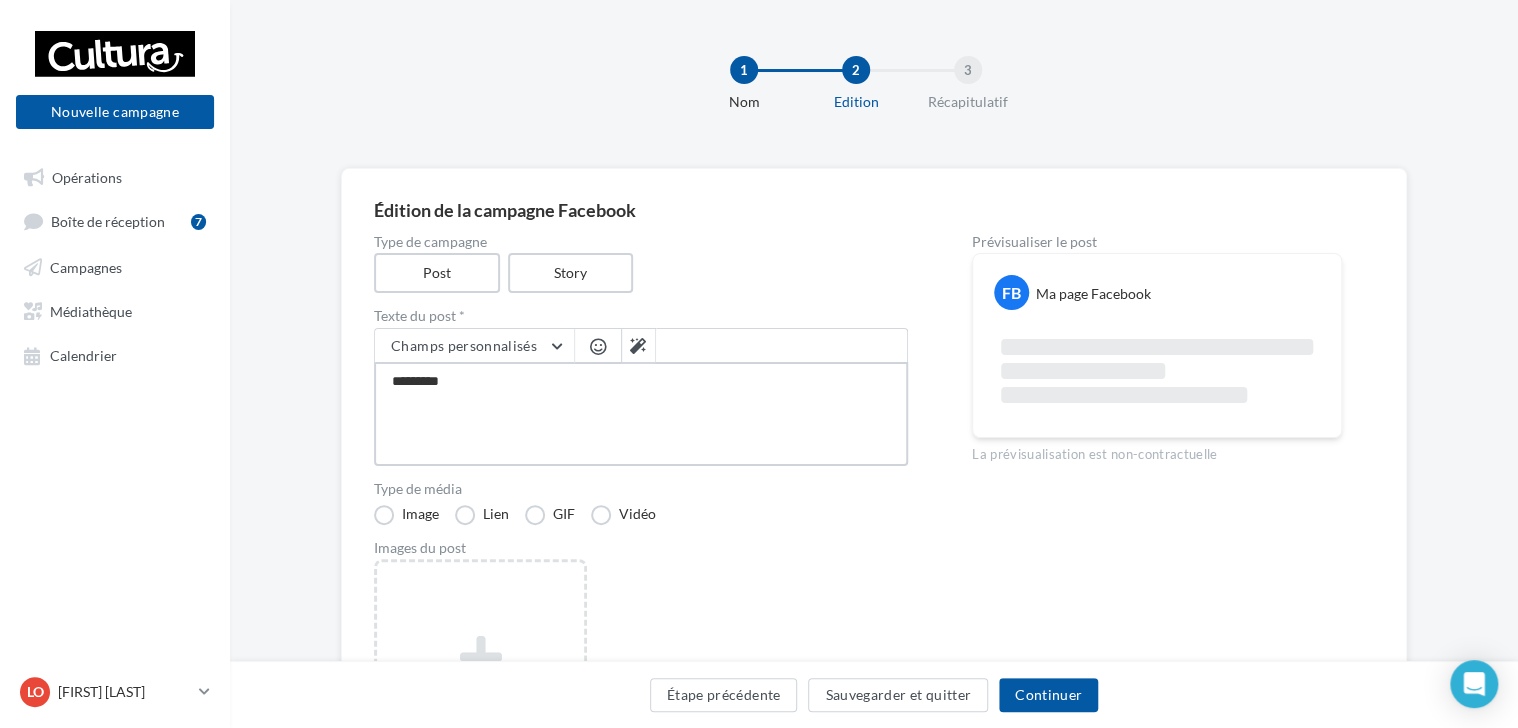 type on "**********" 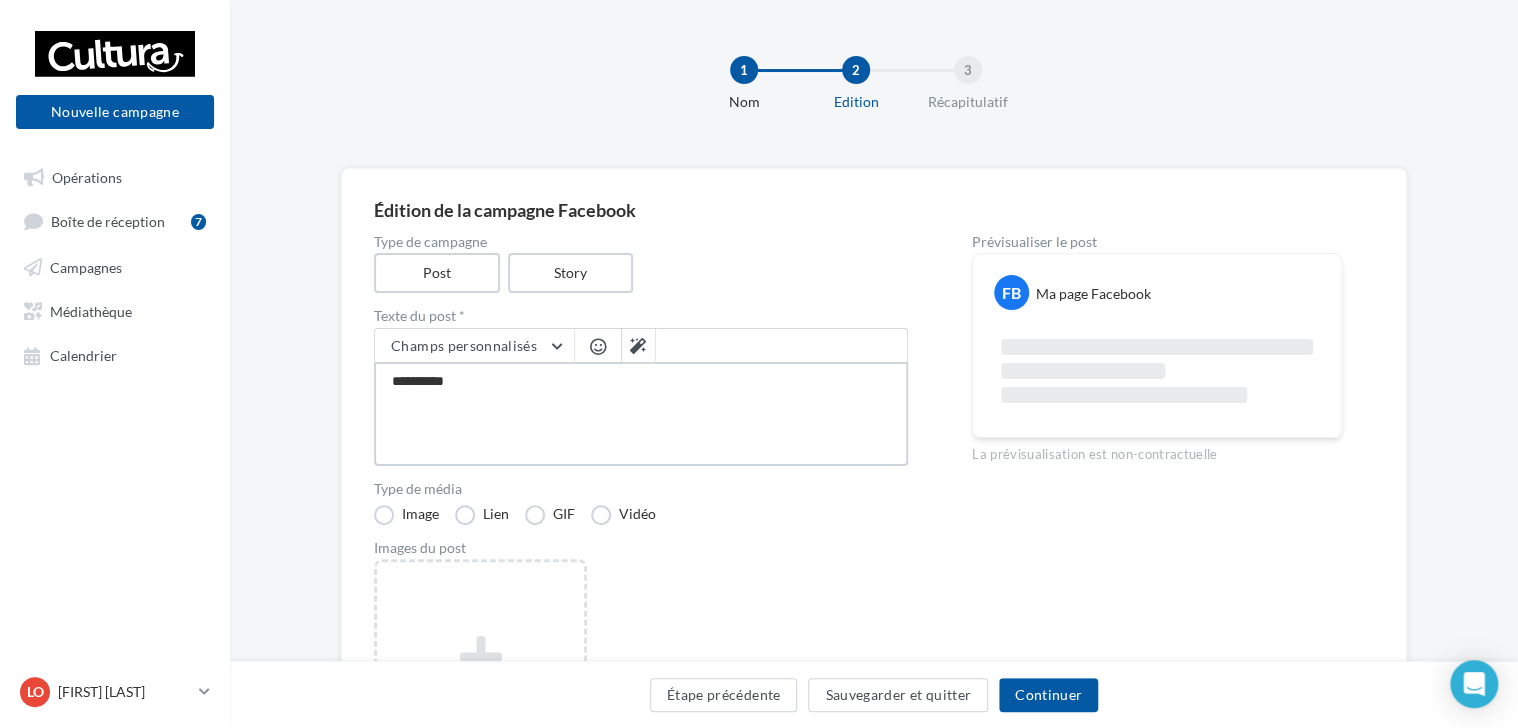 type on "**********" 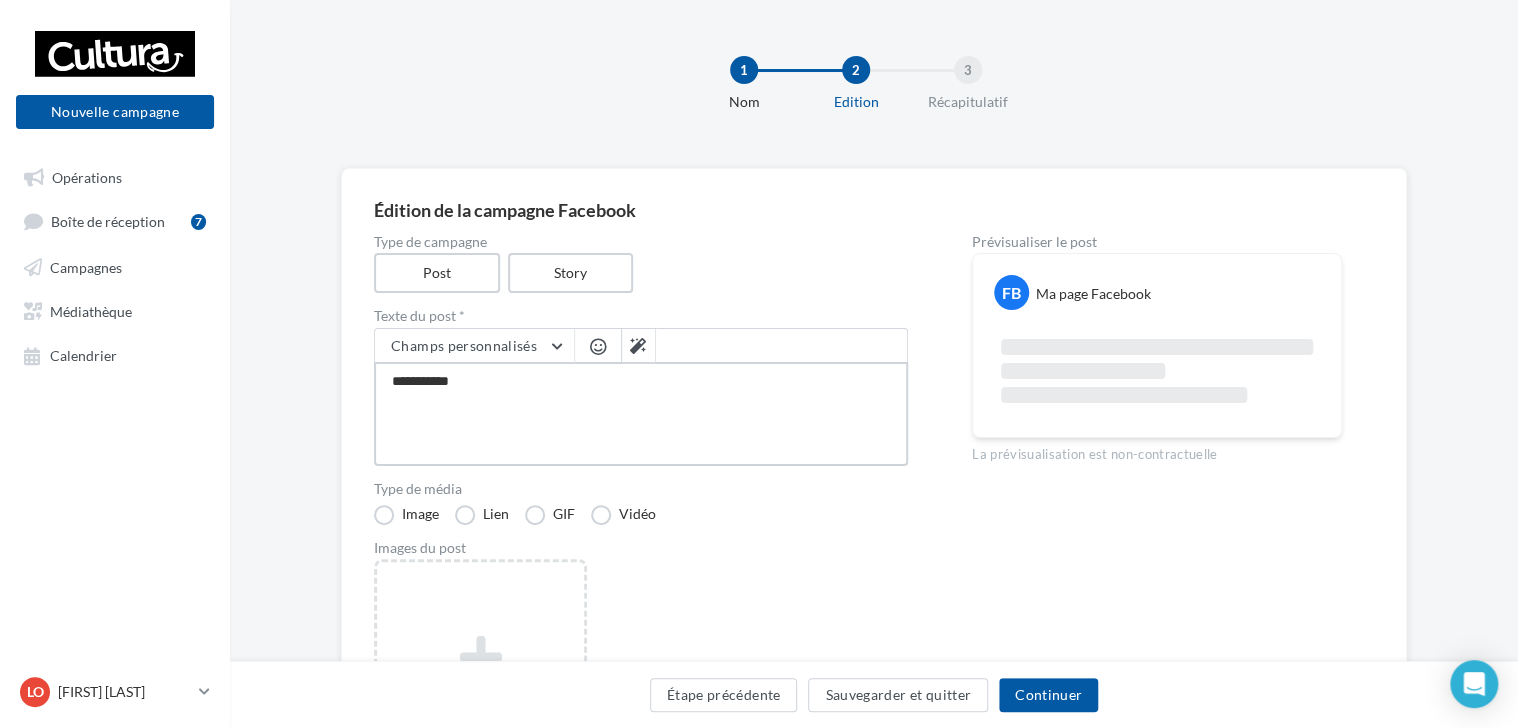 type on "**********" 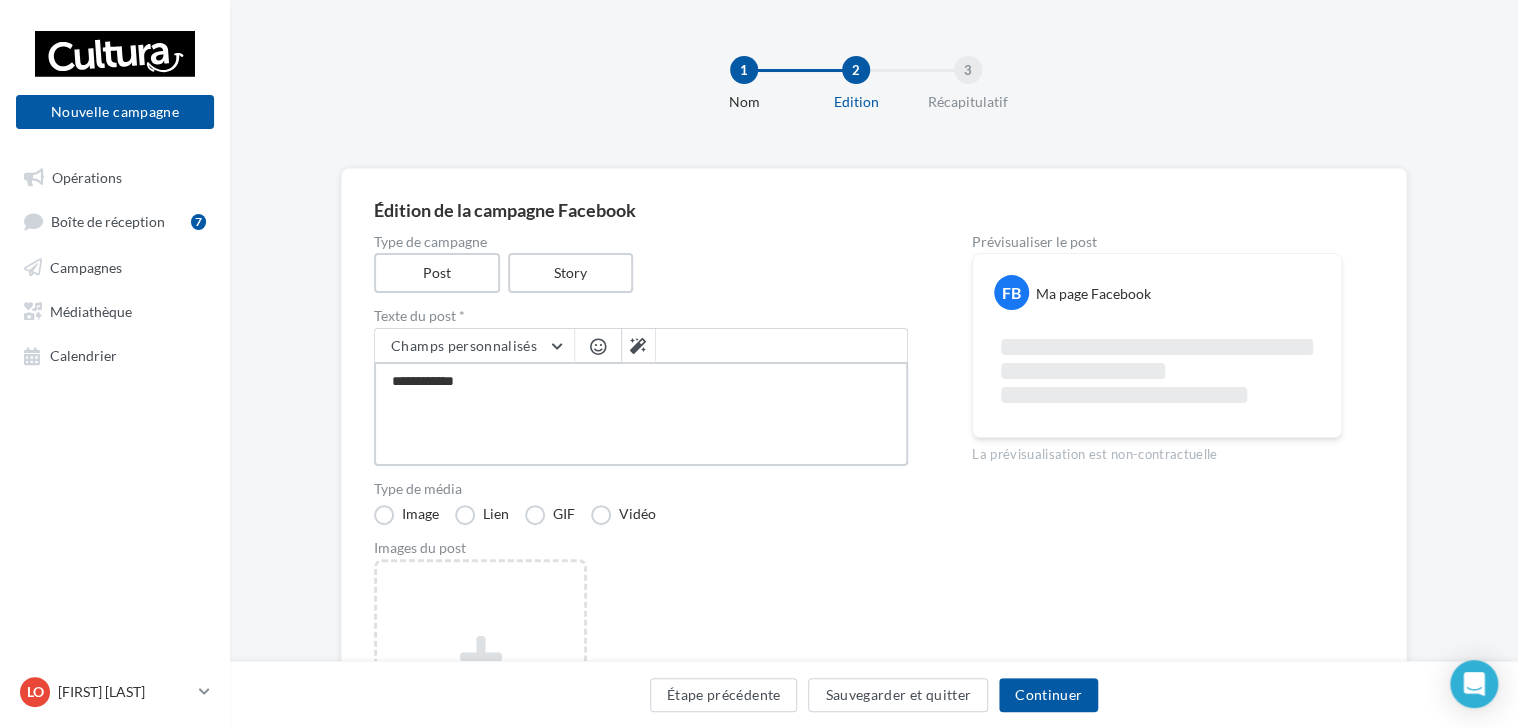 type on "**********" 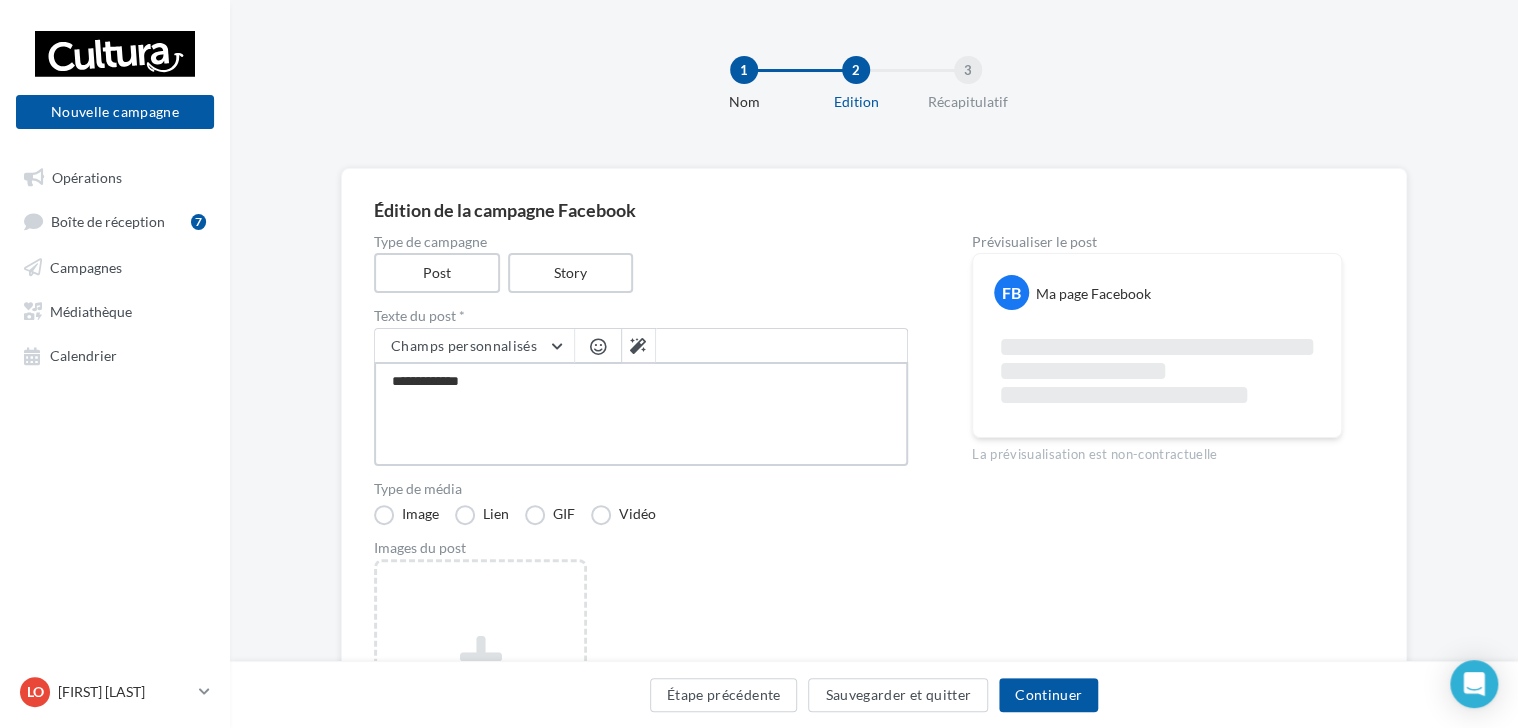 type on "**********" 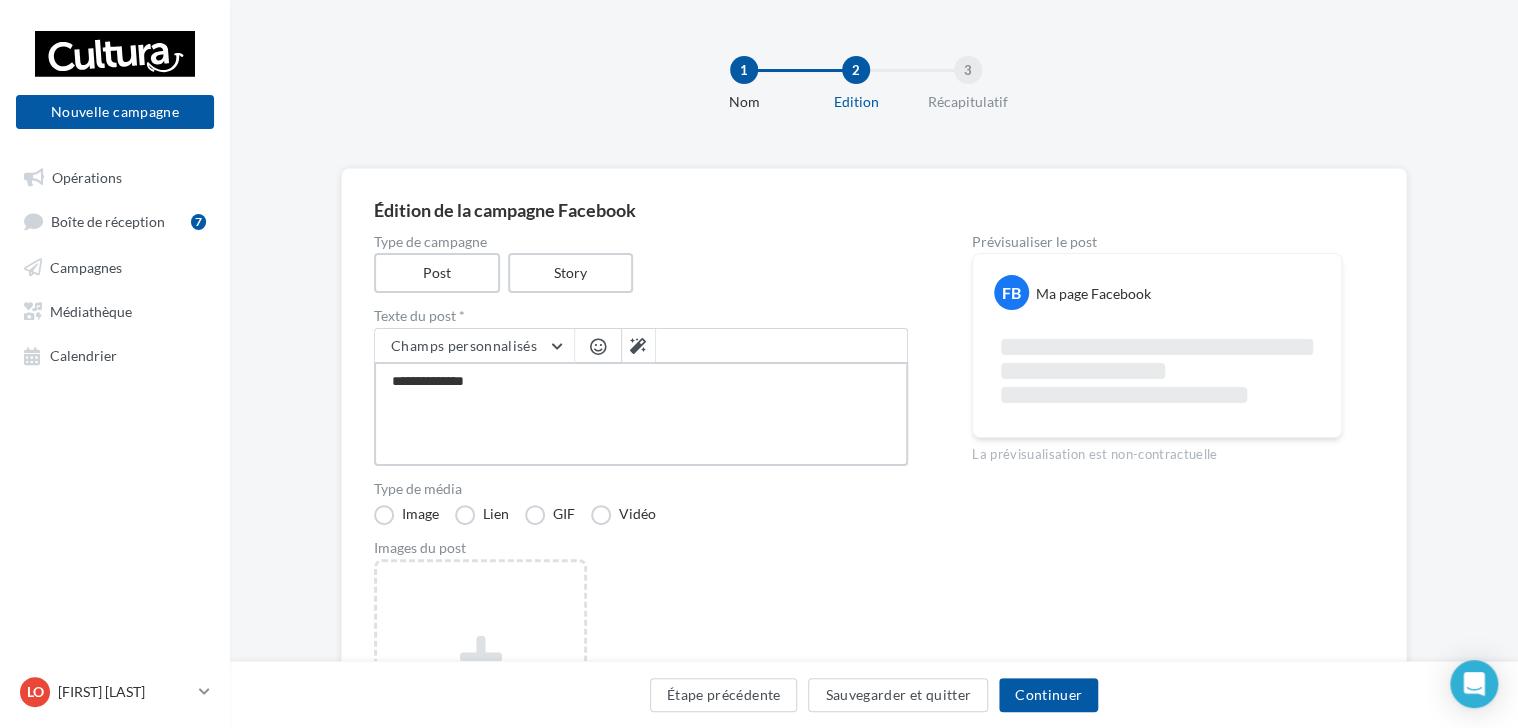 type on "**********" 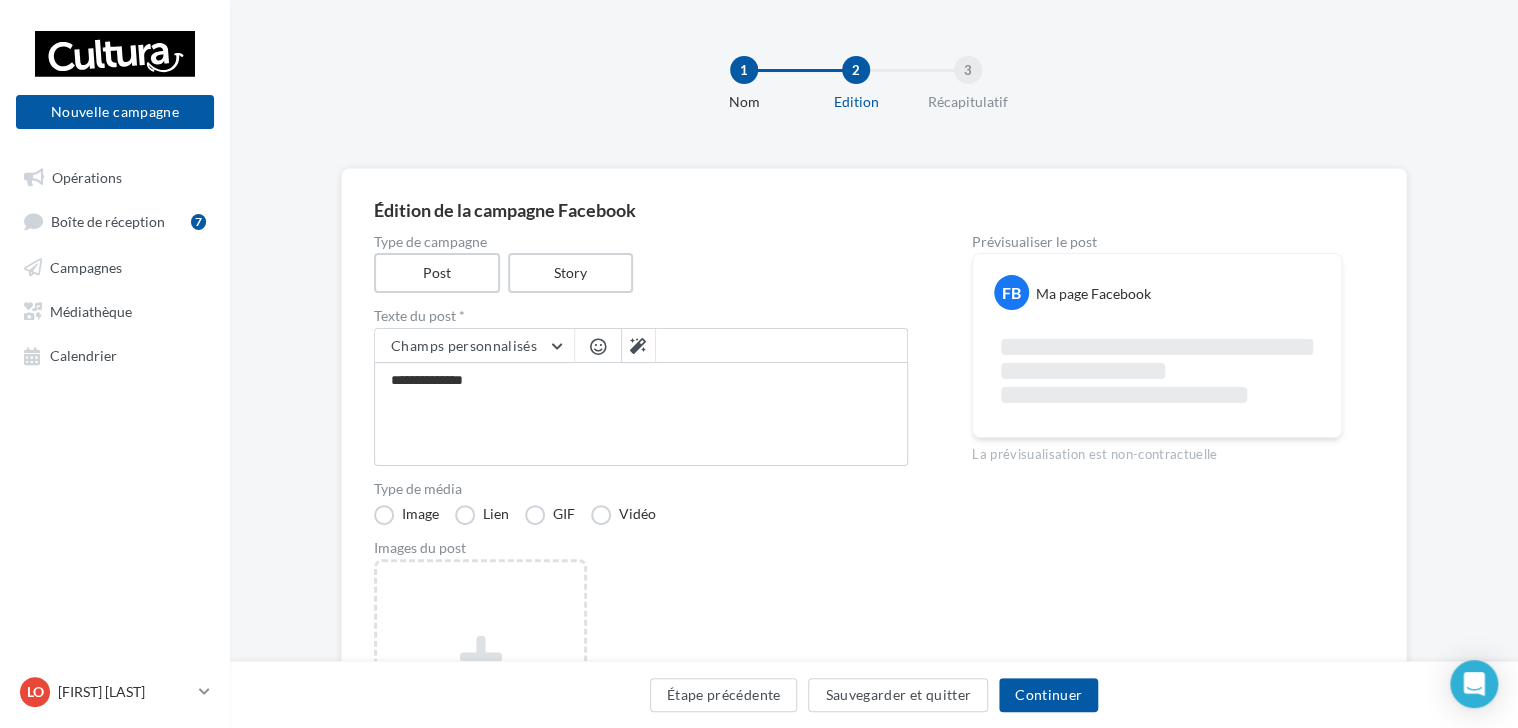 click at bounding box center [598, 346] 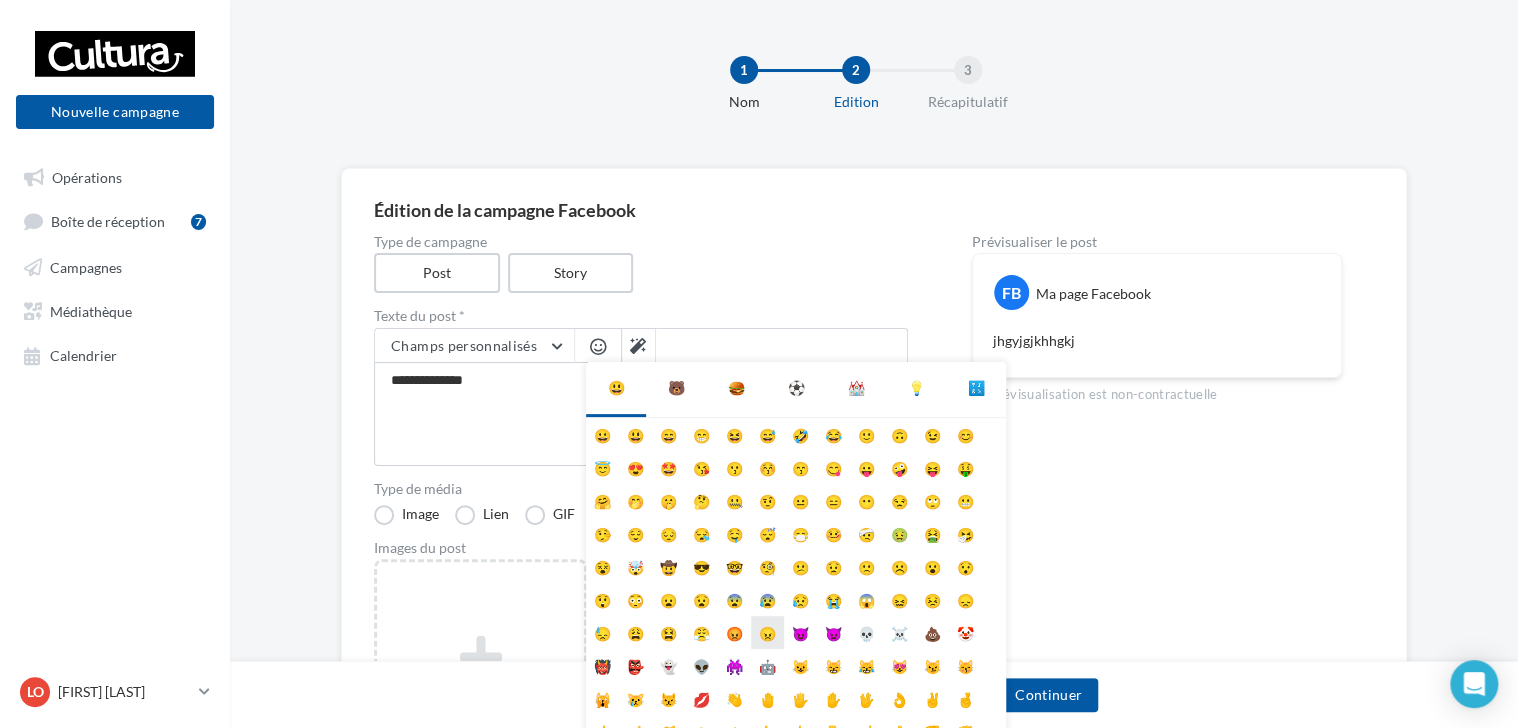 scroll, scrollTop: 78, scrollLeft: 0, axis: vertical 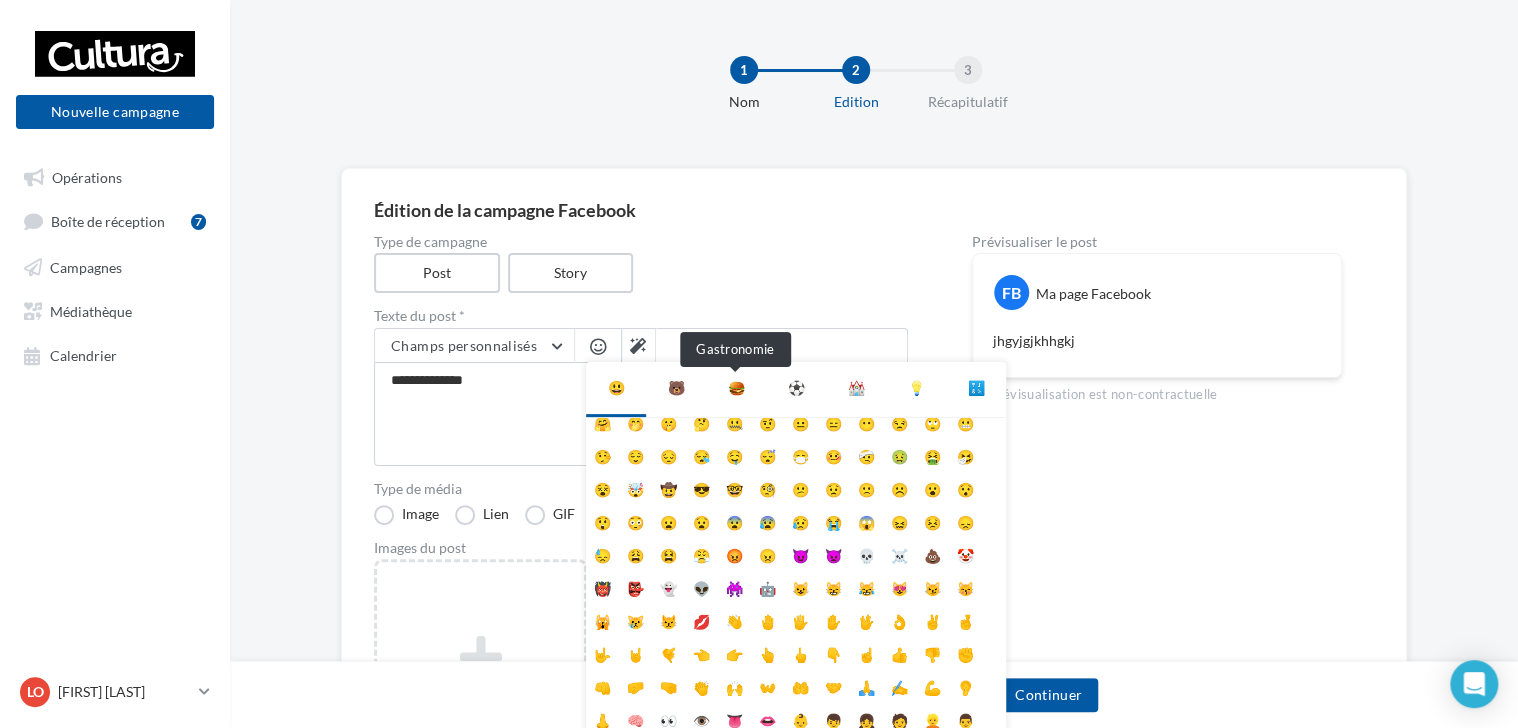 click on "🍔" at bounding box center [736, 388] 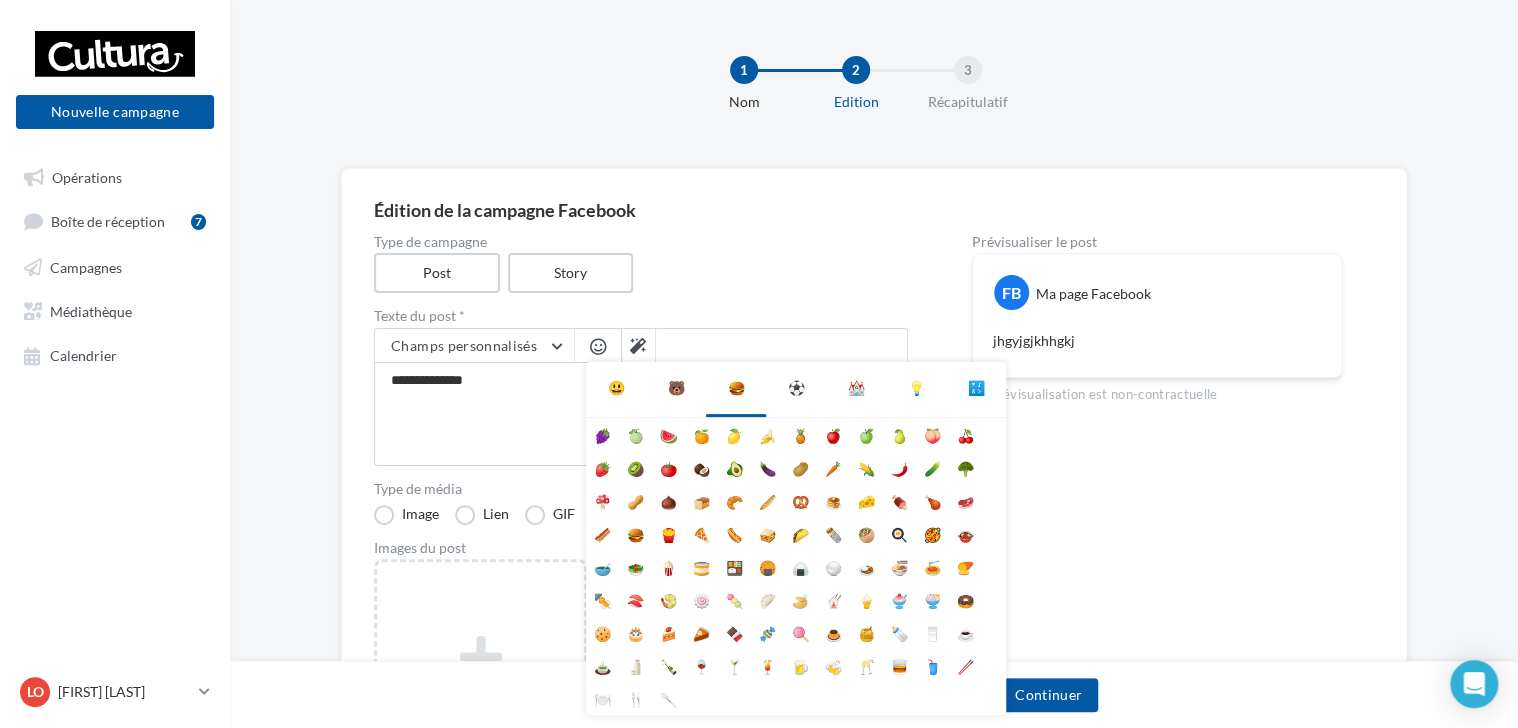 scroll, scrollTop: 0, scrollLeft: 0, axis: both 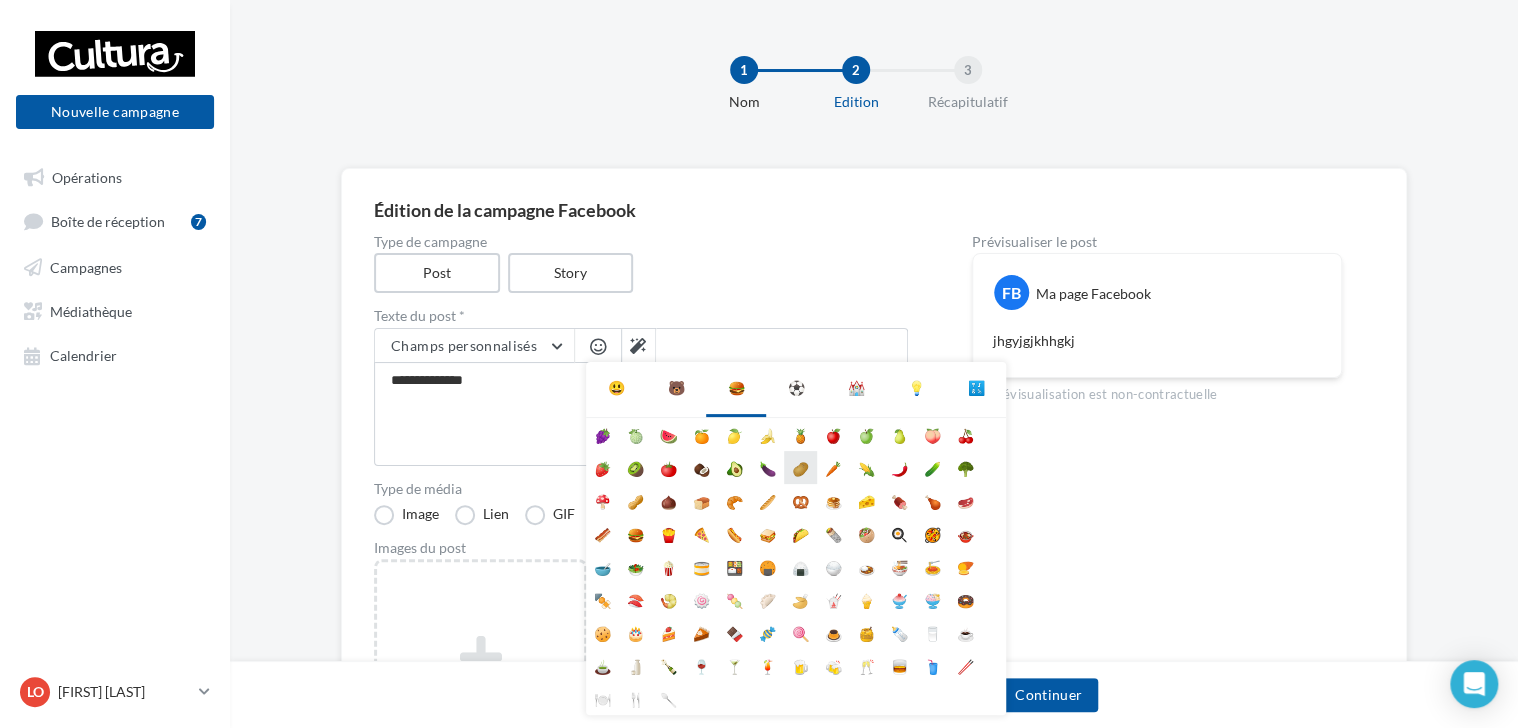 click on "🥔" at bounding box center (800, 467) 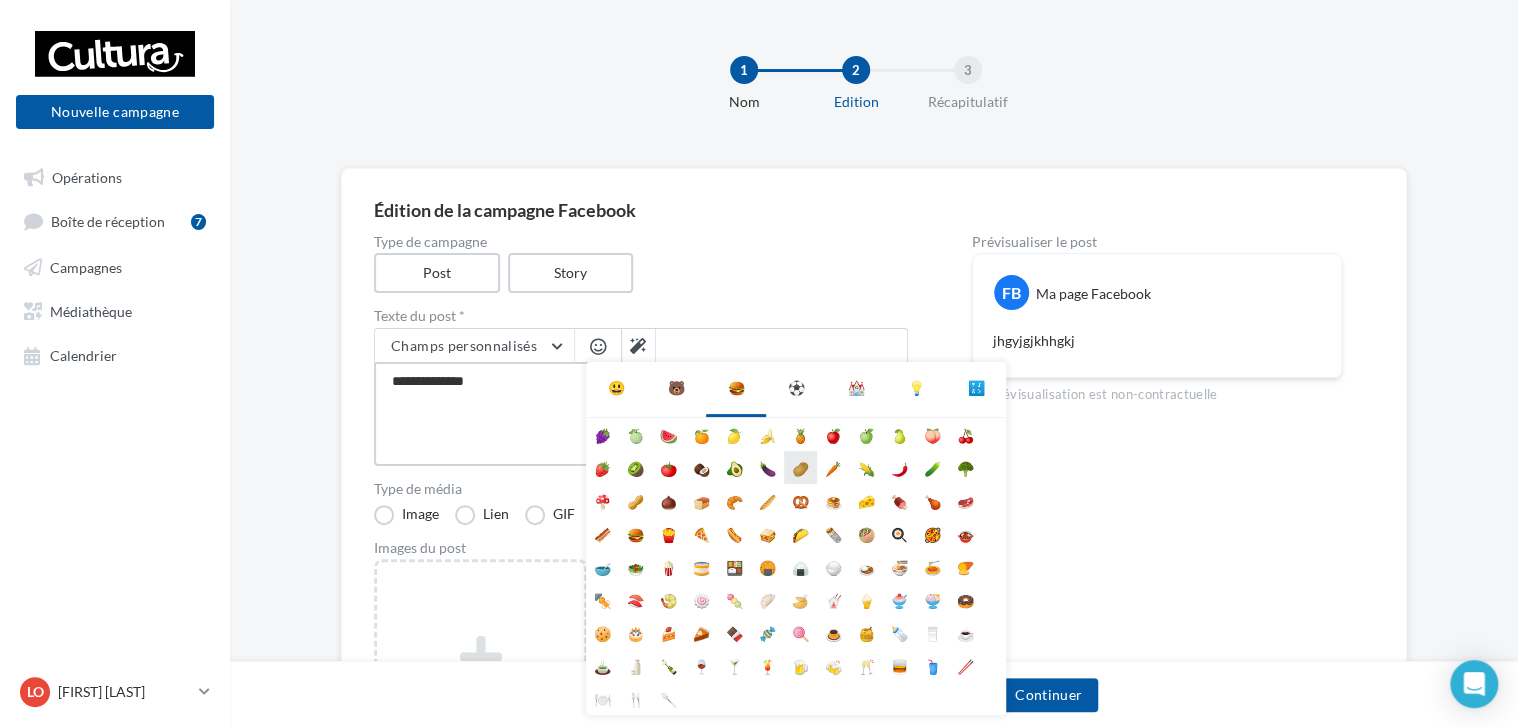 type on "**********" 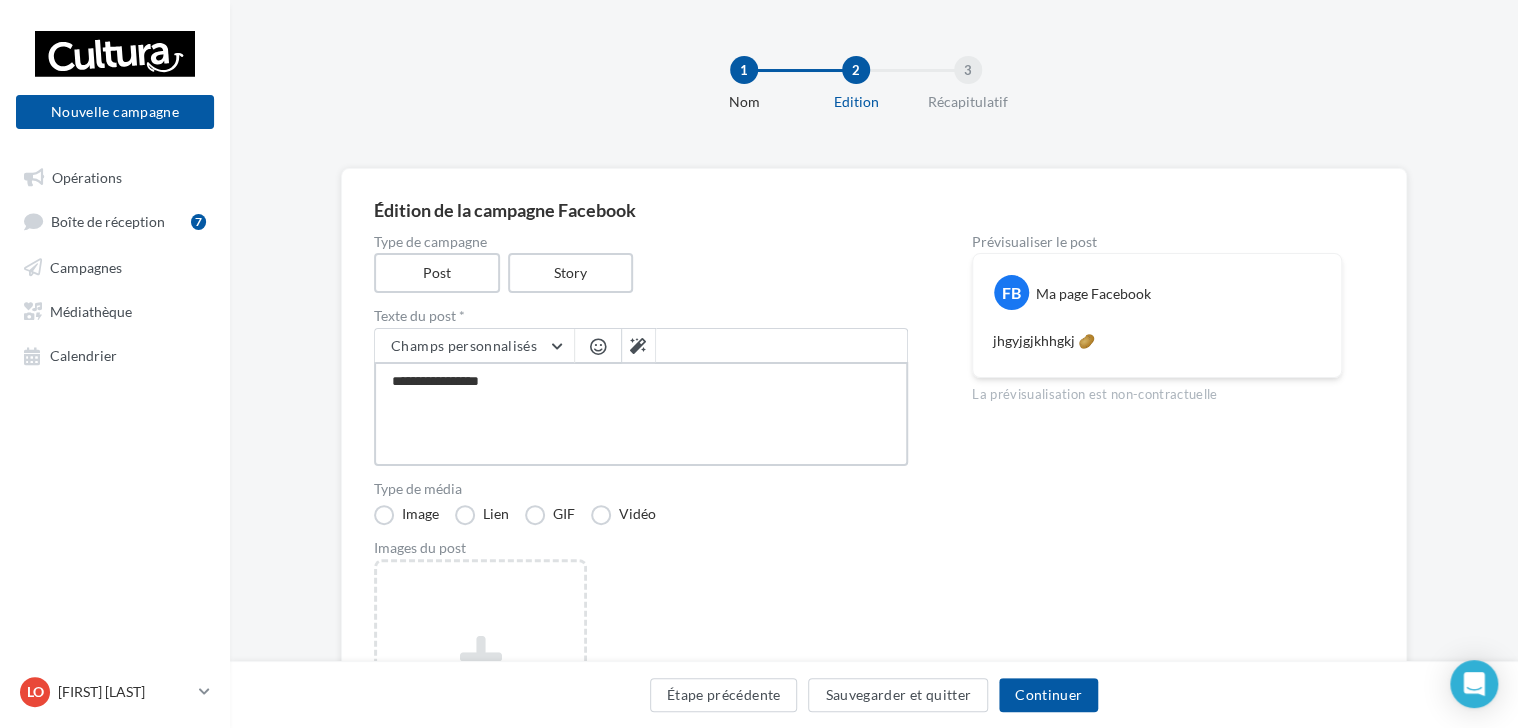 drag, startPoint x: 475, startPoint y: 383, endPoint x: 101, endPoint y: 404, distance: 374.5891 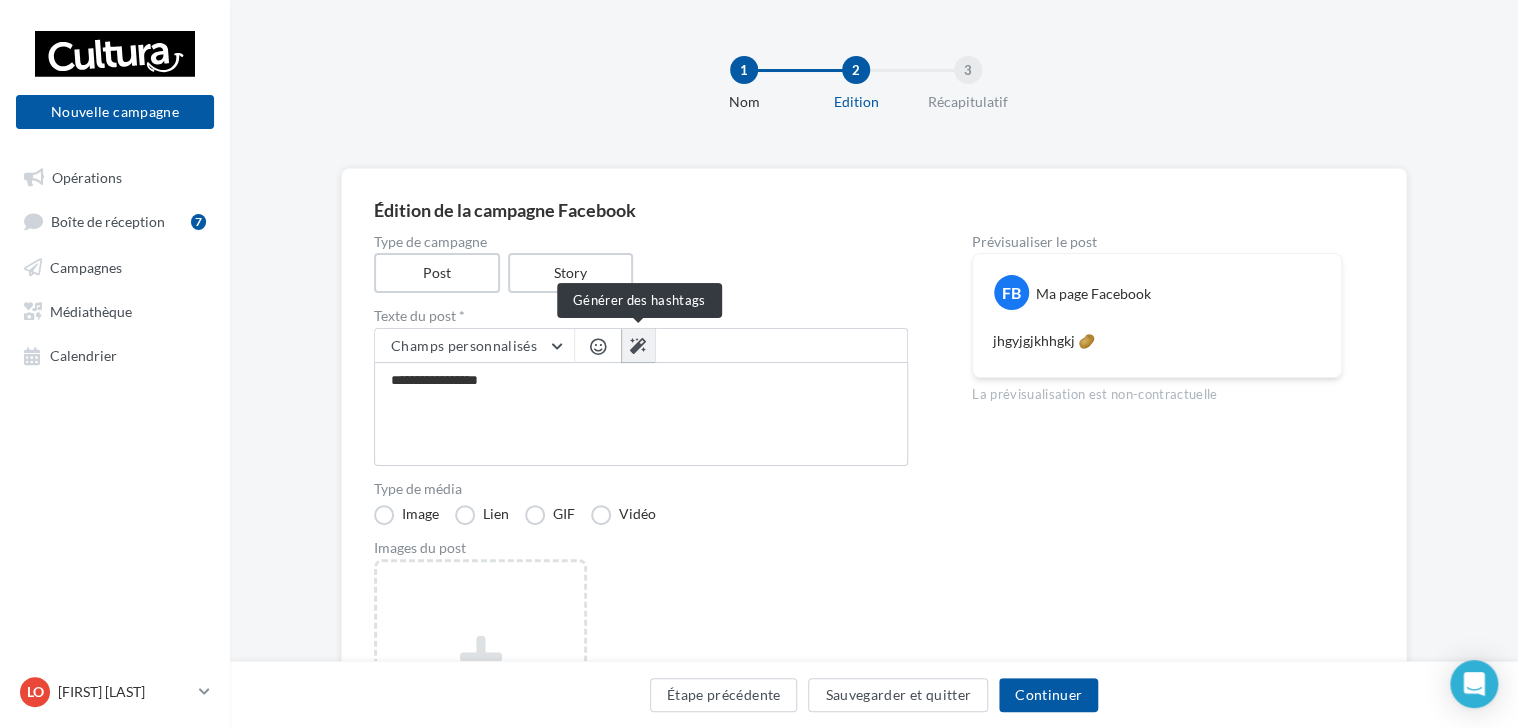 click at bounding box center [638, 346] 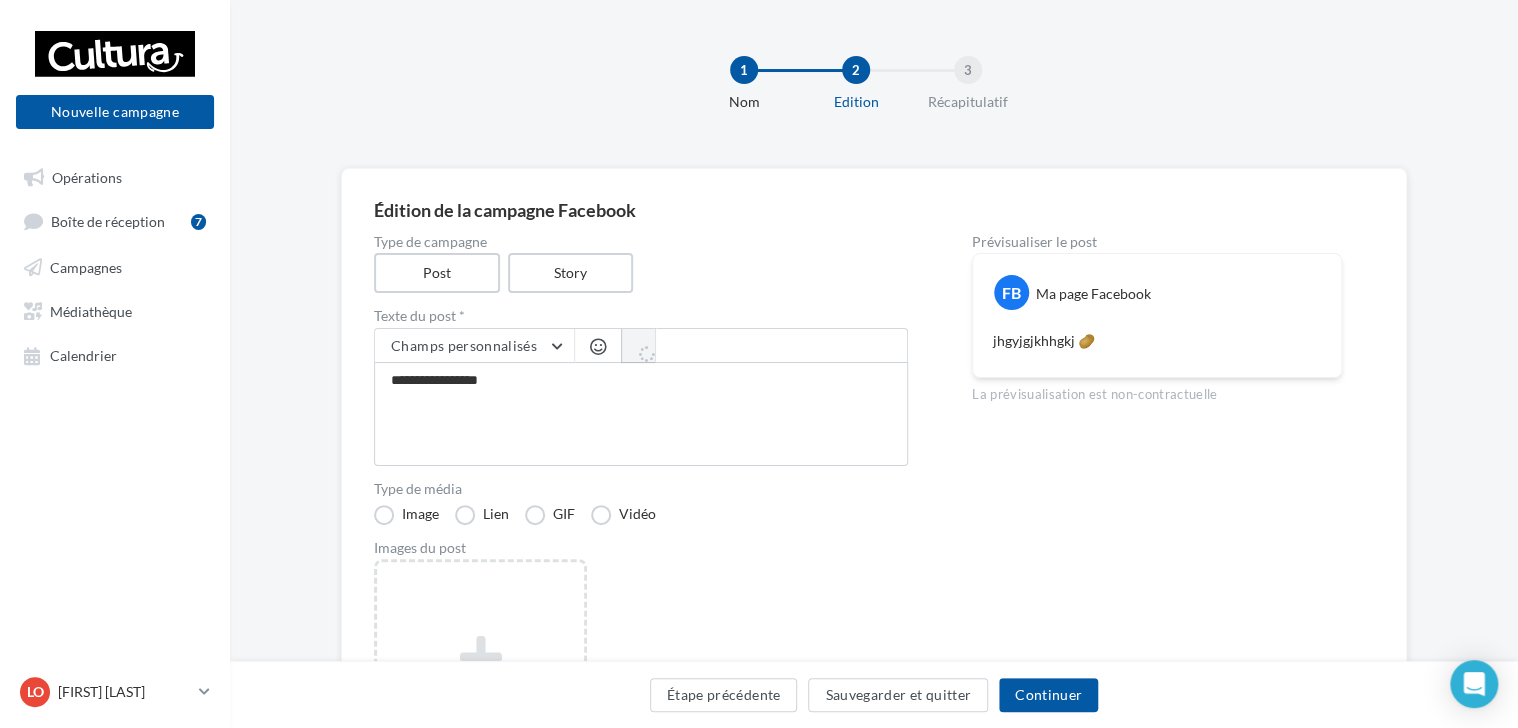 type on "**********" 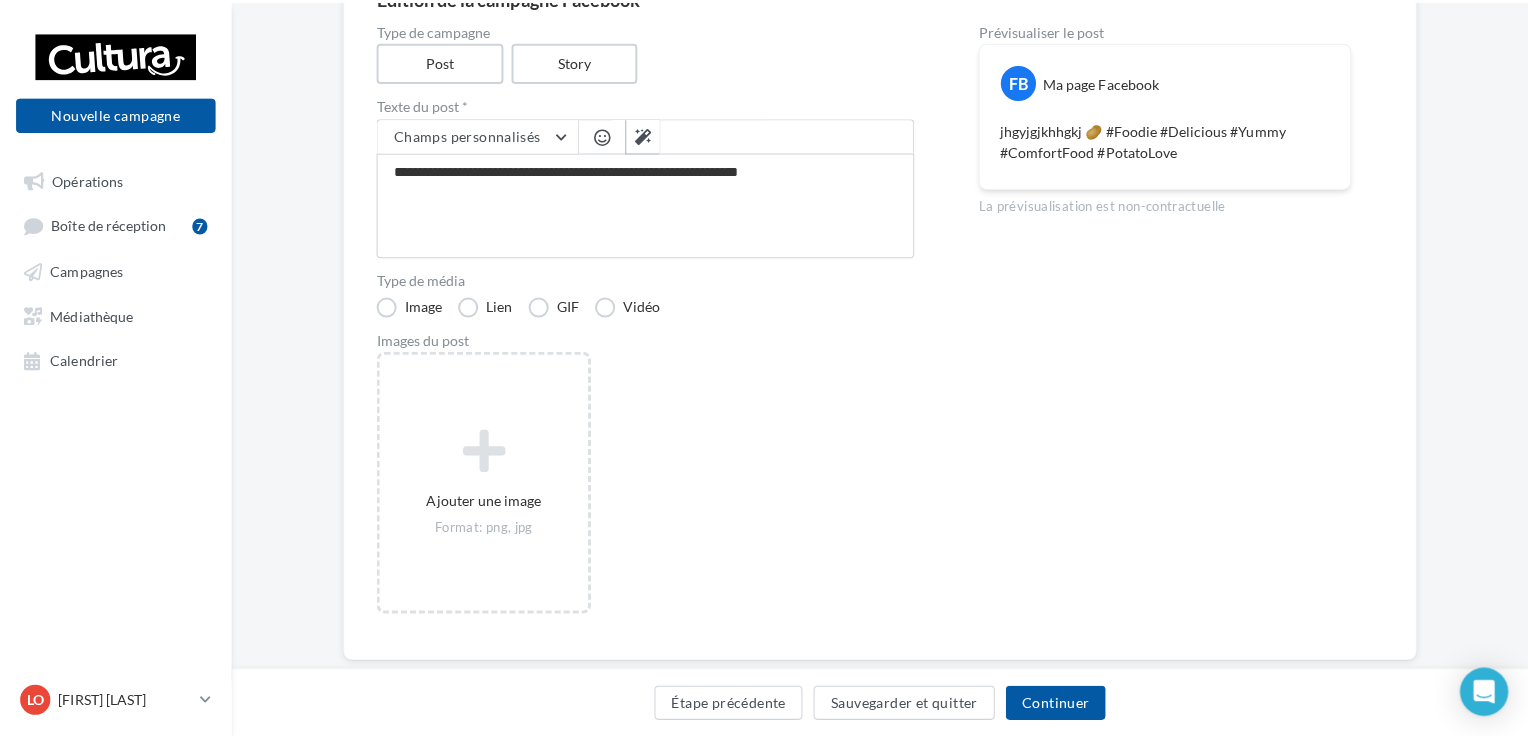 scroll, scrollTop: 214, scrollLeft: 0, axis: vertical 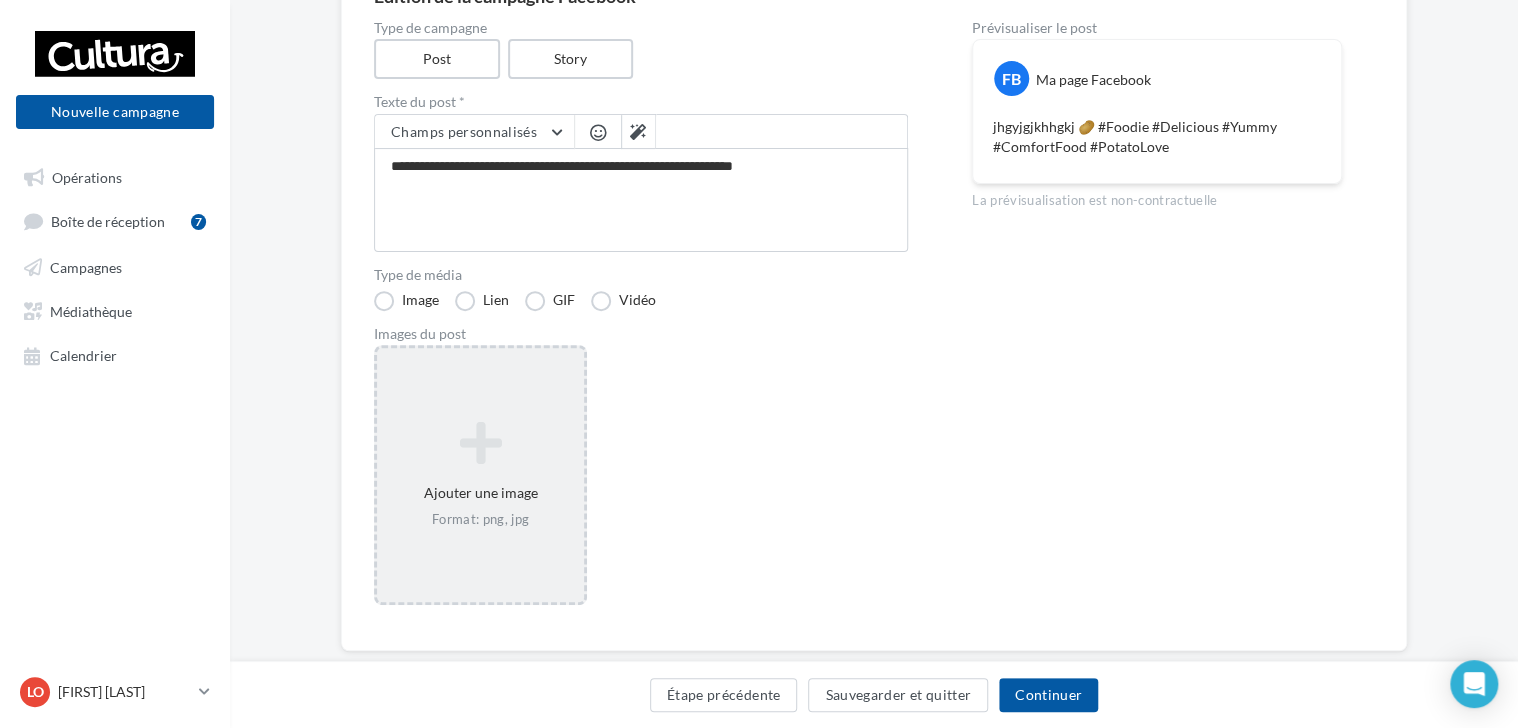 click on "Ajouter une image     Format: png, jpg" at bounding box center (480, 475) 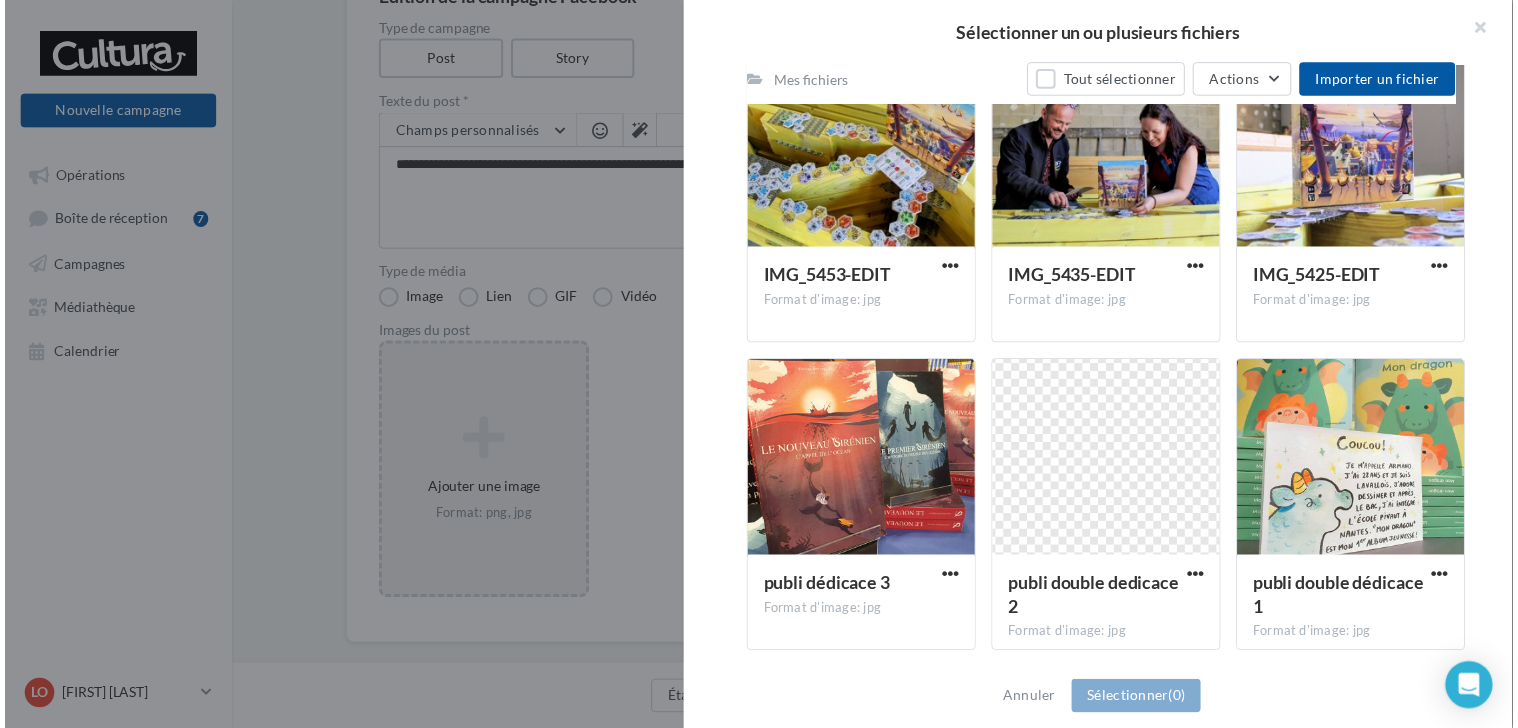 scroll, scrollTop: 0, scrollLeft: 0, axis: both 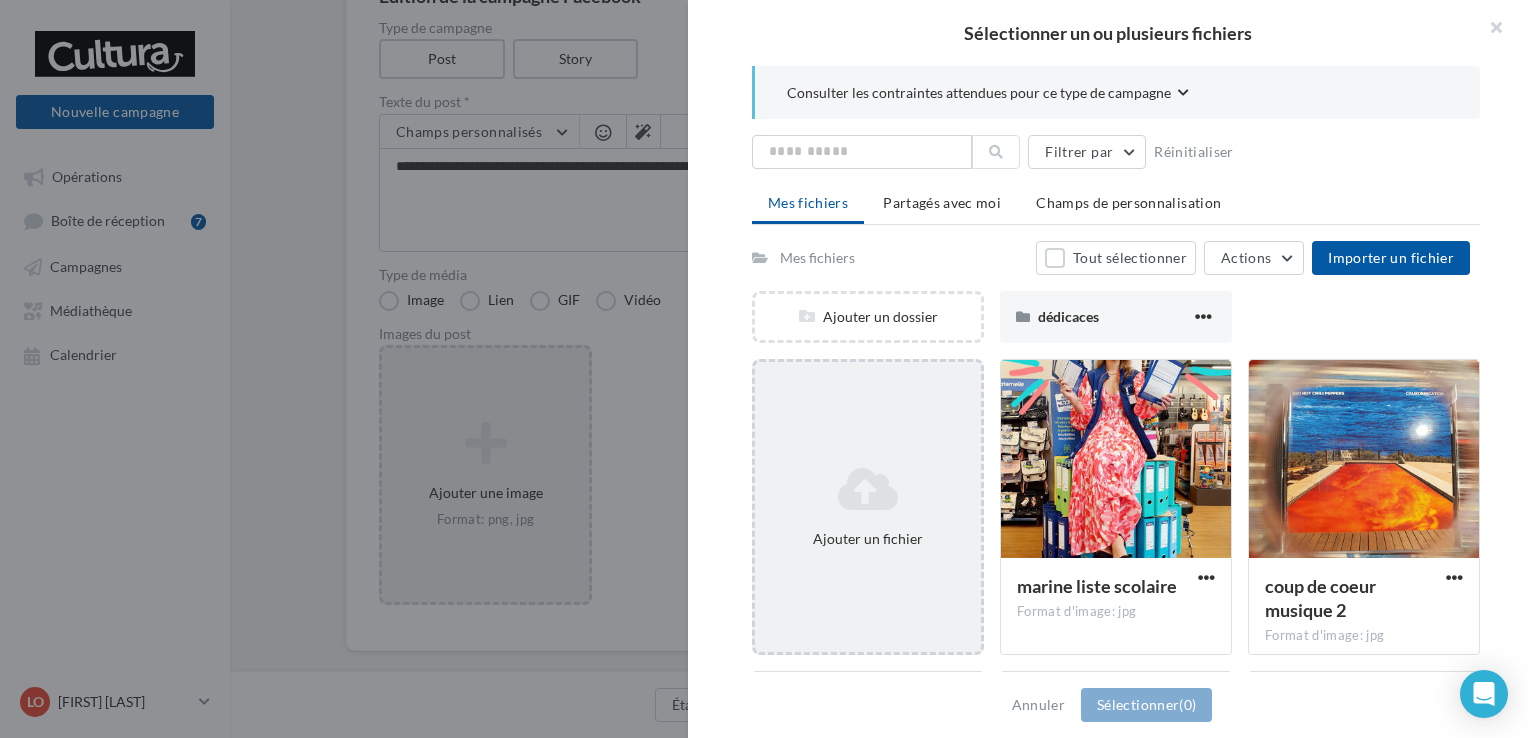click on "Ajouter un fichier" at bounding box center (868, 507) 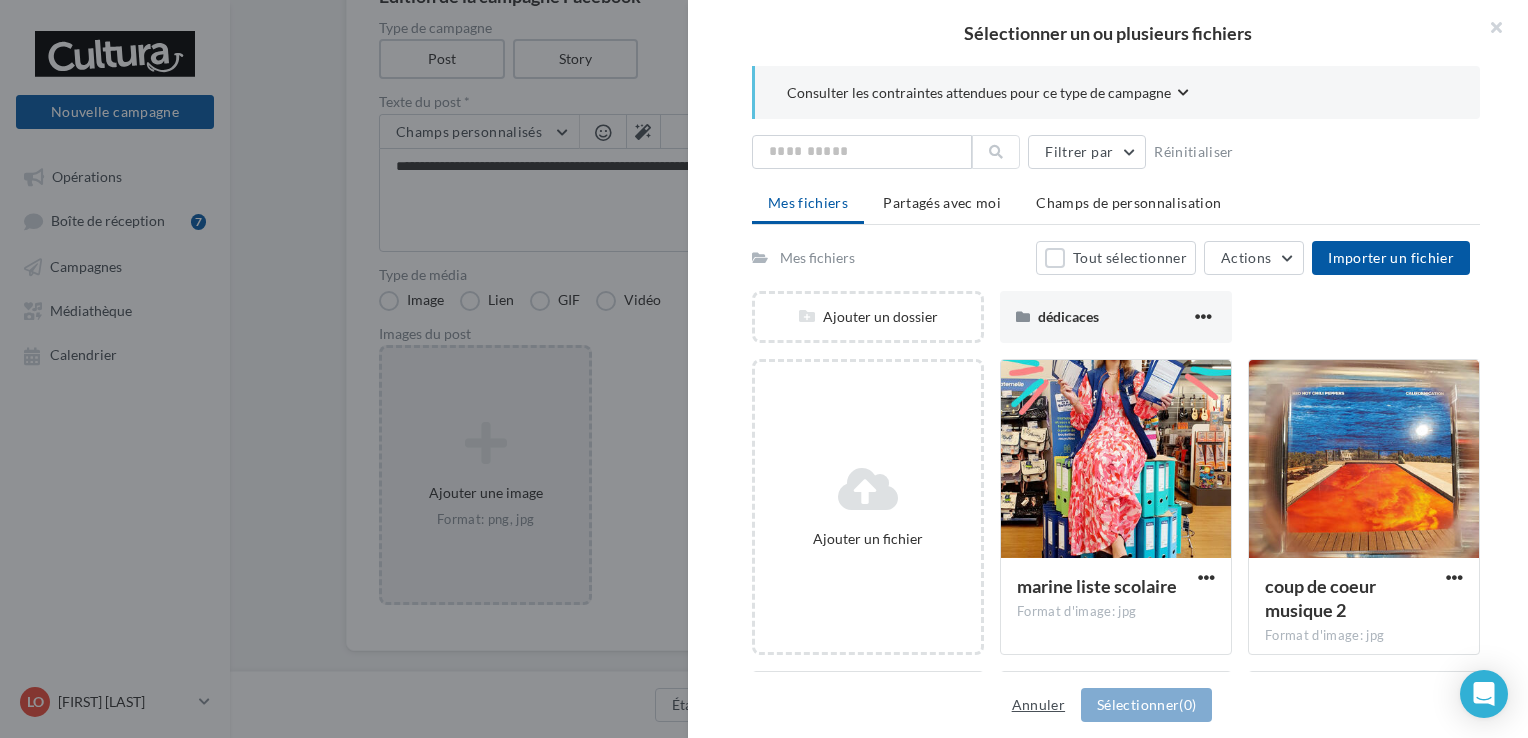click on "Annuler" at bounding box center [1038, 705] 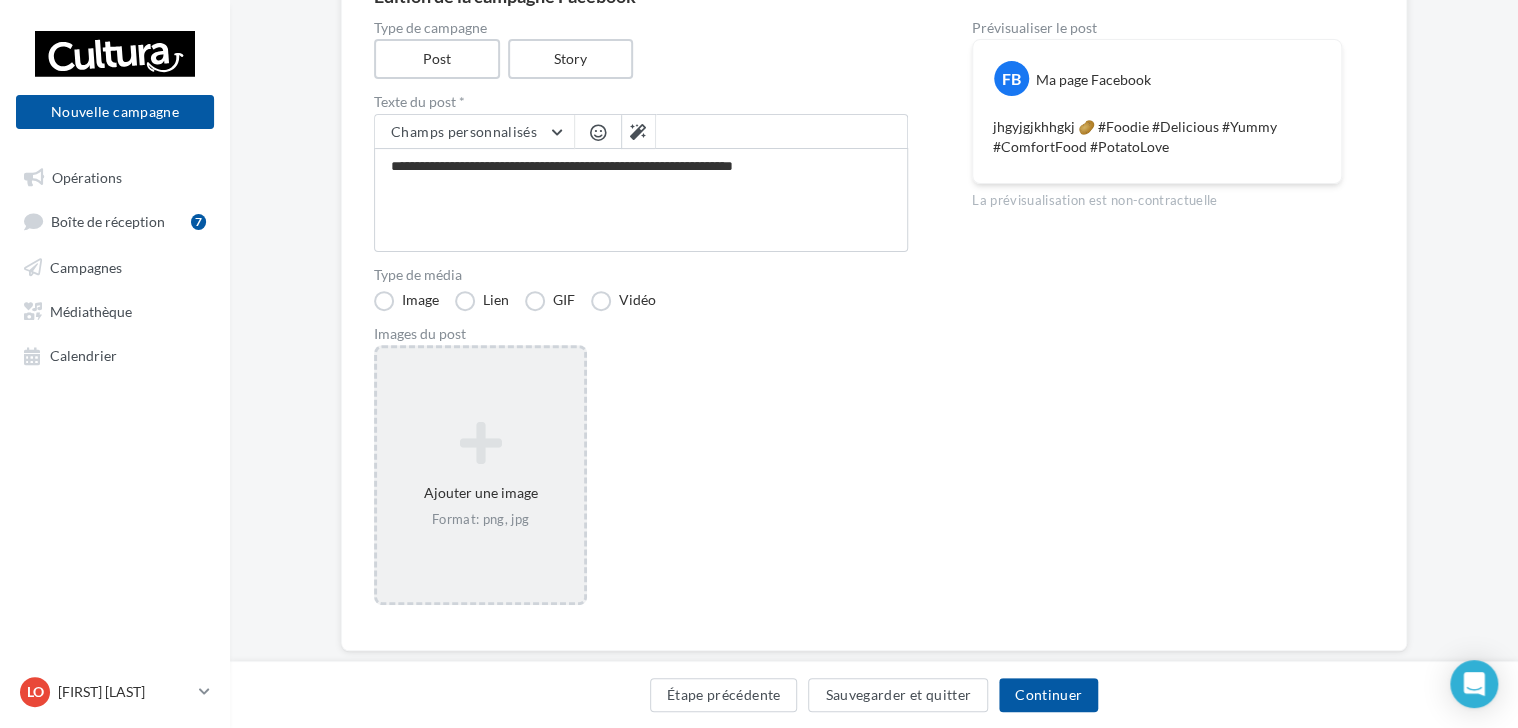 click on "Image   Lien   GIF   Vidéo" at bounding box center [531, 300] 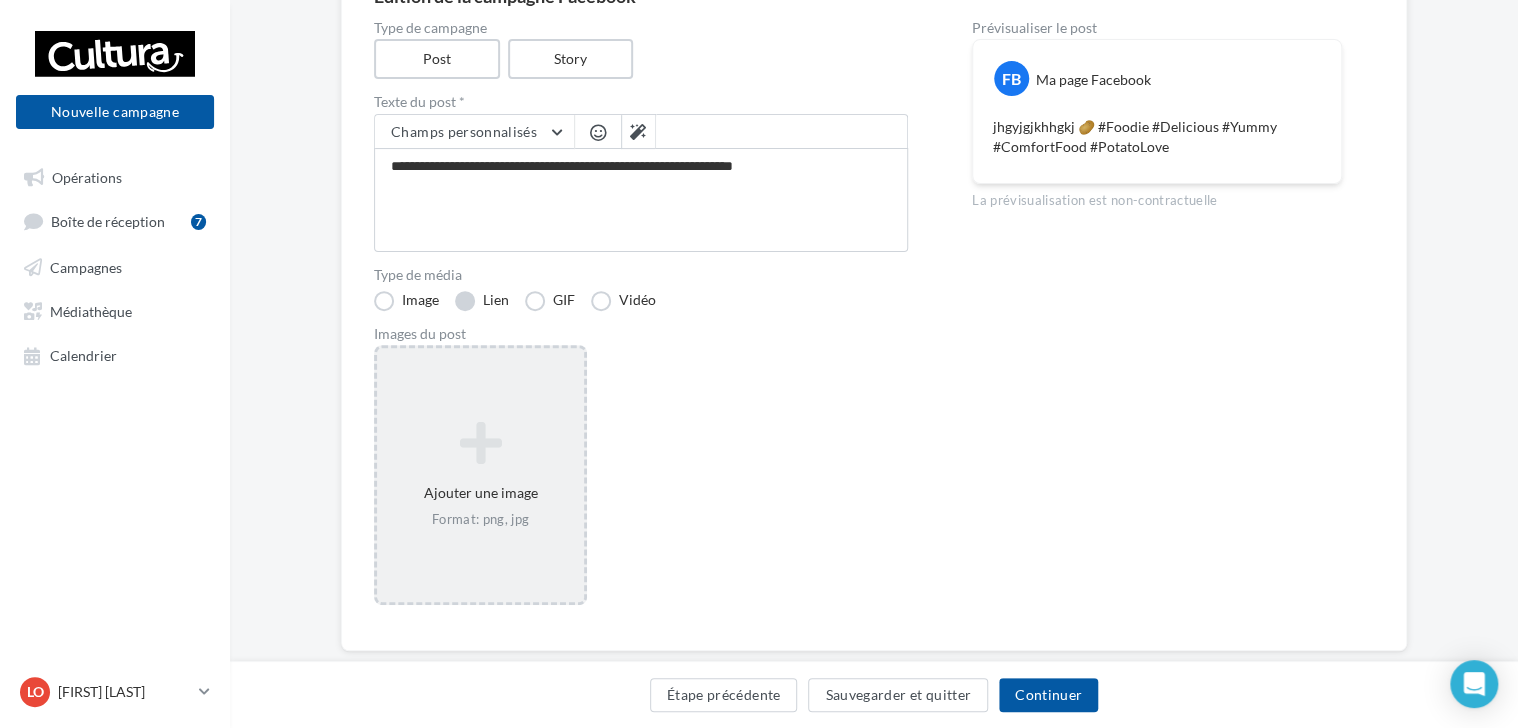 click on "Lien" at bounding box center [482, 301] 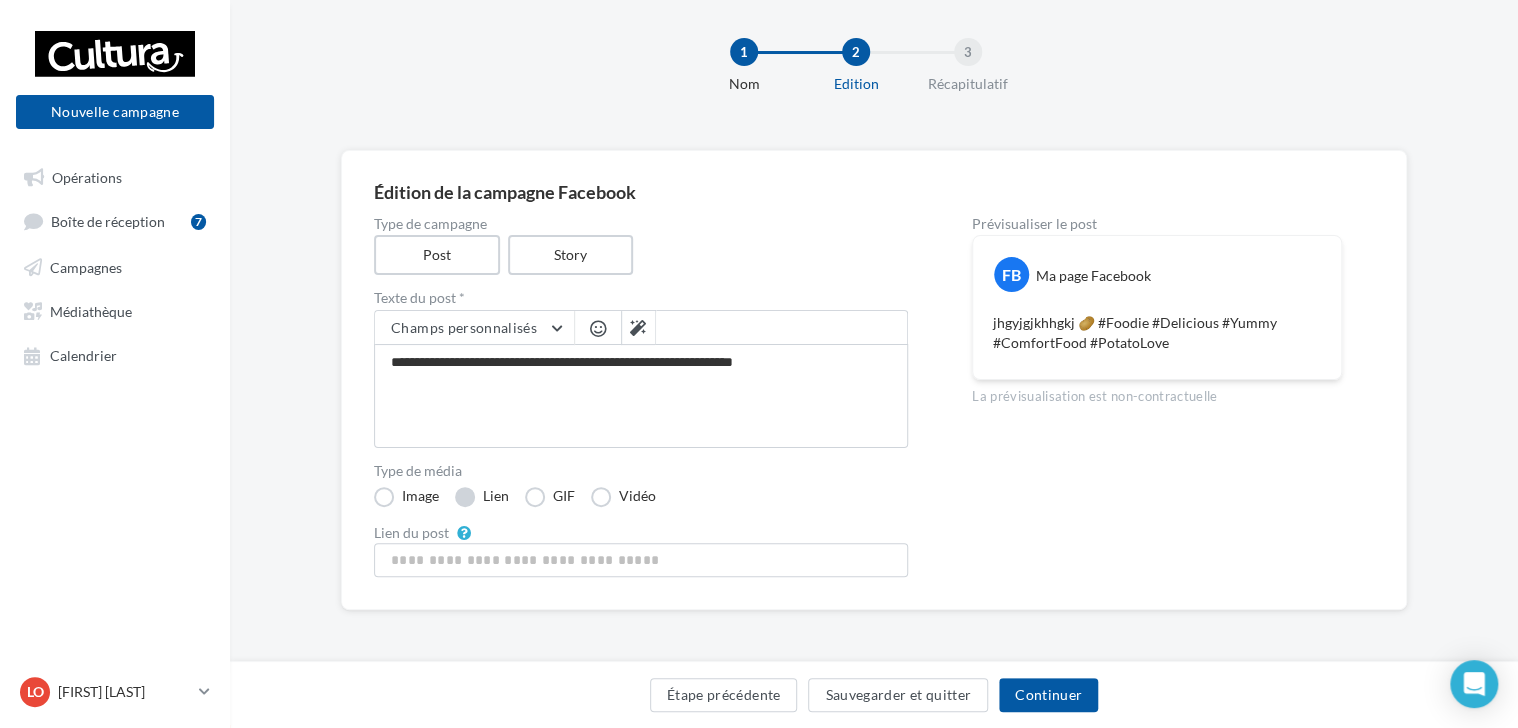 scroll, scrollTop: 17, scrollLeft: 0, axis: vertical 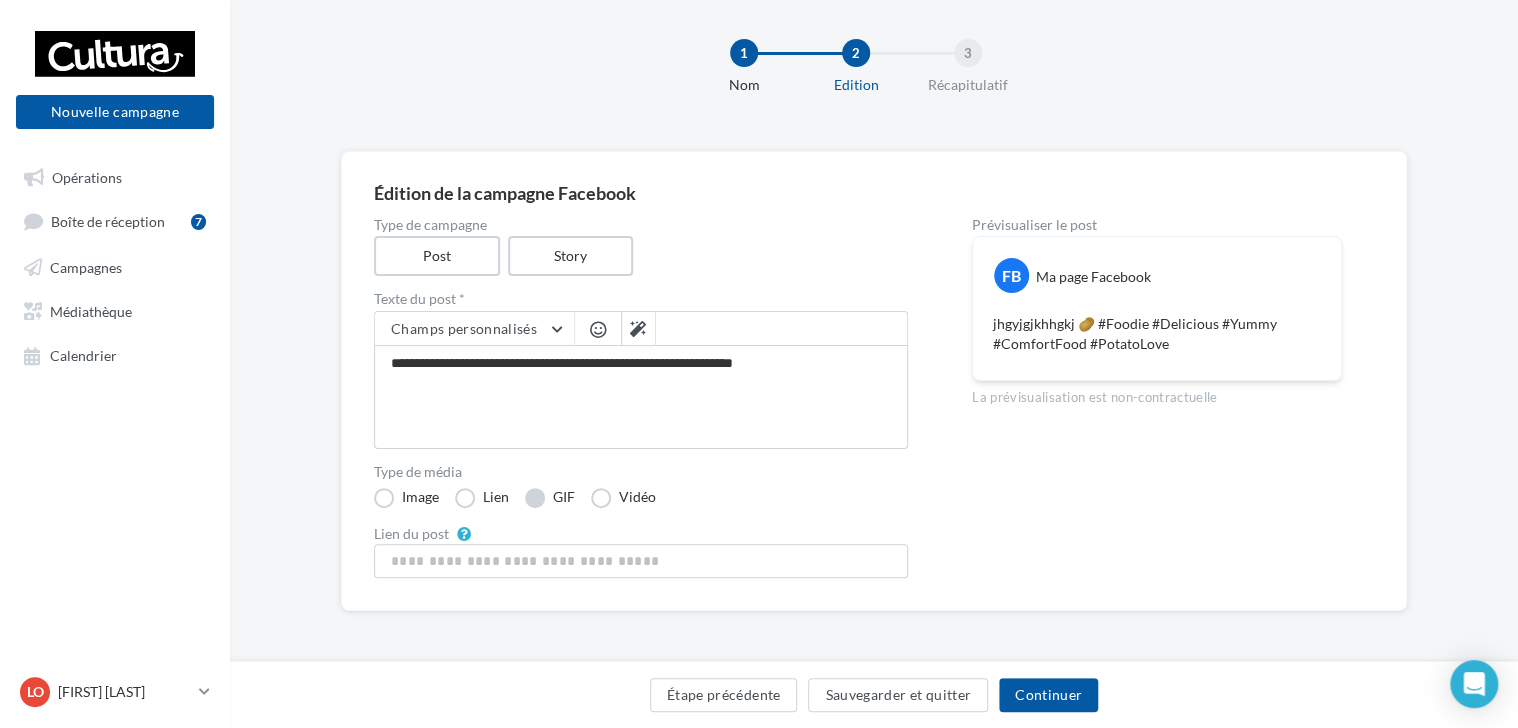 click on "GIF" at bounding box center [550, 498] 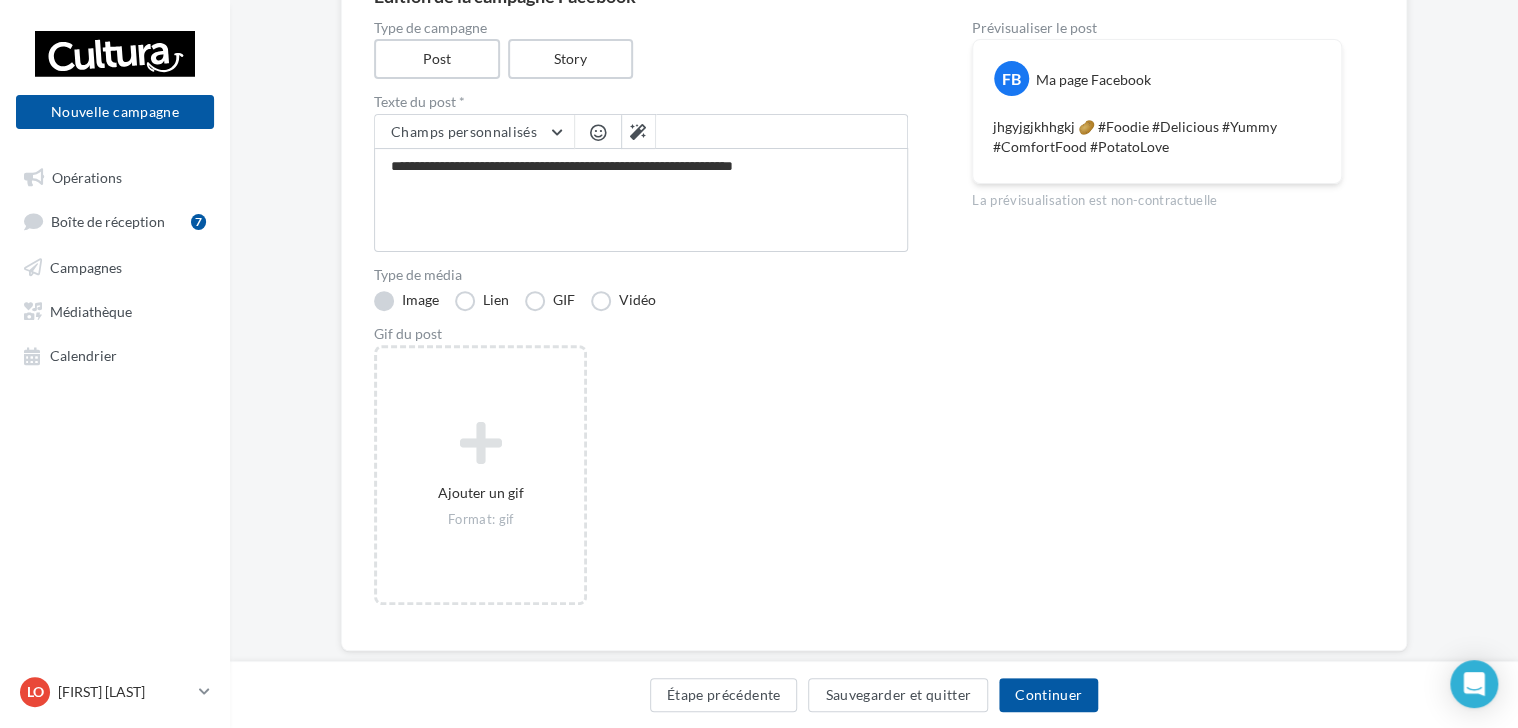 click on "Image" at bounding box center [406, 301] 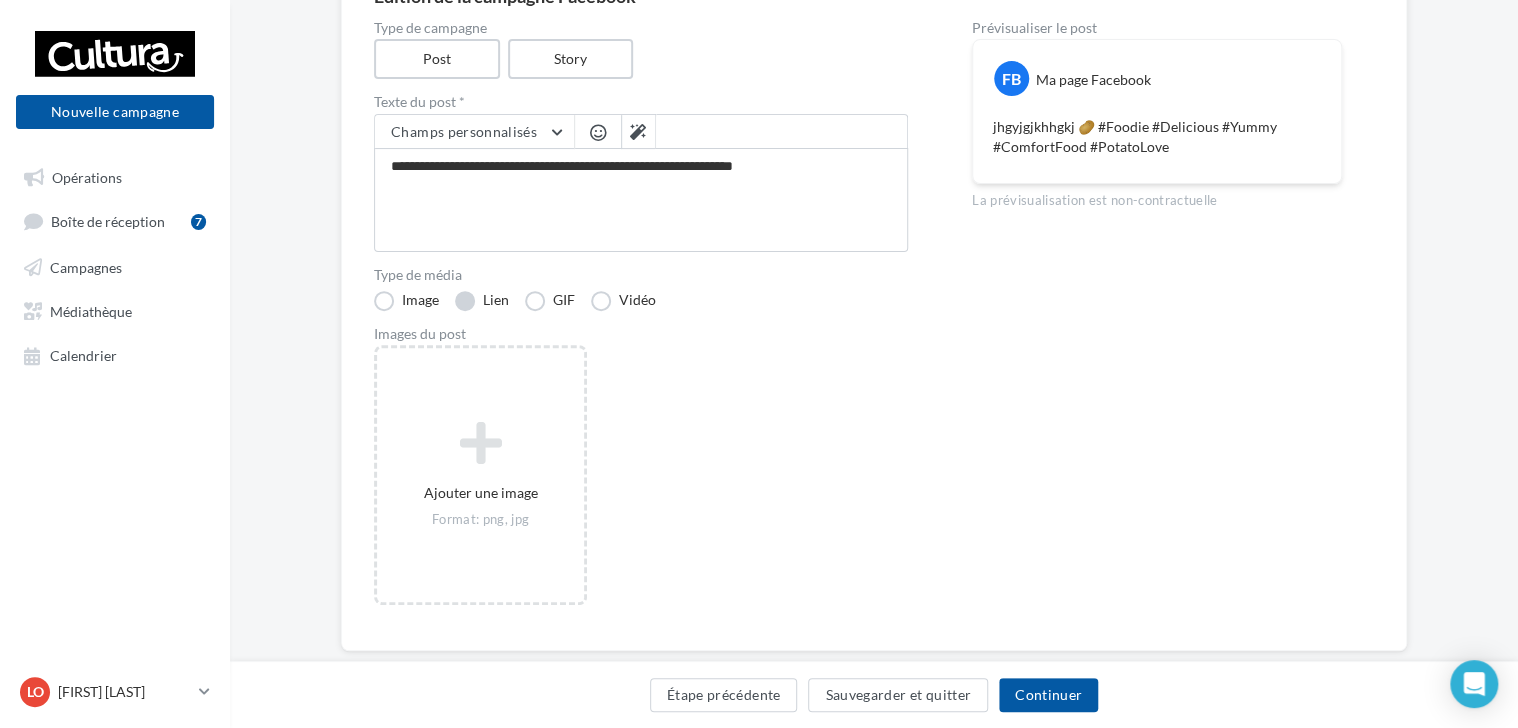 click on "Lien" at bounding box center (482, 301) 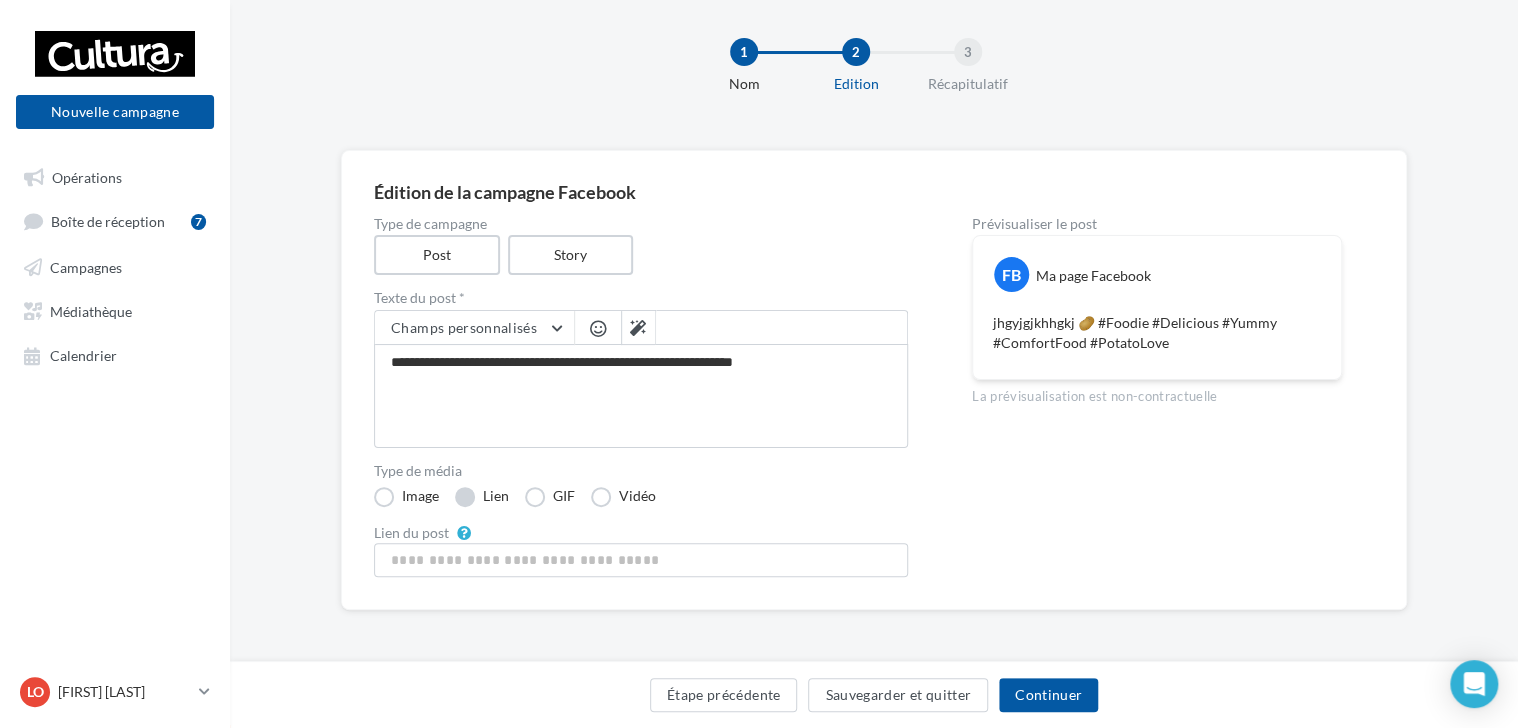 scroll, scrollTop: 17, scrollLeft: 0, axis: vertical 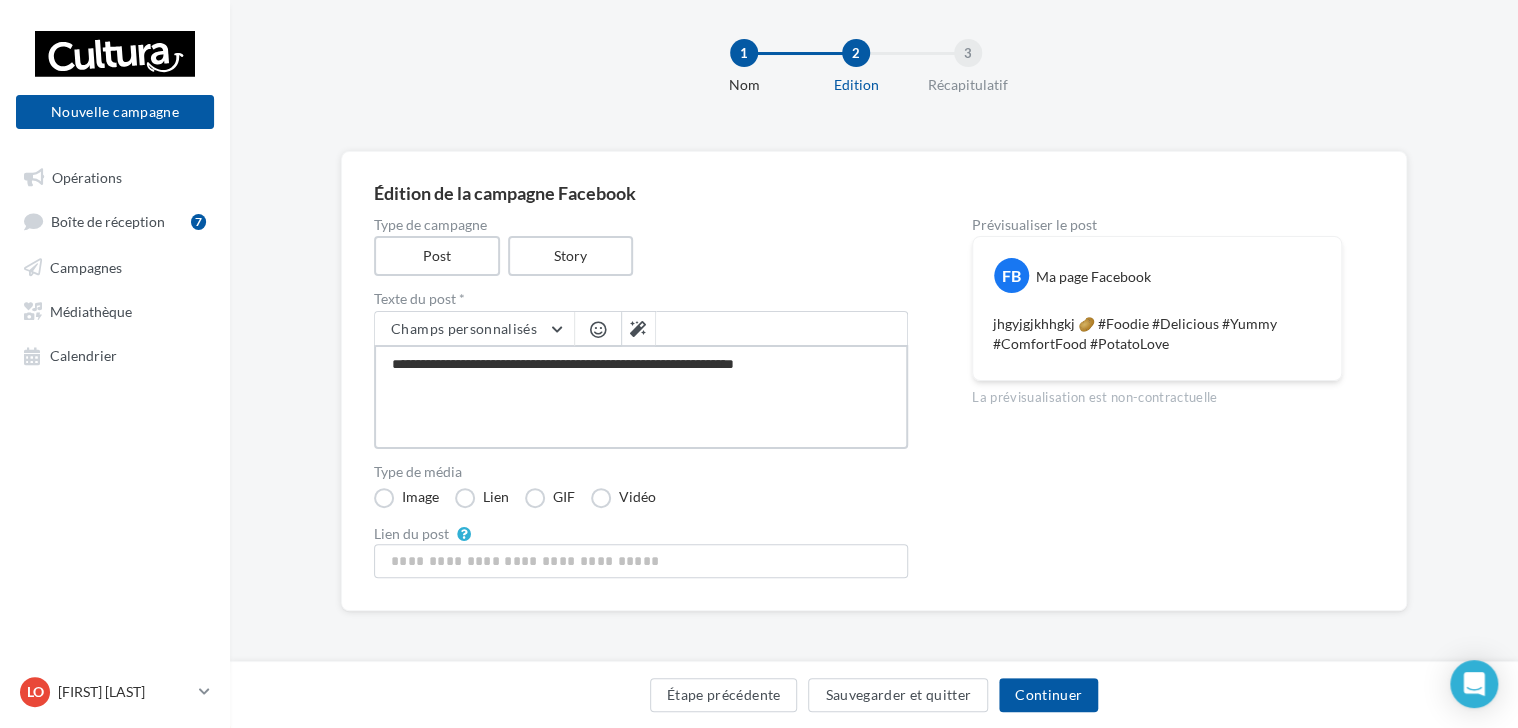click on "**********" at bounding box center (641, 397) 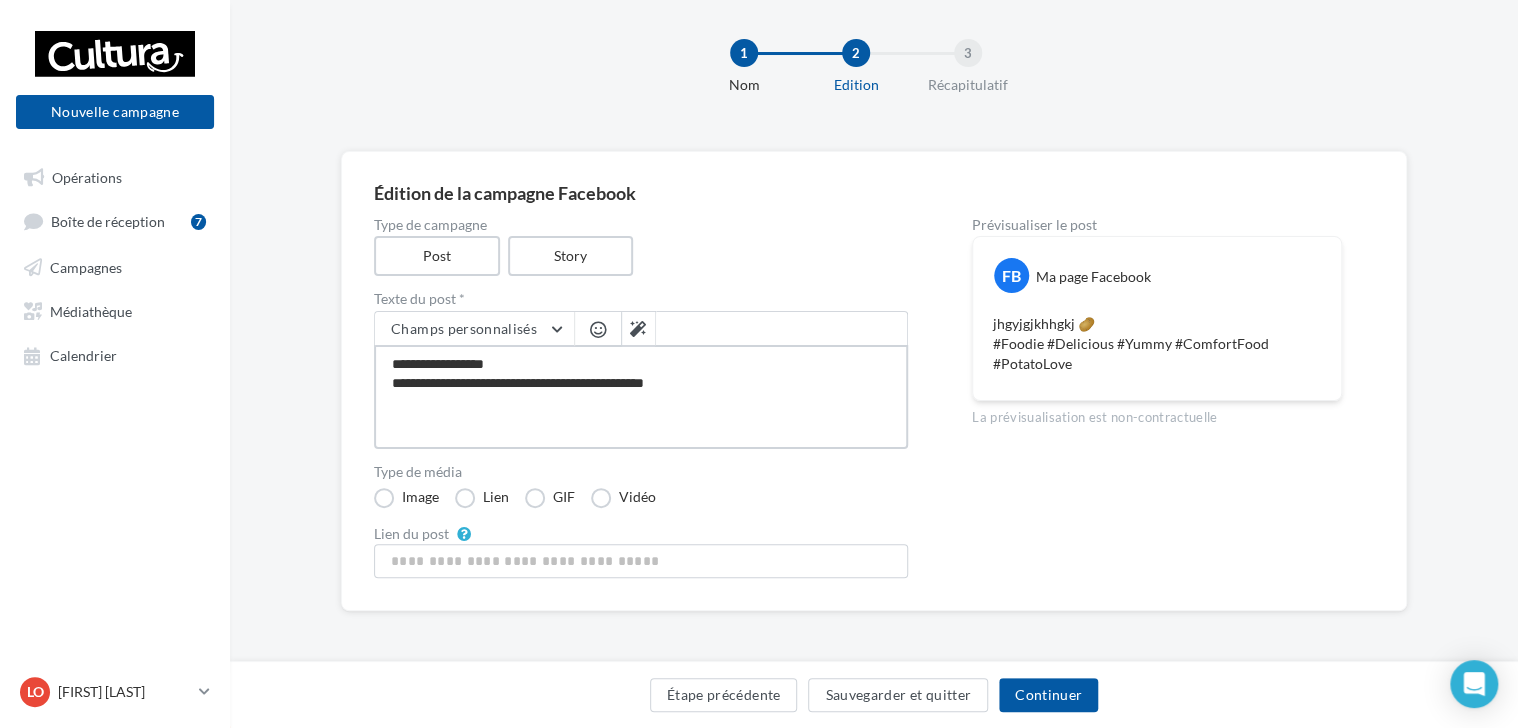 type on "**********" 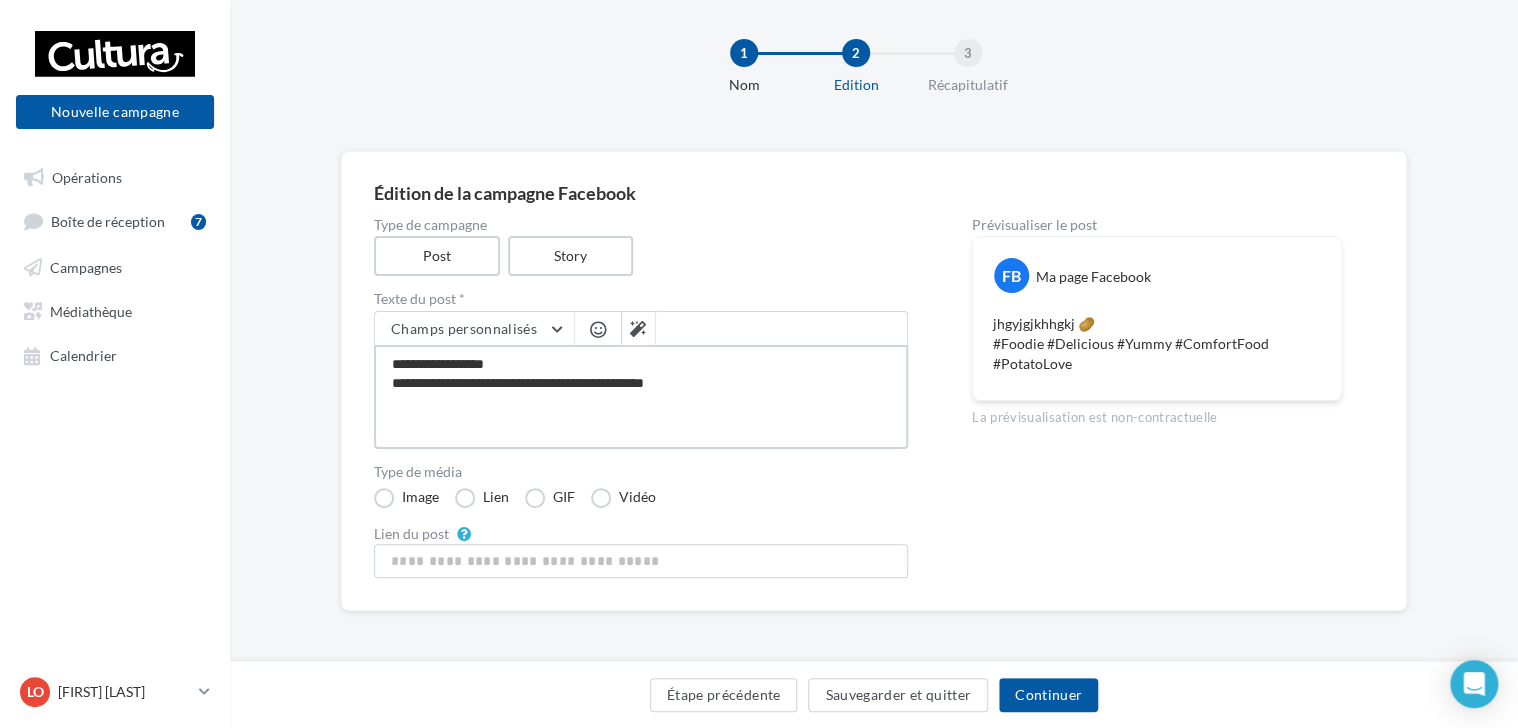 type on "**********" 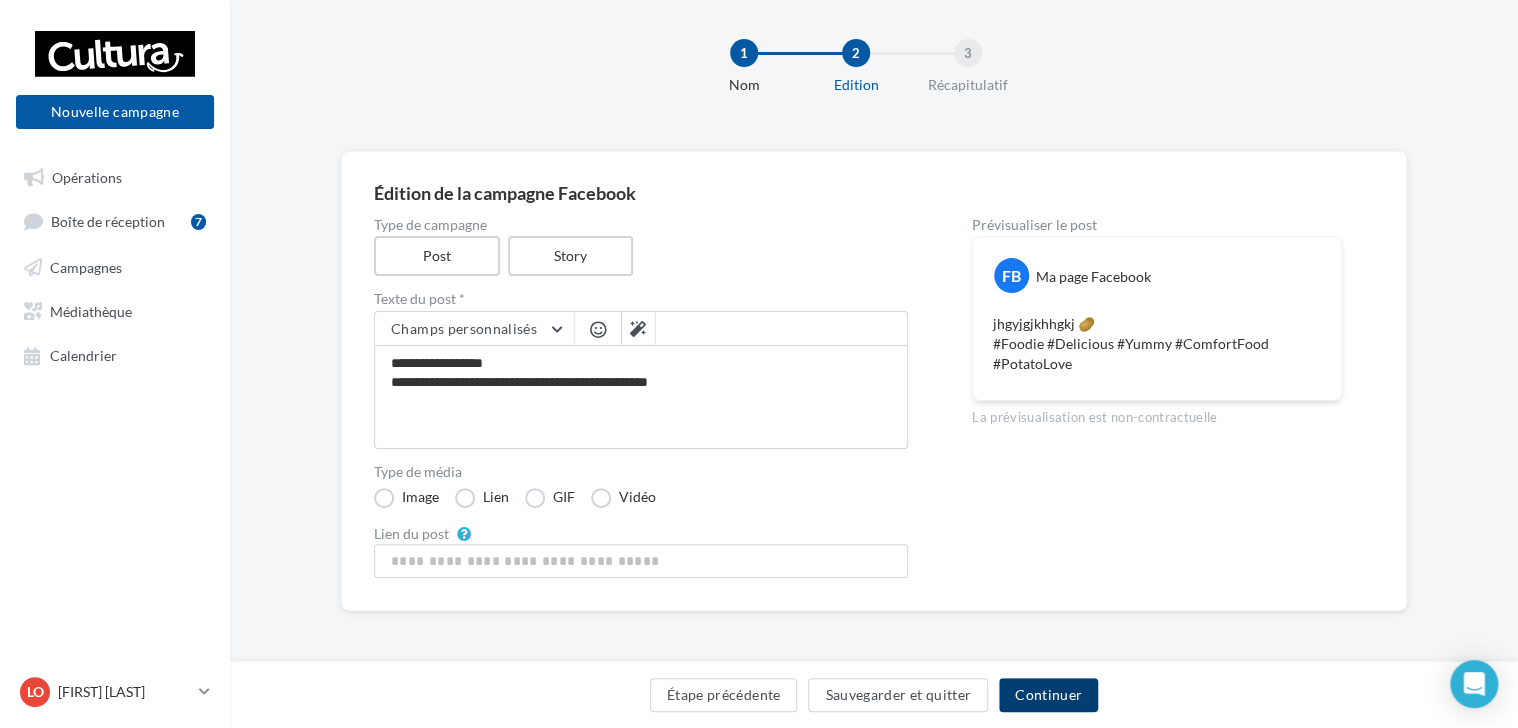 click on "Continuer" at bounding box center [1048, 695] 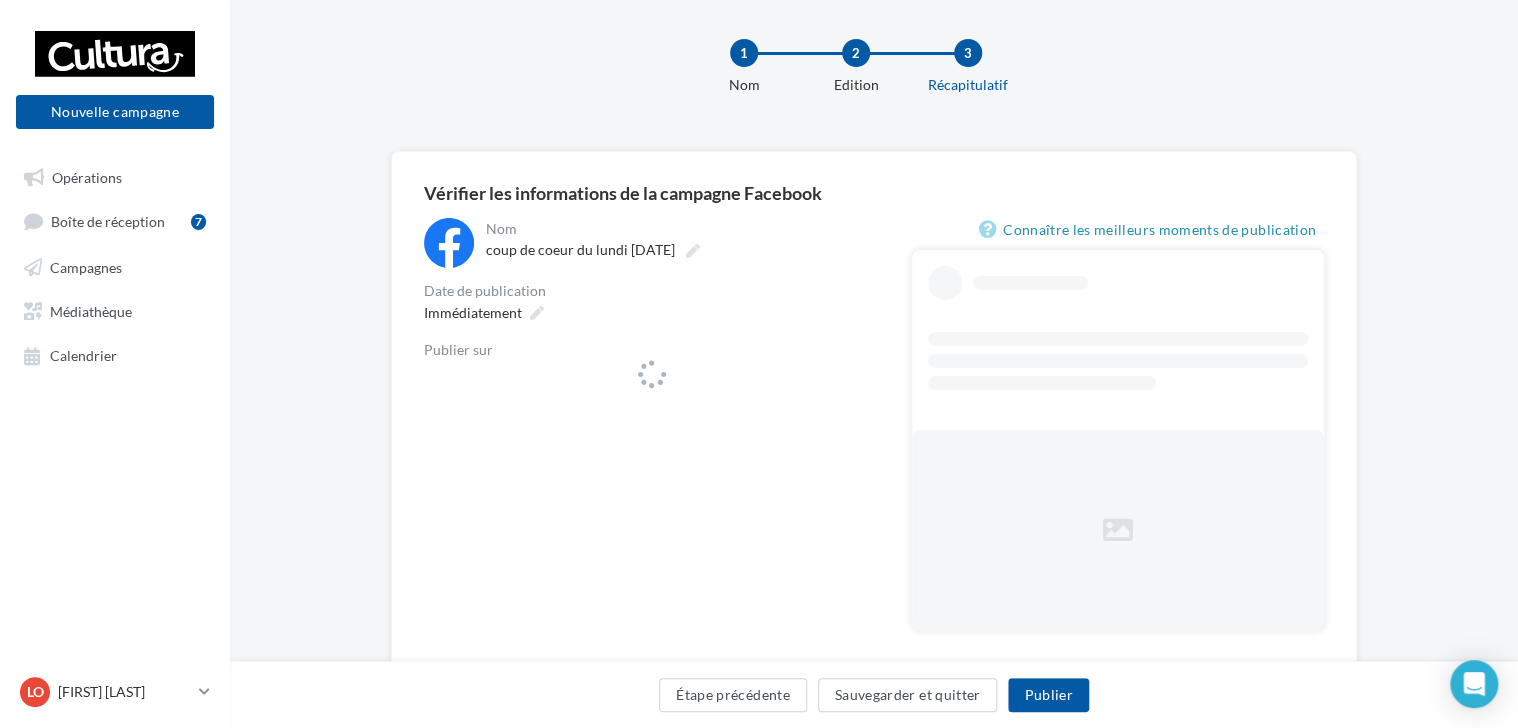 scroll, scrollTop: 0, scrollLeft: 0, axis: both 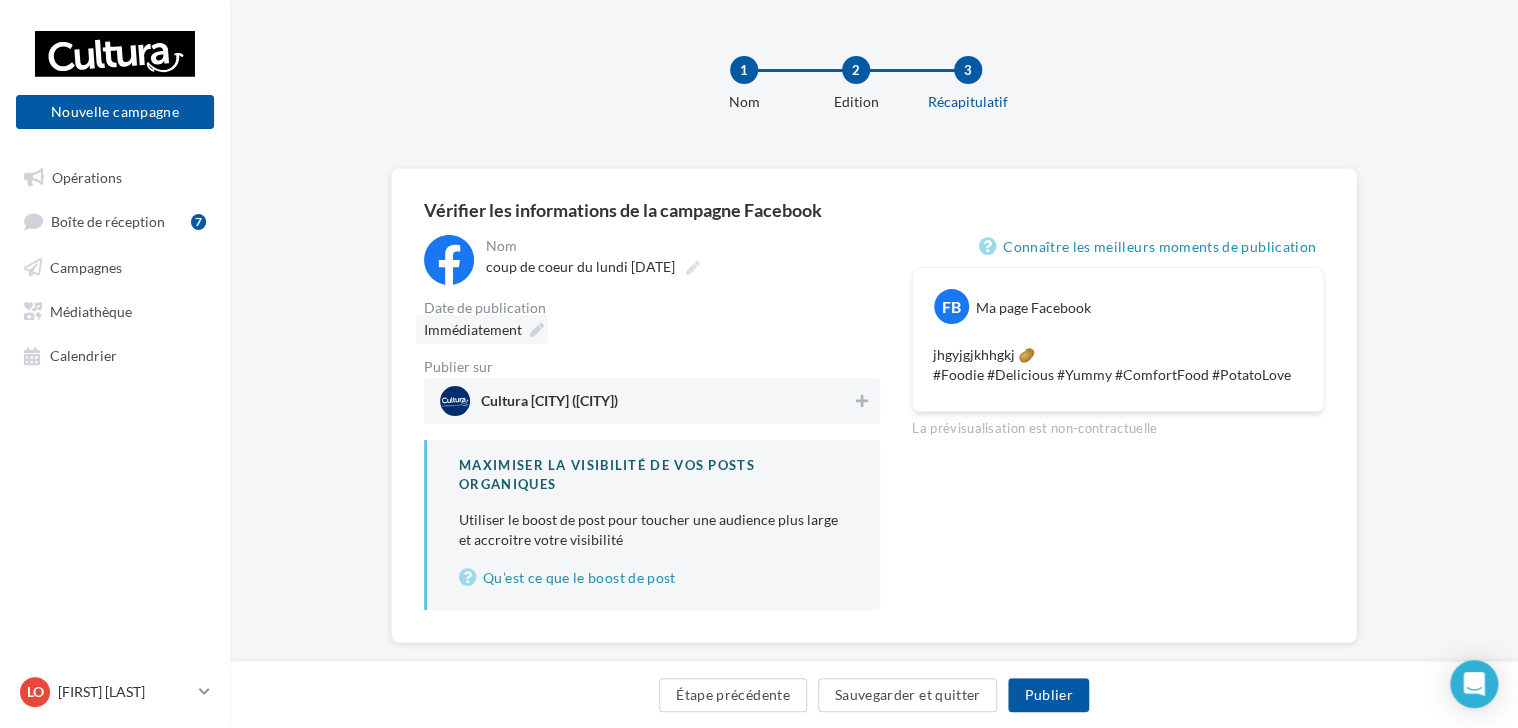 click at bounding box center [537, 330] 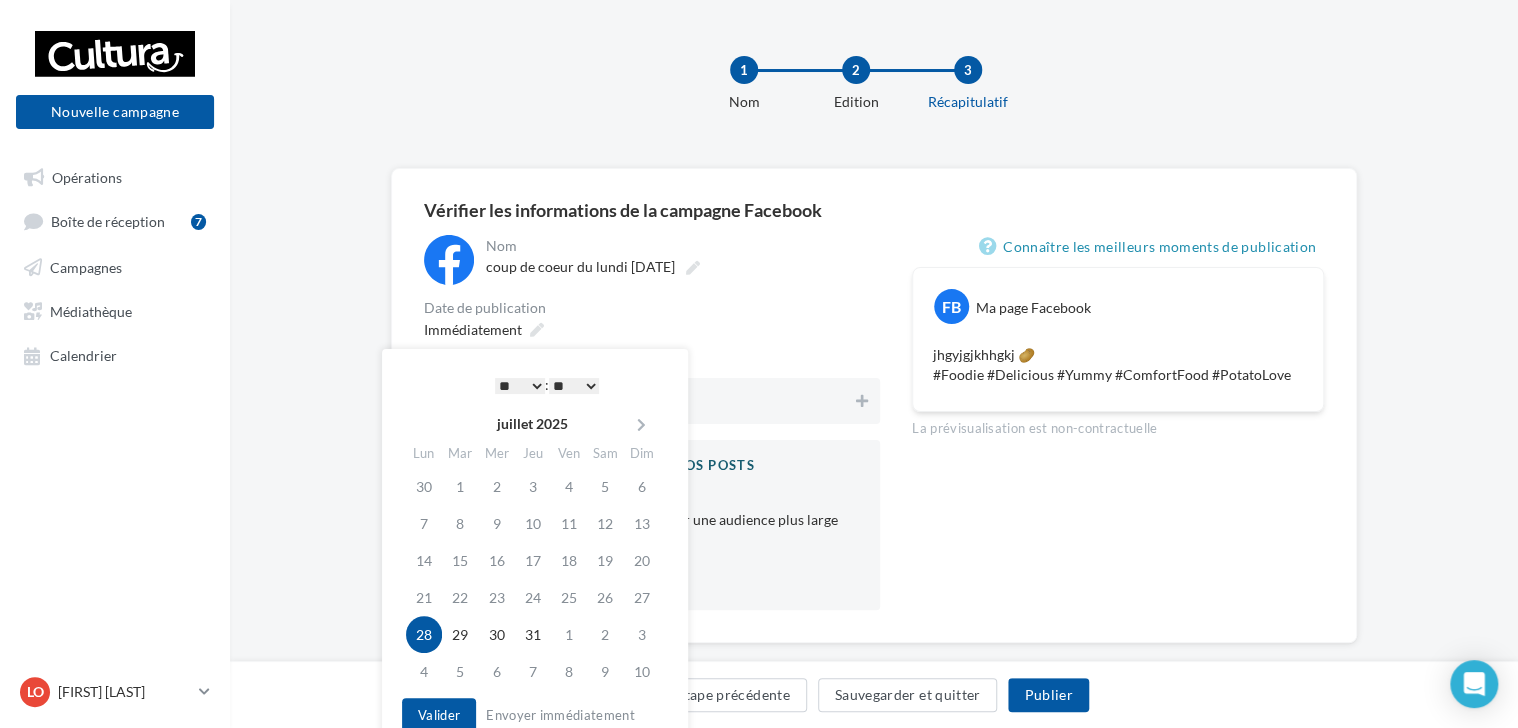 click on "* * * * * * * * * * ** ** ** ** ** ** ** ** ** ** ** ** ** **" at bounding box center (520, 386) 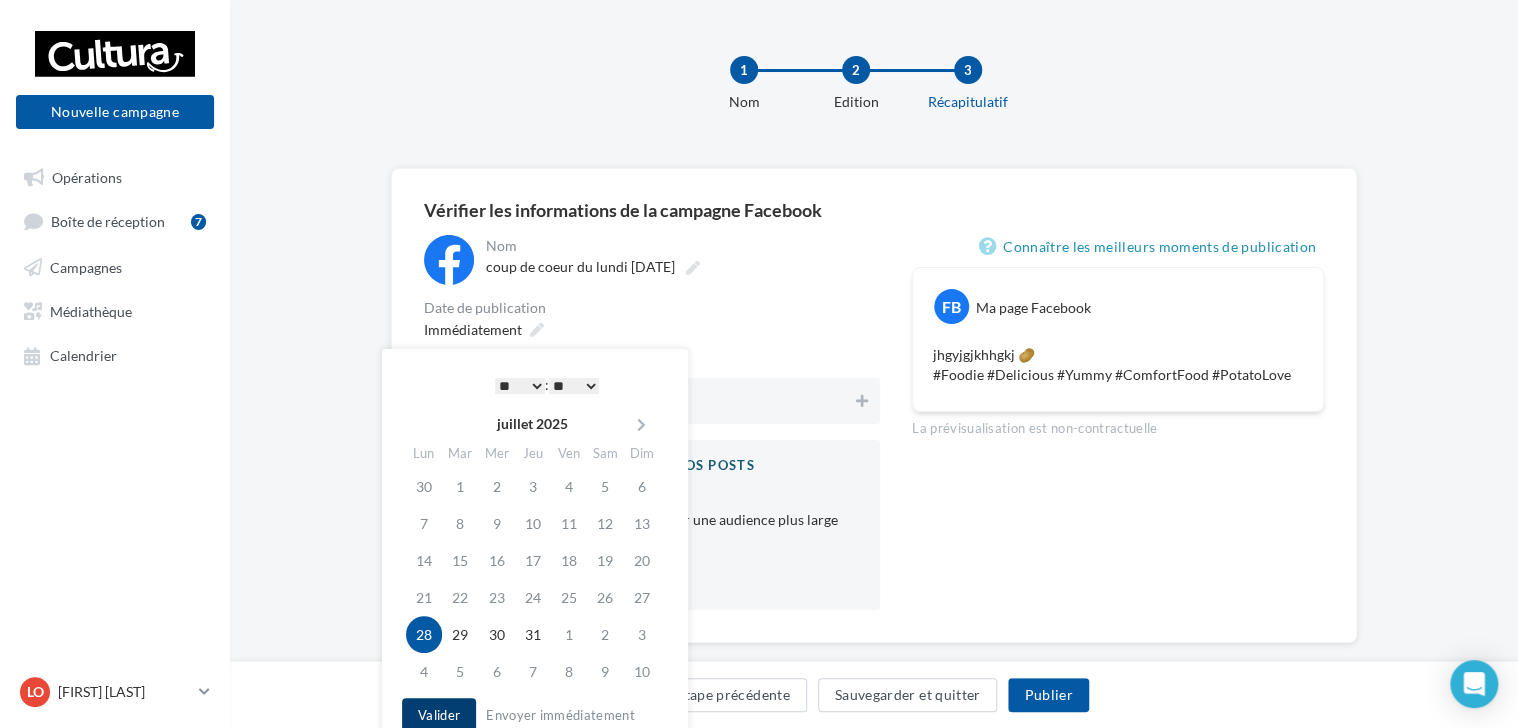 click on "Valider" at bounding box center [439, 715] 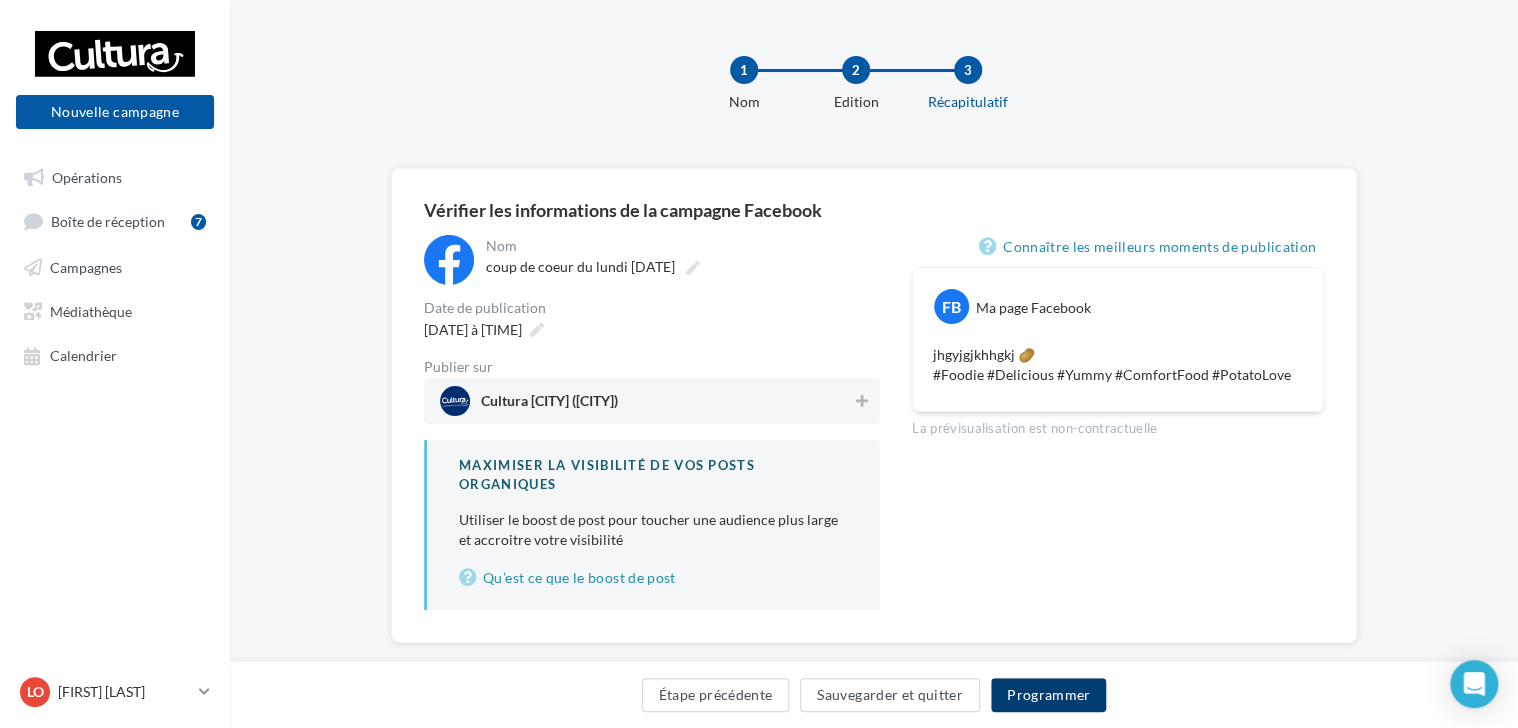 click on "Programmer" at bounding box center (1049, 695) 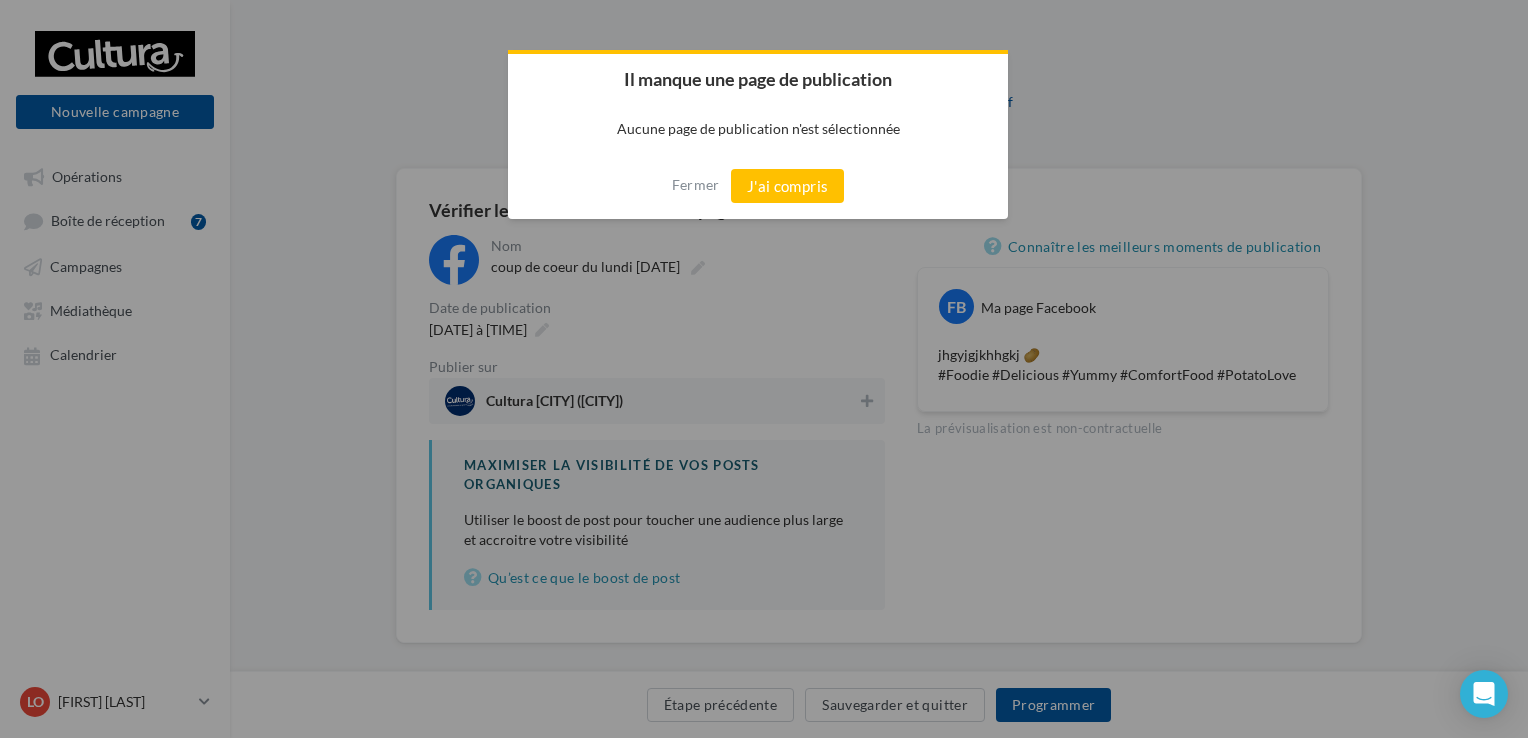 click at bounding box center (764, 369) 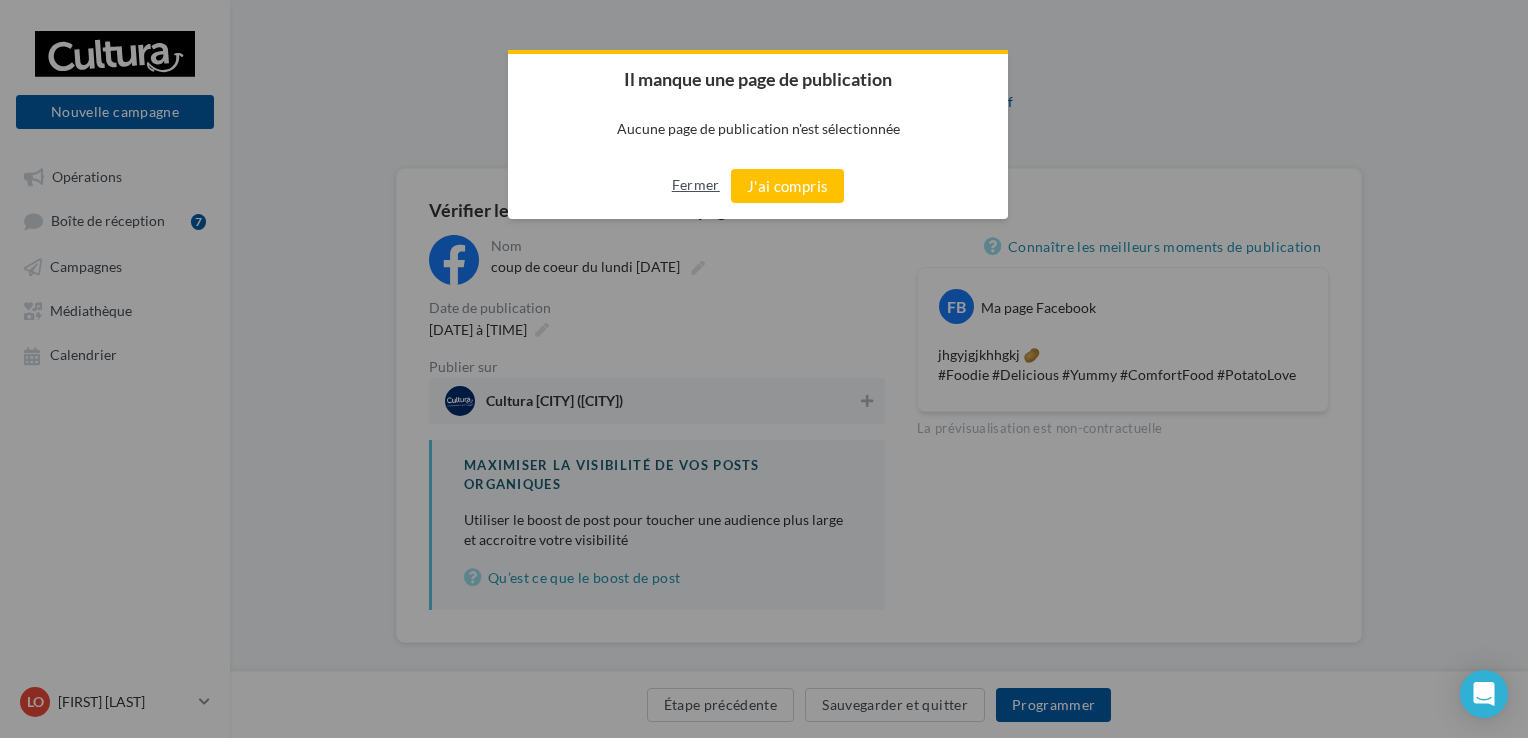 click on "Fermer" at bounding box center (696, 185) 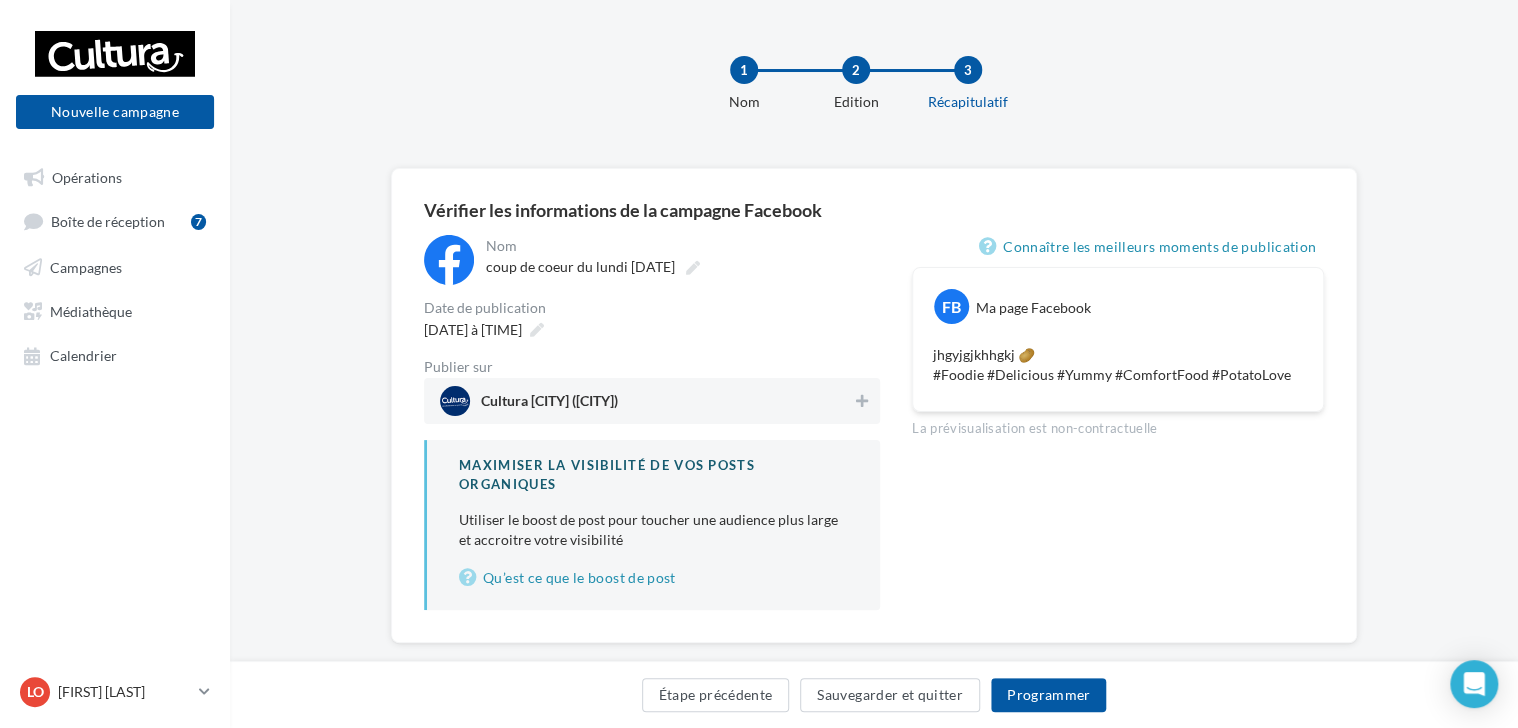 click on "Cultura [CITY] ([CITY])" at bounding box center [652, 401] 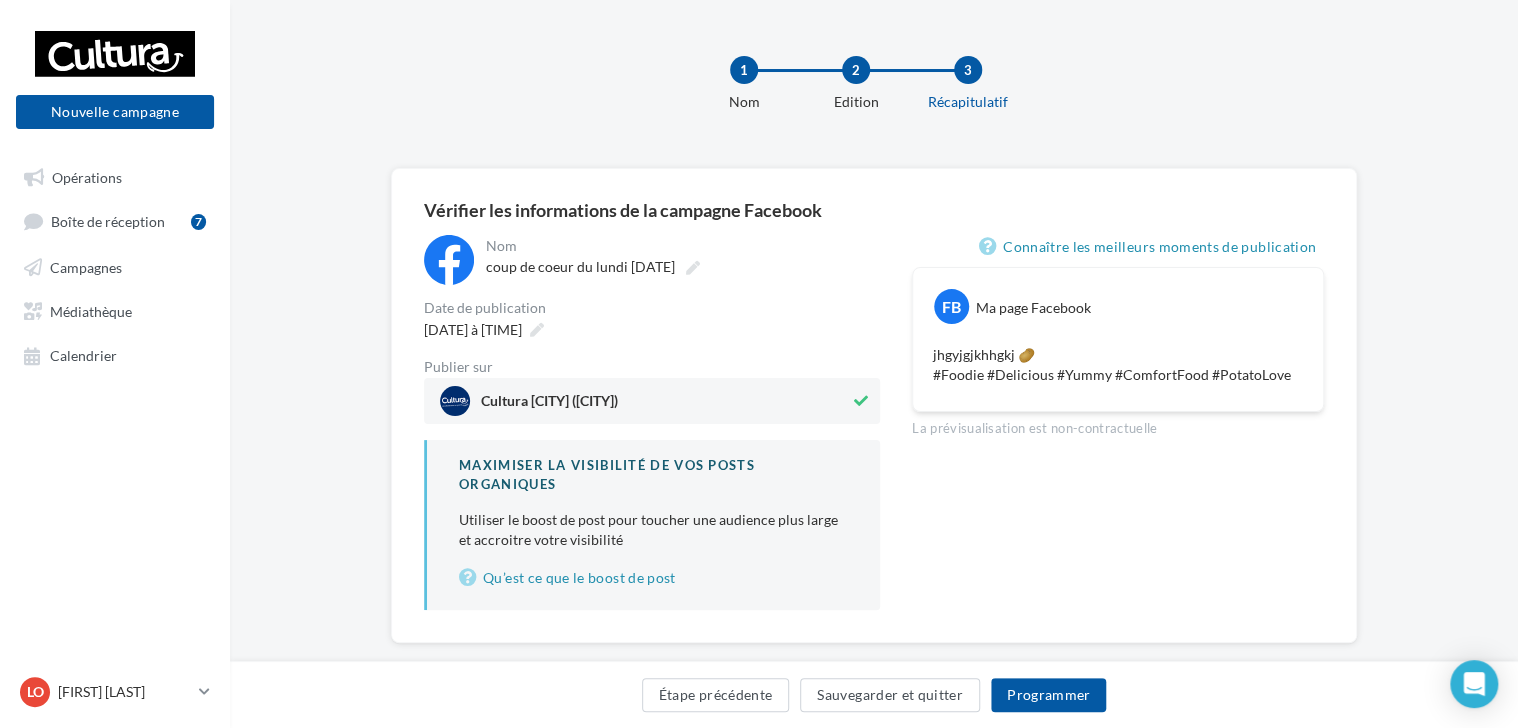 click on "Cultura [CITY] ([CITY])" at bounding box center (652, 401) 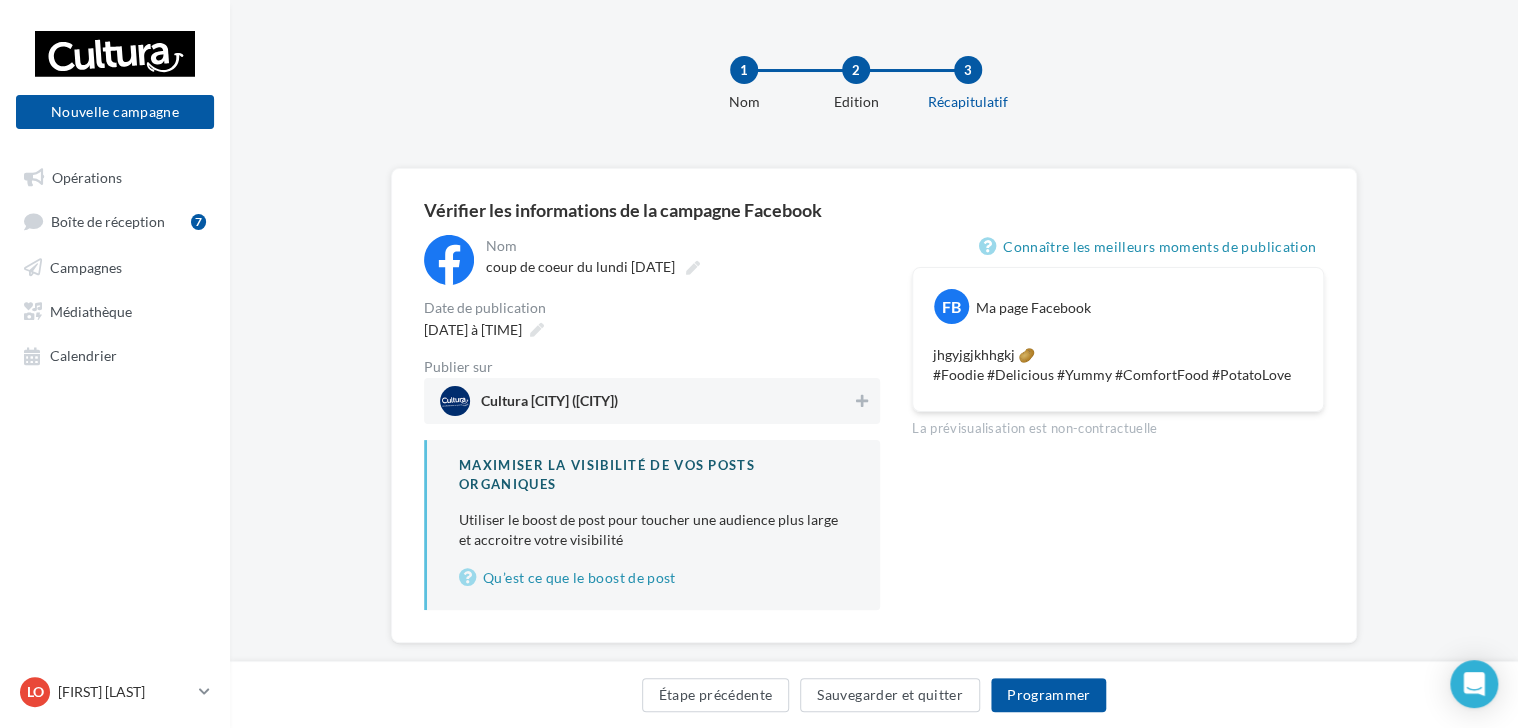 click on "Cultura [CITY] ([CITY])" at bounding box center [652, 401] 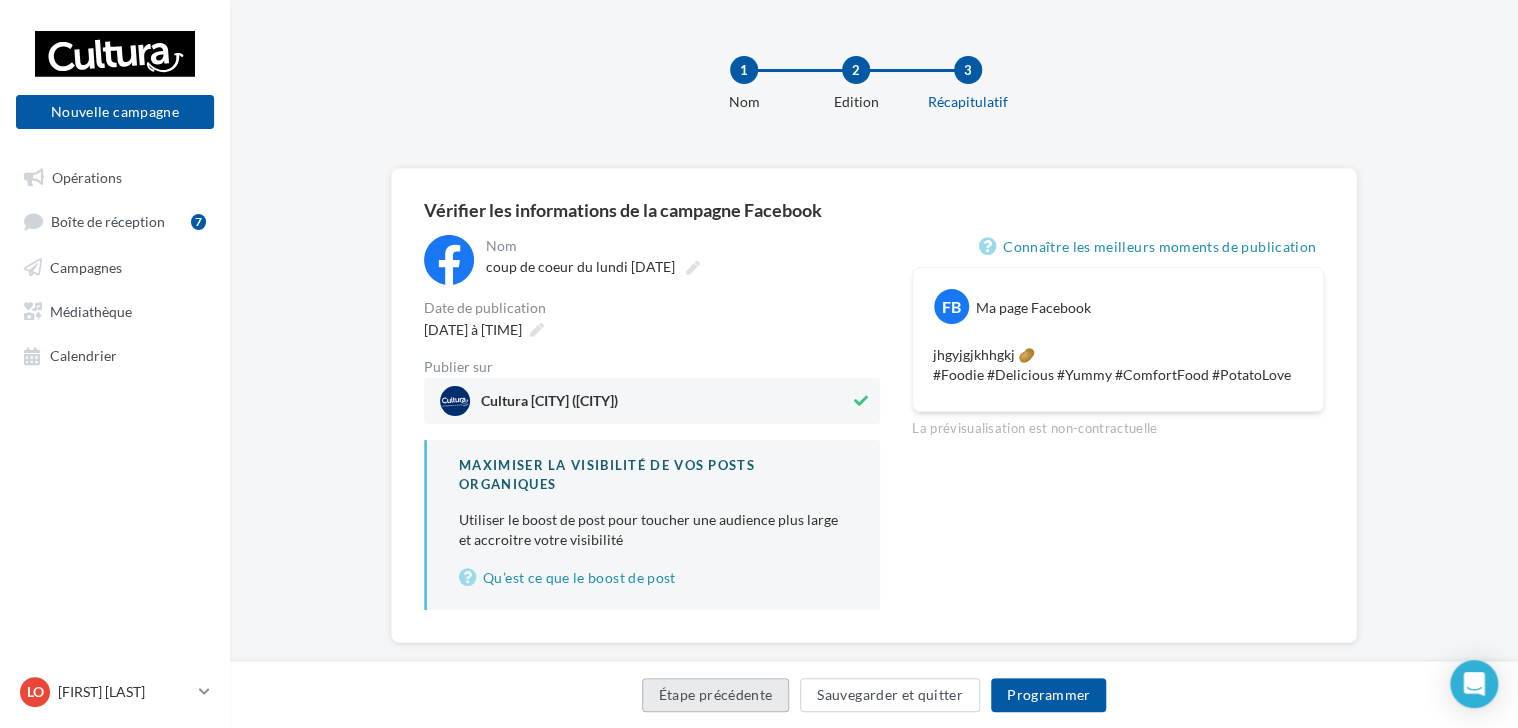click on "Étape précédente" at bounding box center [716, 695] 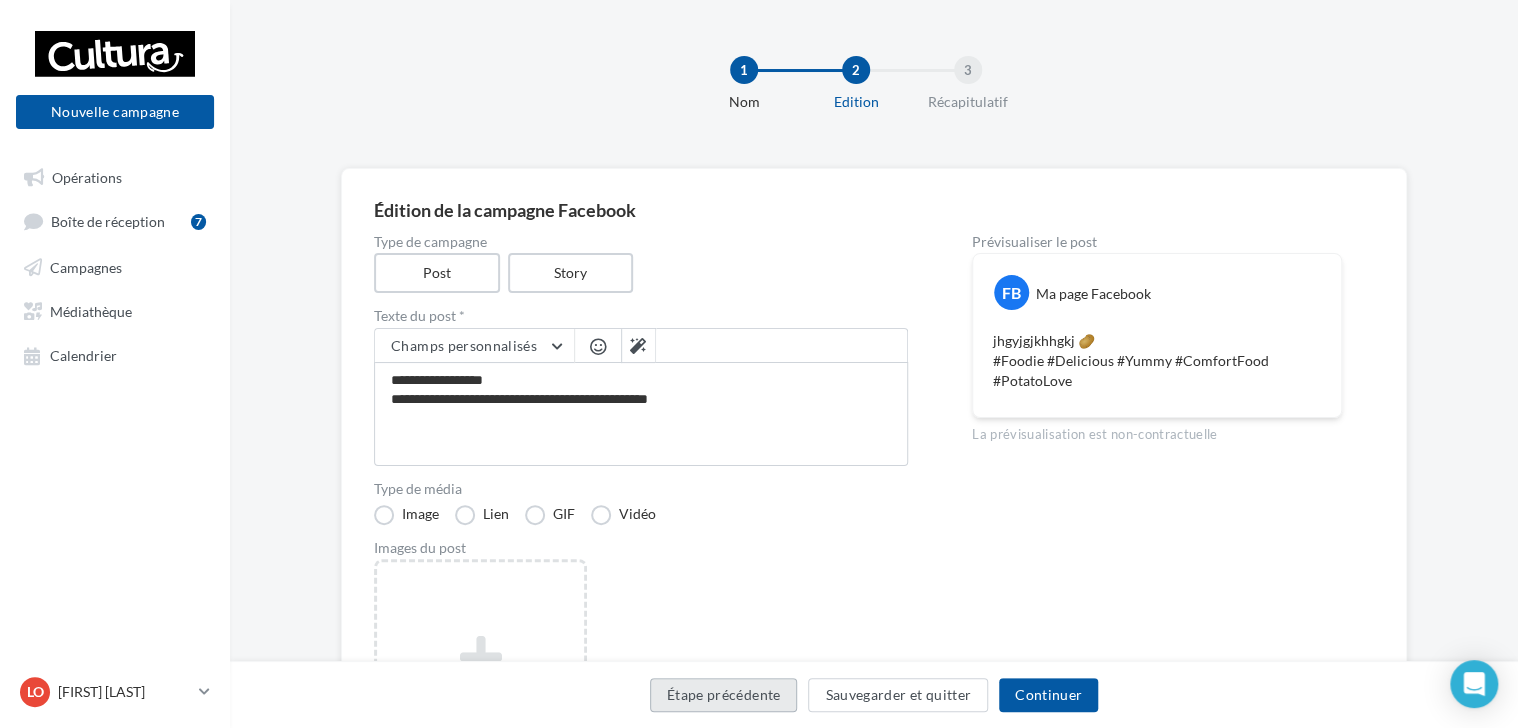 click on "Étape précédente" at bounding box center [724, 695] 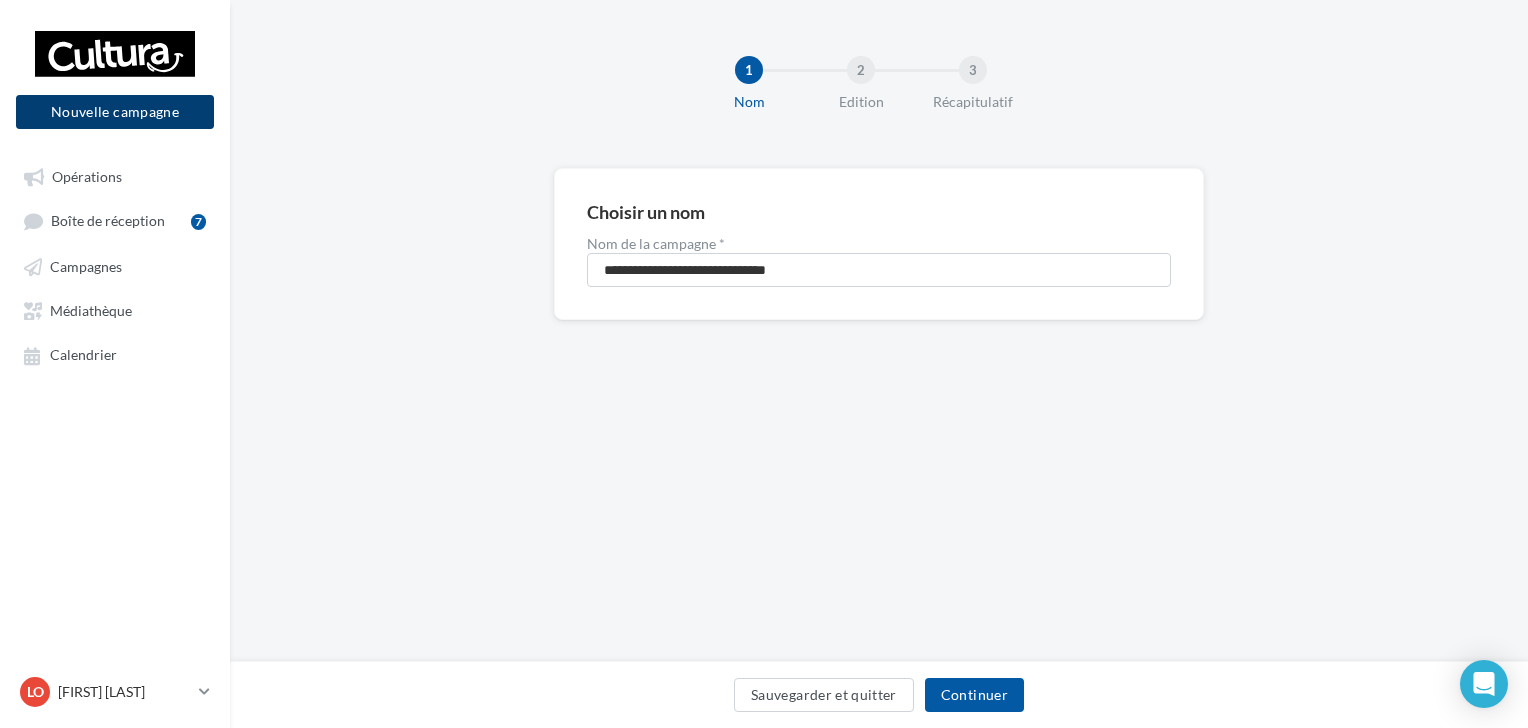 click on "Nouvelle campagne" at bounding box center [115, 112] 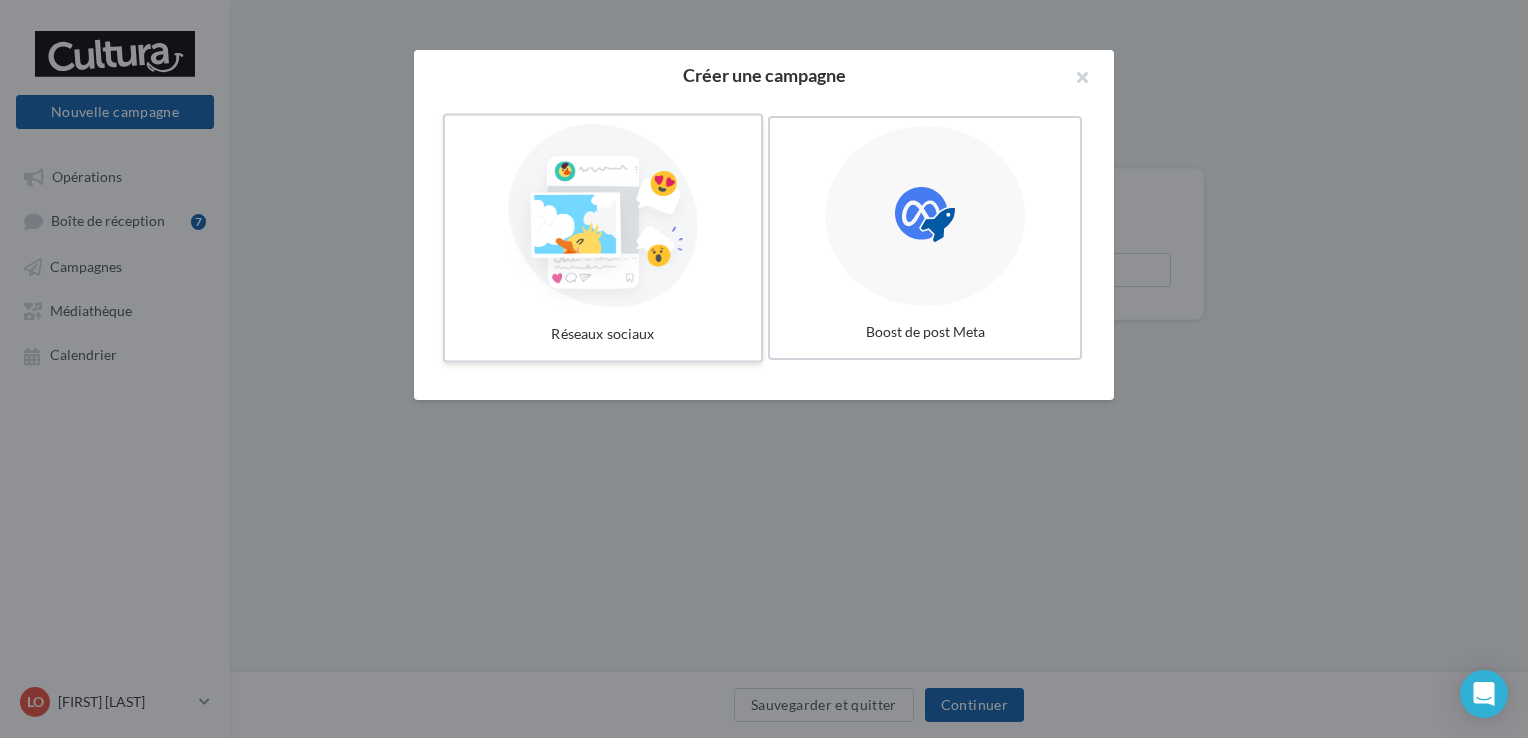 click at bounding box center [603, 216] 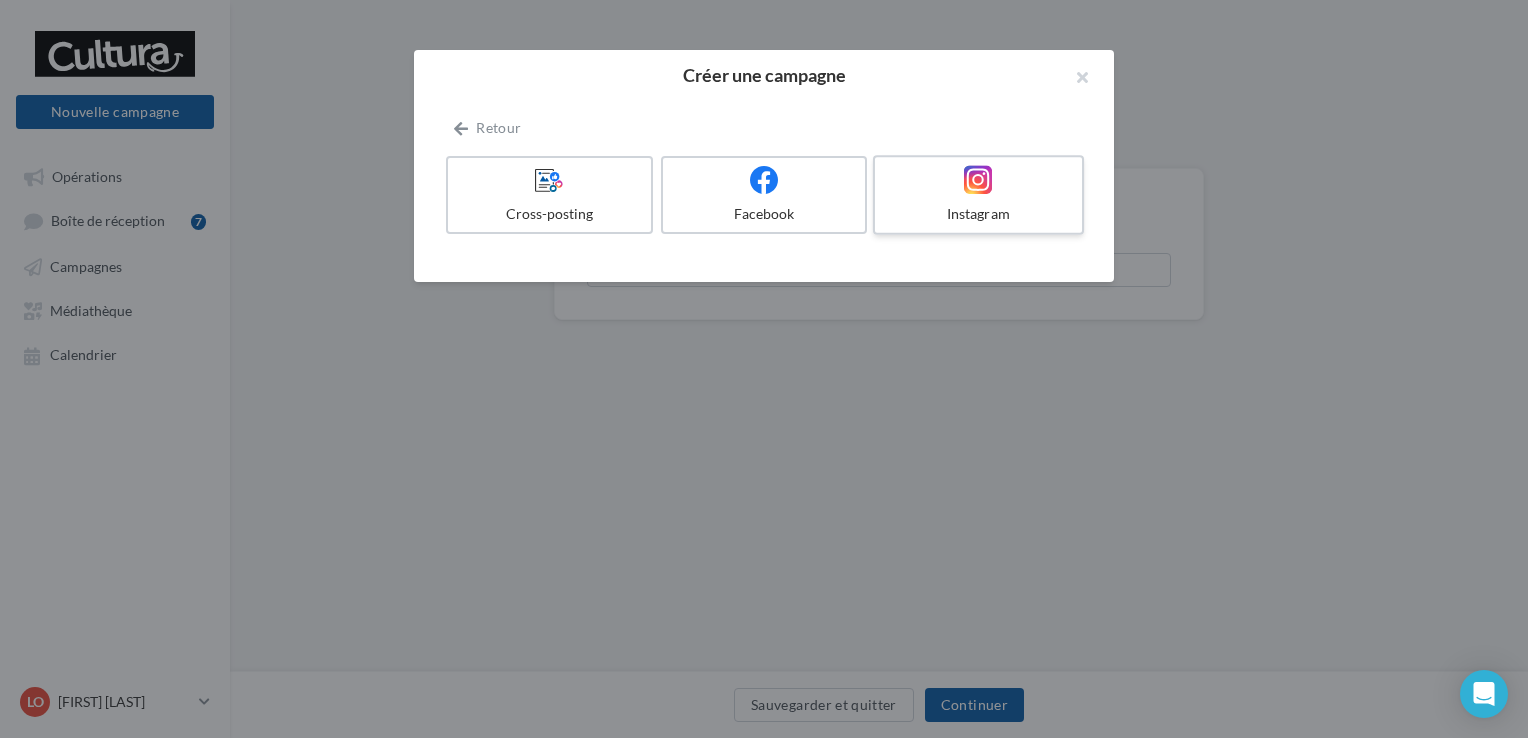 click on "Instagram" at bounding box center (978, 195) 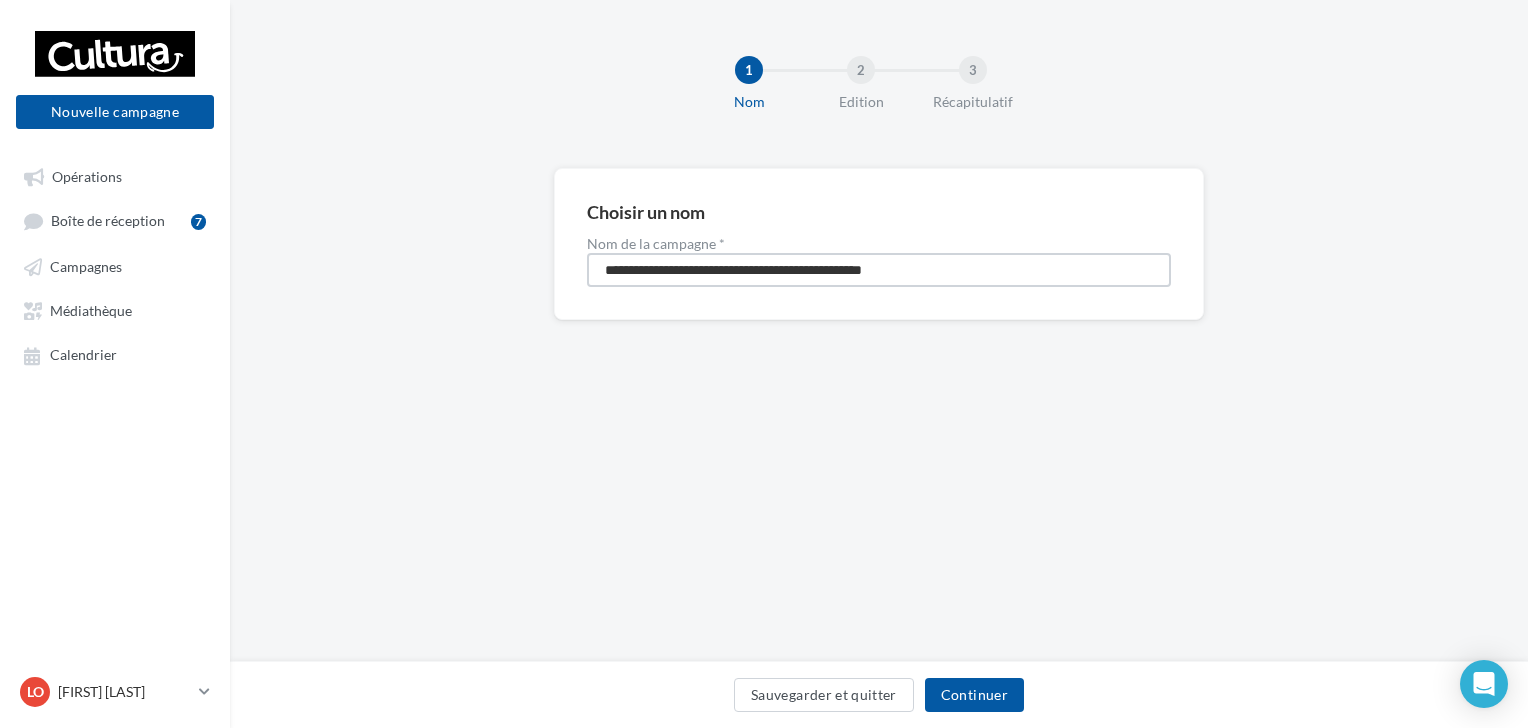click on "**********" at bounding box center (879, 270) 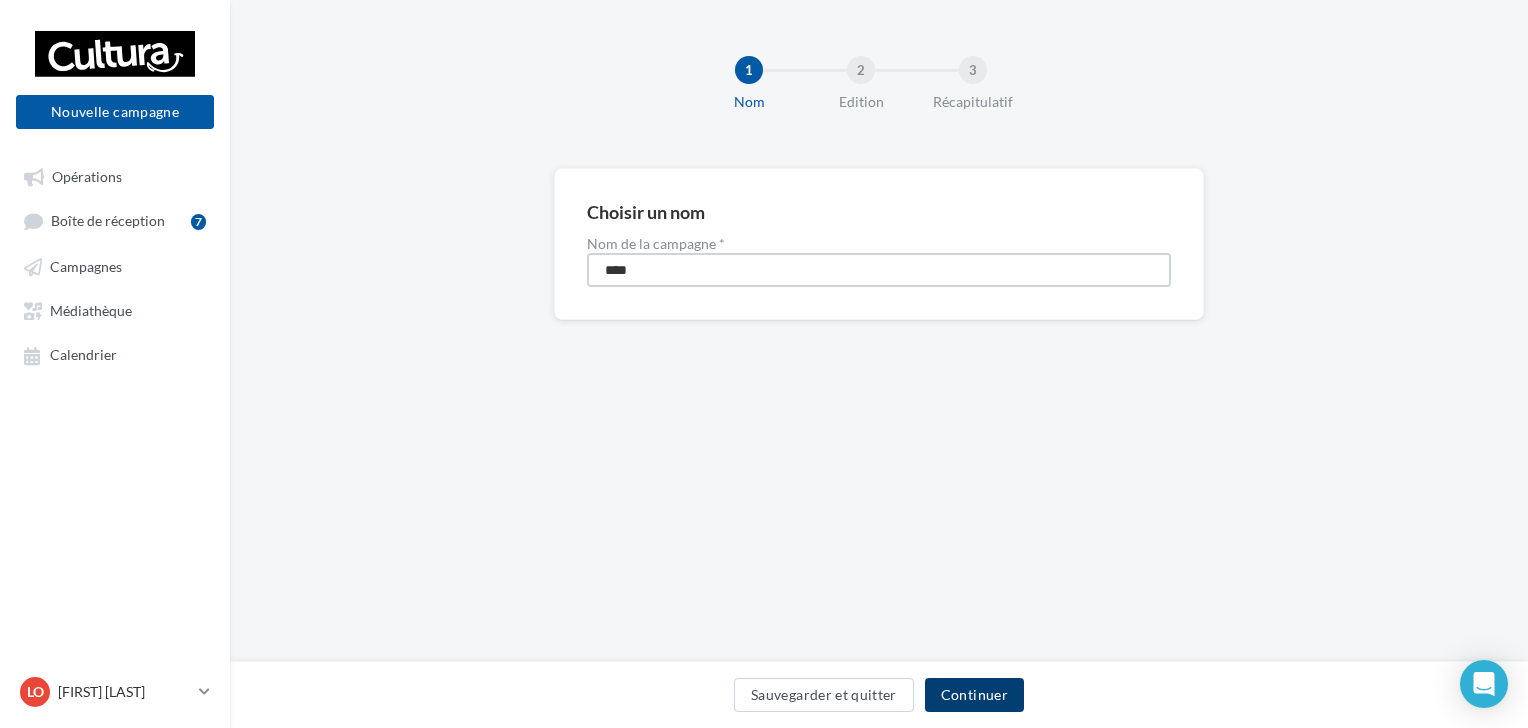type on "****" 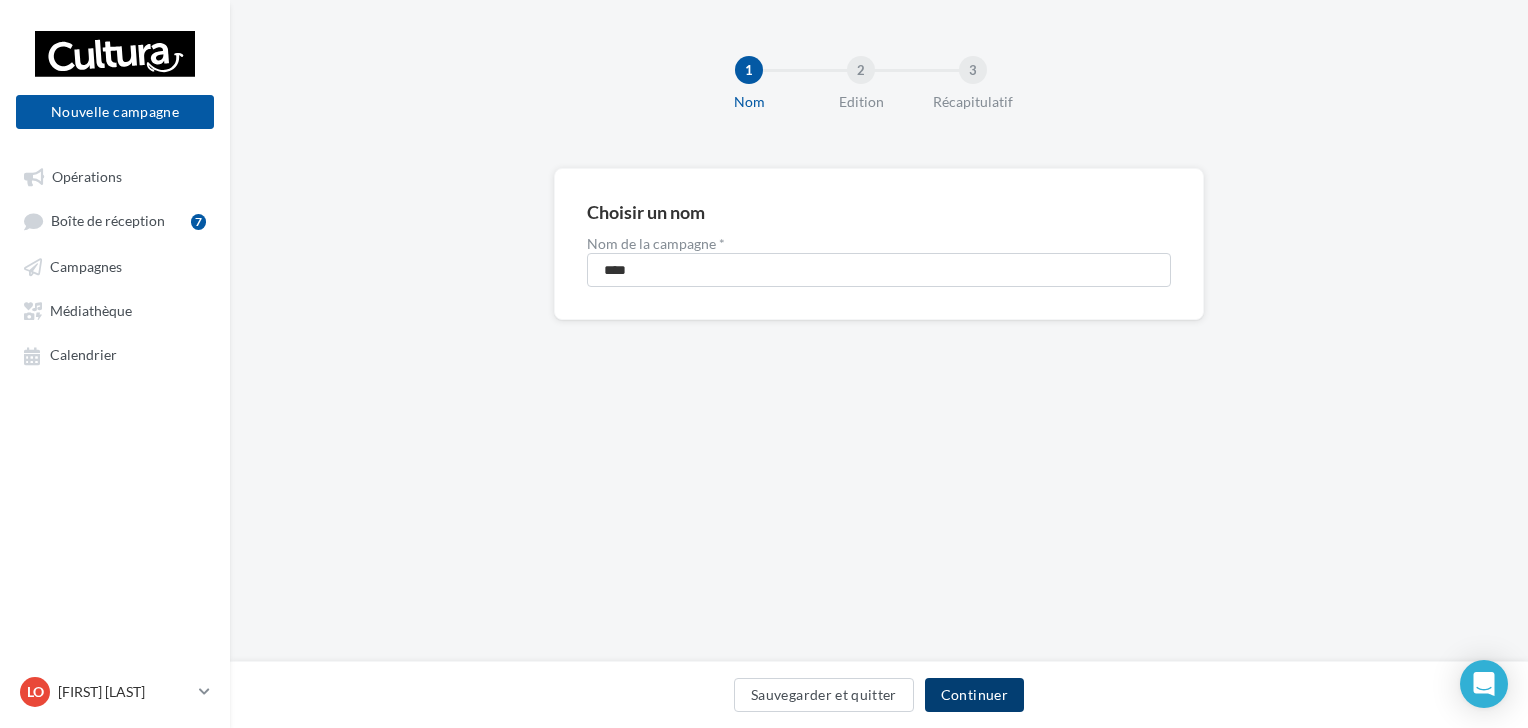 click on "Continuer" at bounding box center (974, 695) 